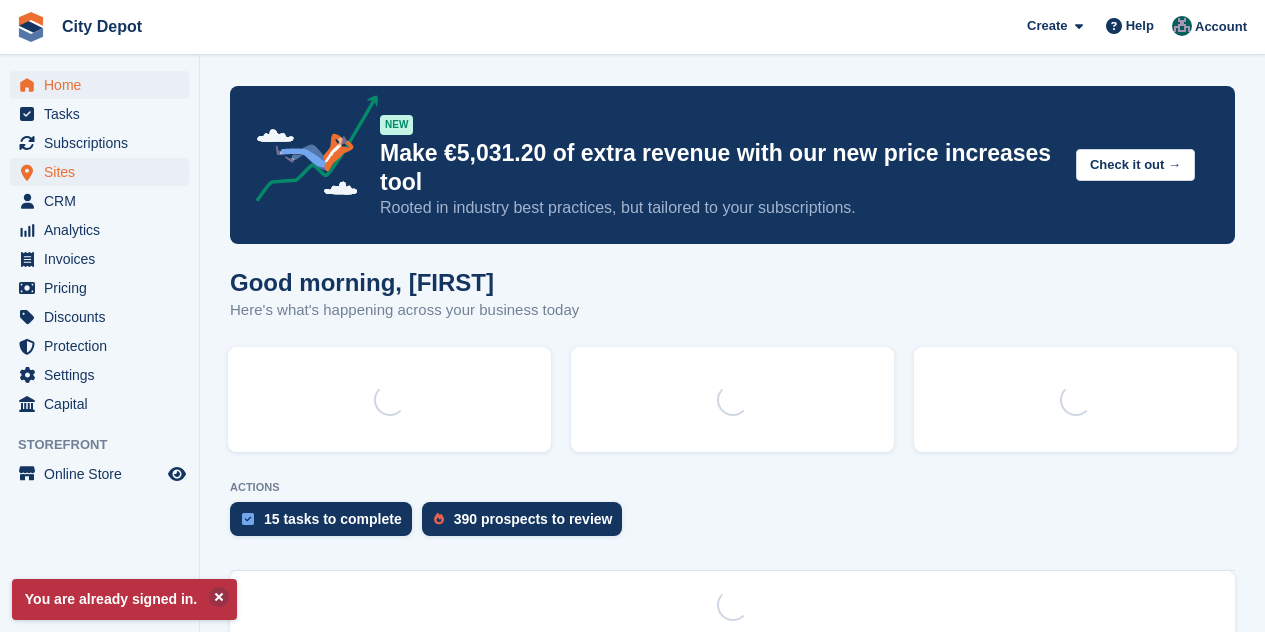 scroll, scrollTop: 0, scrollLeft: 0, axis: both 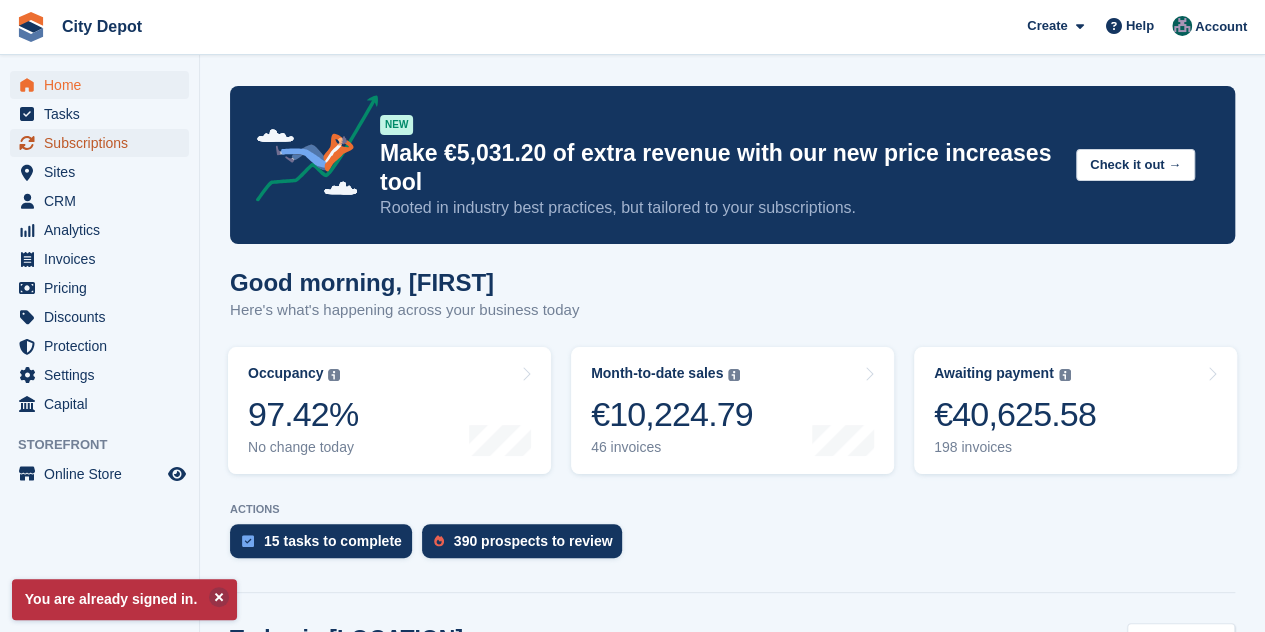 click on "Subscriptions" at bounding box center (104, 143) 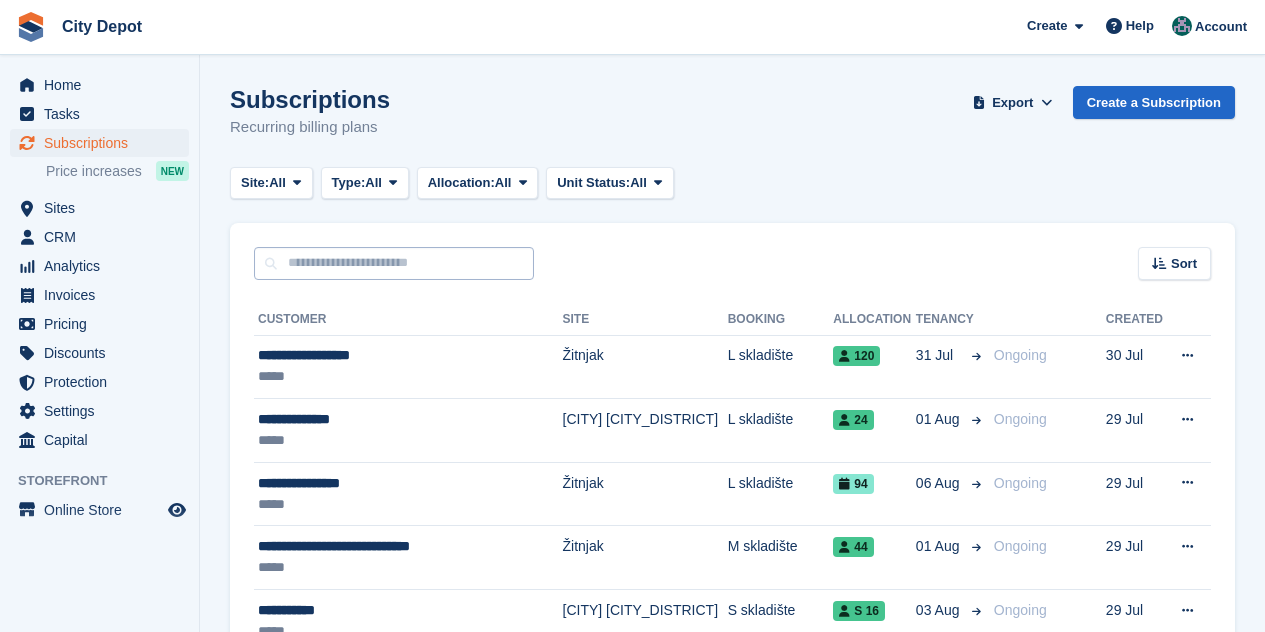 scroll, scrollTop: 0, scrollLeft: 0, axis: both 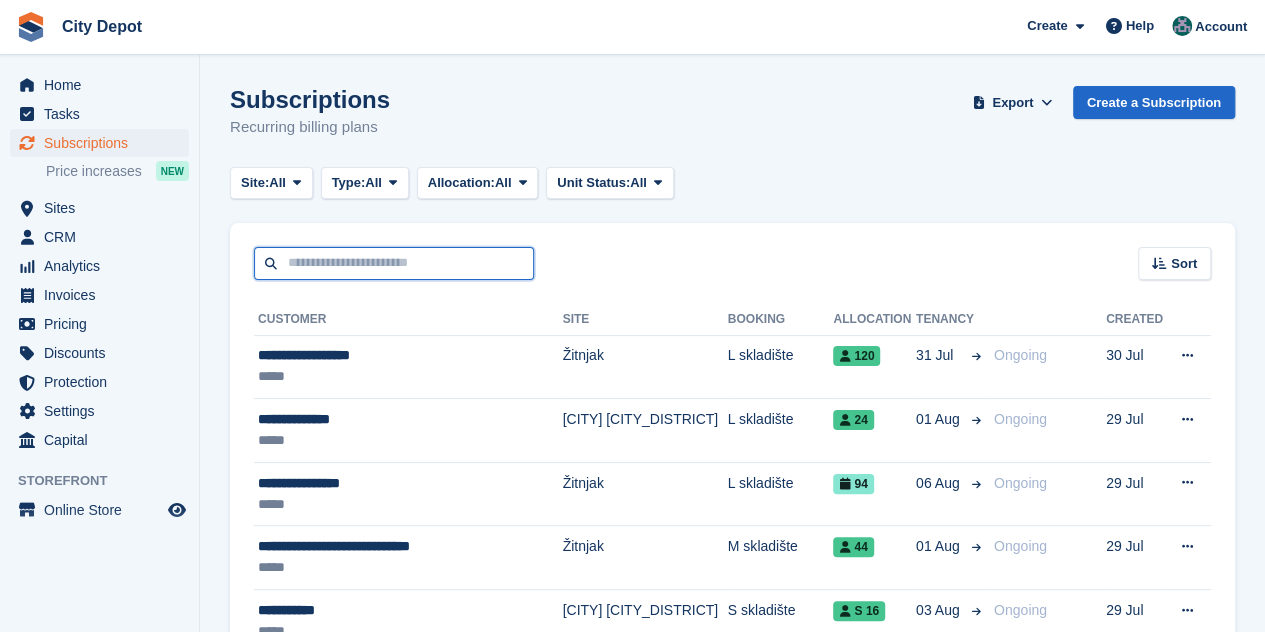 click at bounding box center [394, 263] 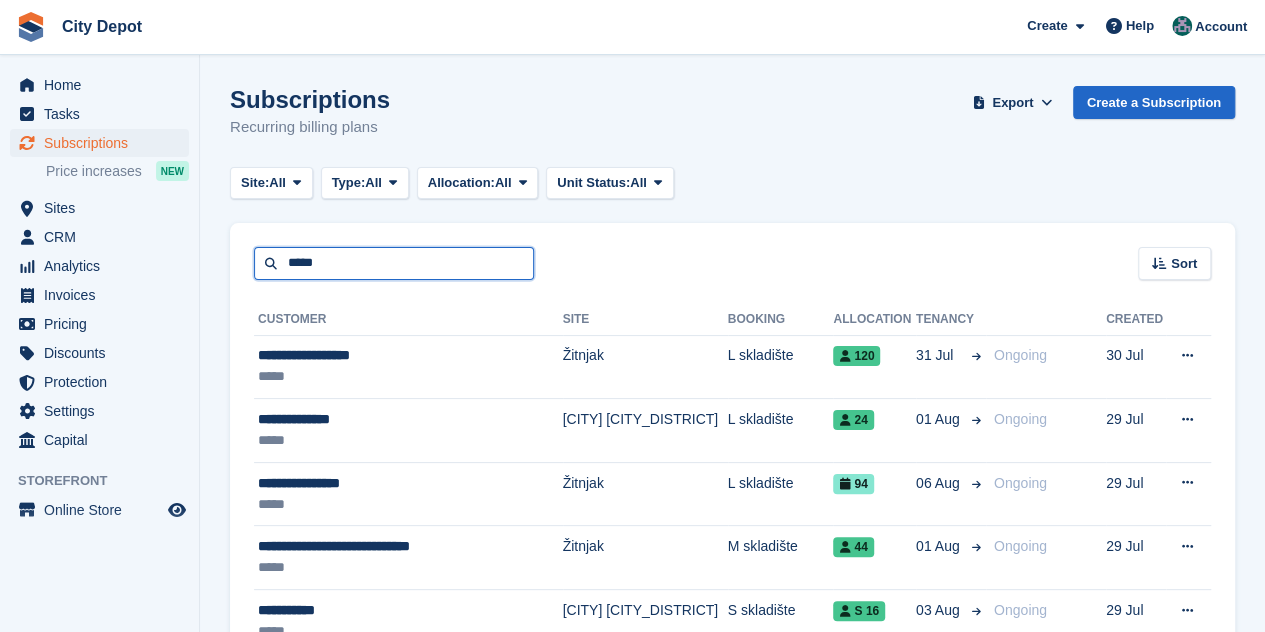 type on "*****" 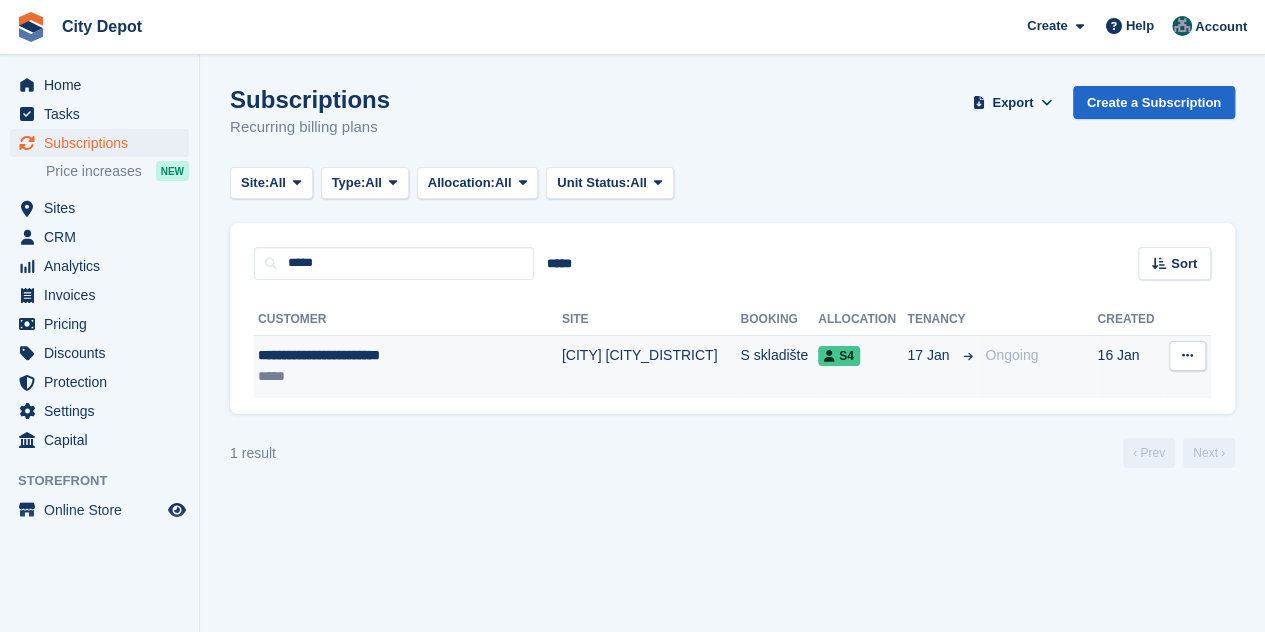 click on "**********" at bounding box center [390, 355] 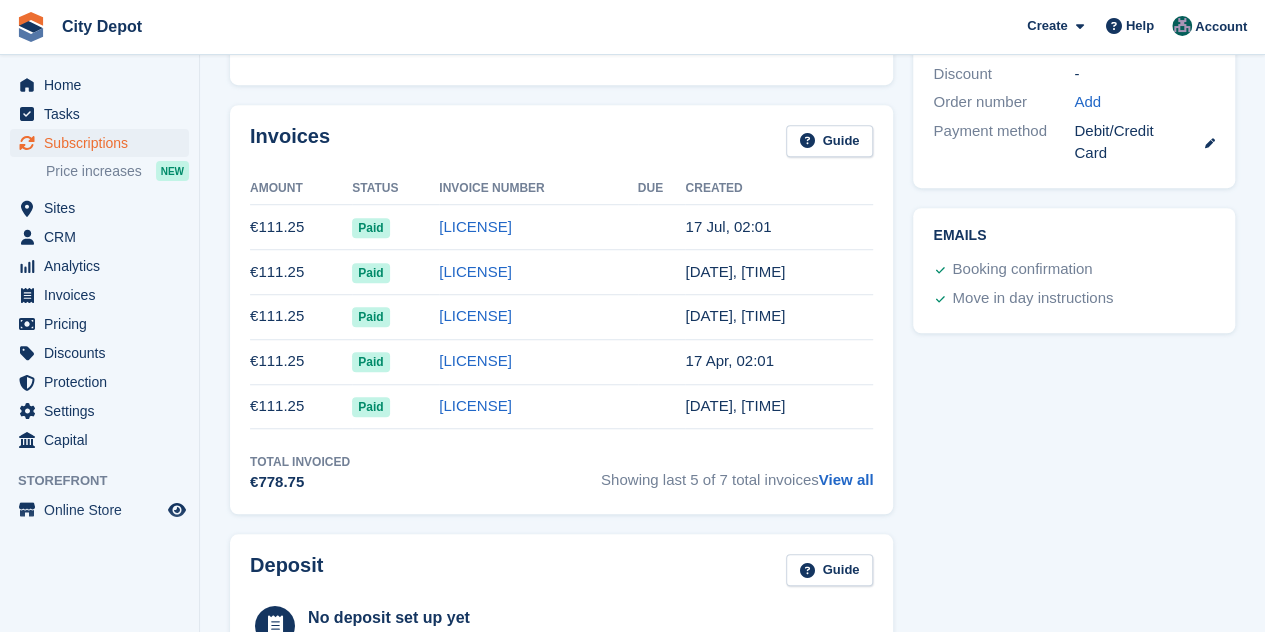 scroll, scrollTop: 500, scrollLeft: 0, axis: vertical 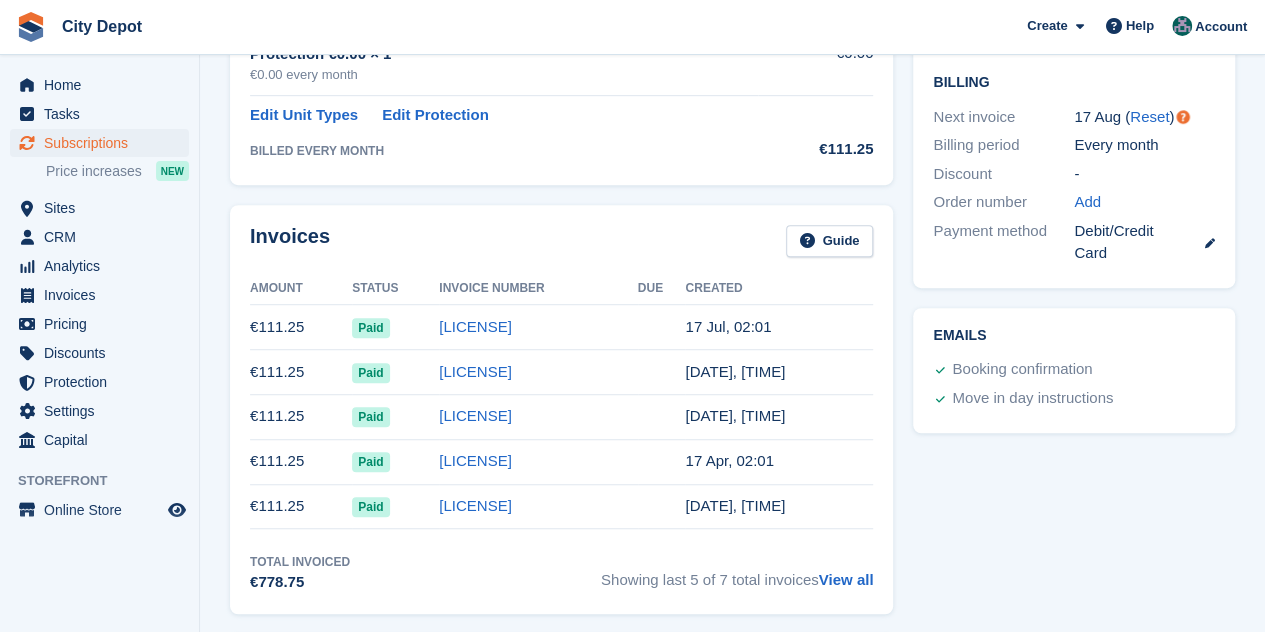 click on "Debit/Credit Card" at bounding box center (1144, 242) 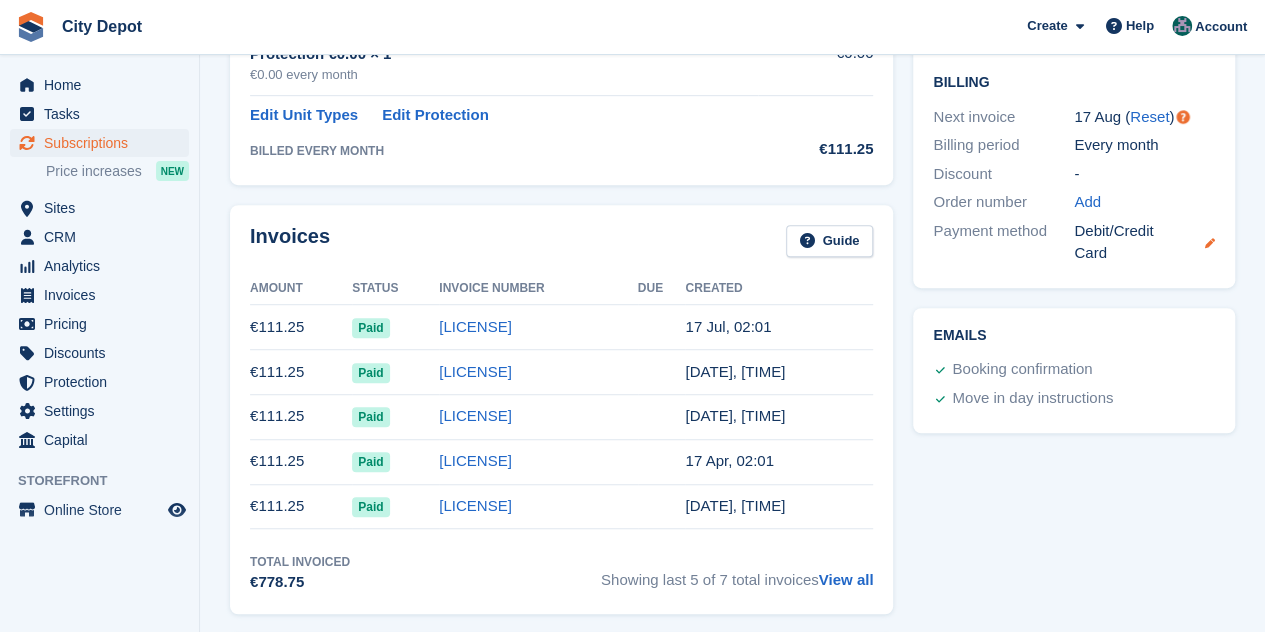 click at bounding box center (1210, 243) 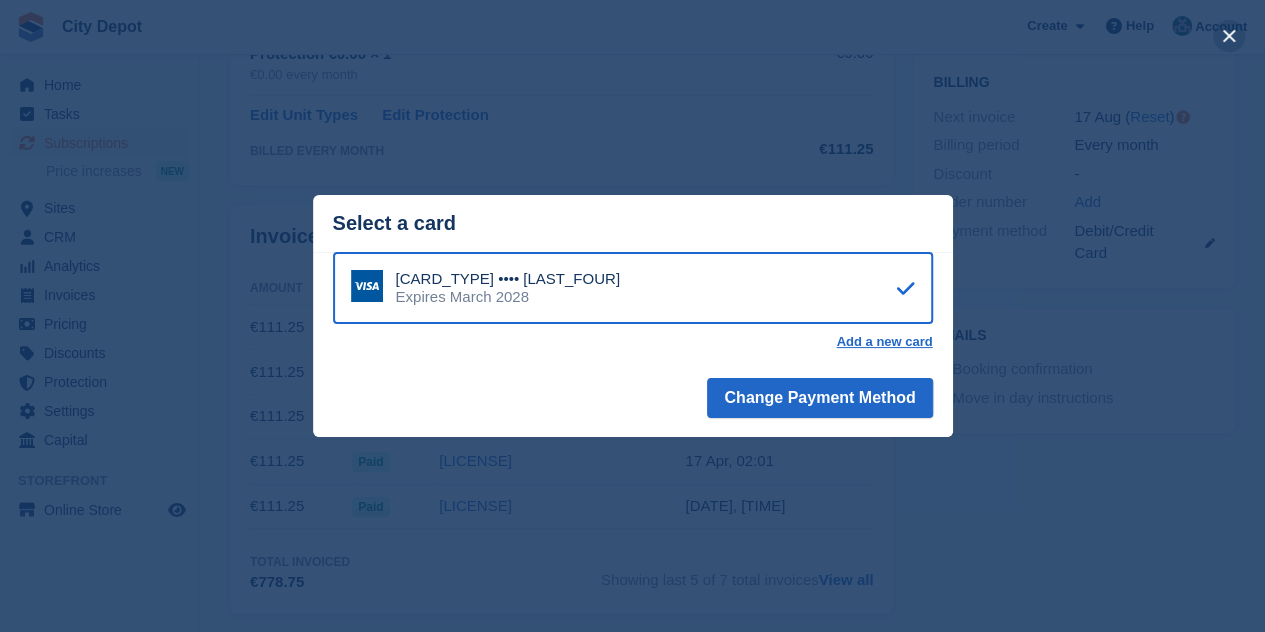 click at bounding box center (1229, 36) 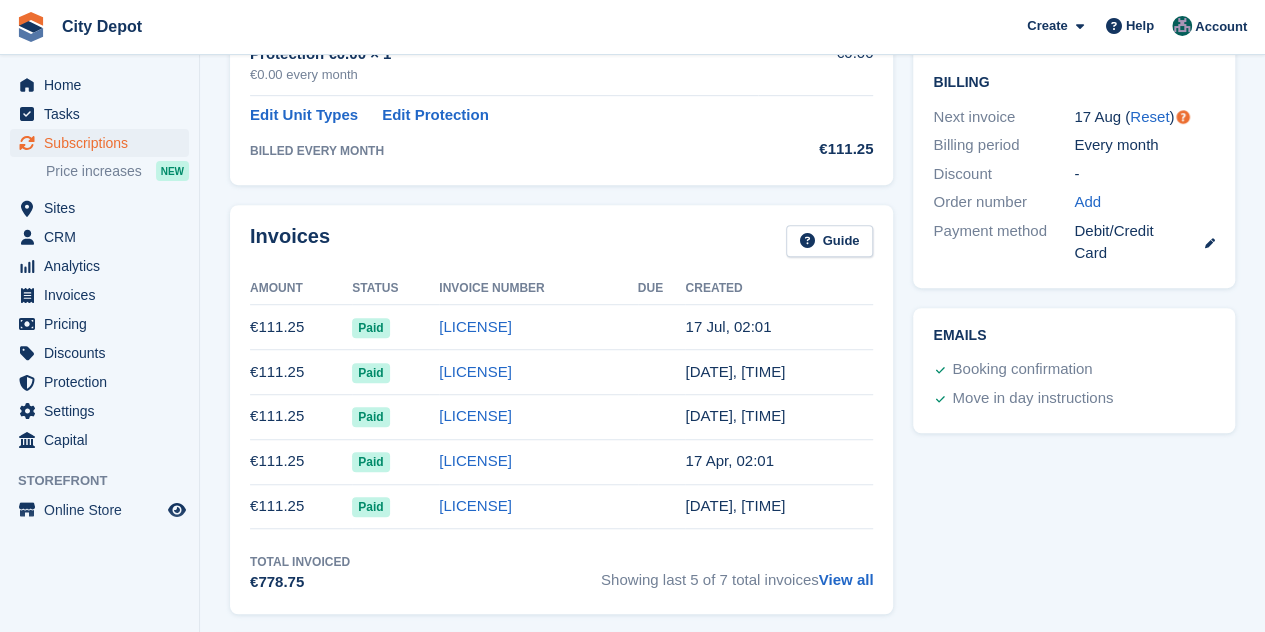 drag, startPoint x: 1092, startPoint y: 117, endPoint x: 1076, endPoint y: 115, distance: 16.124516 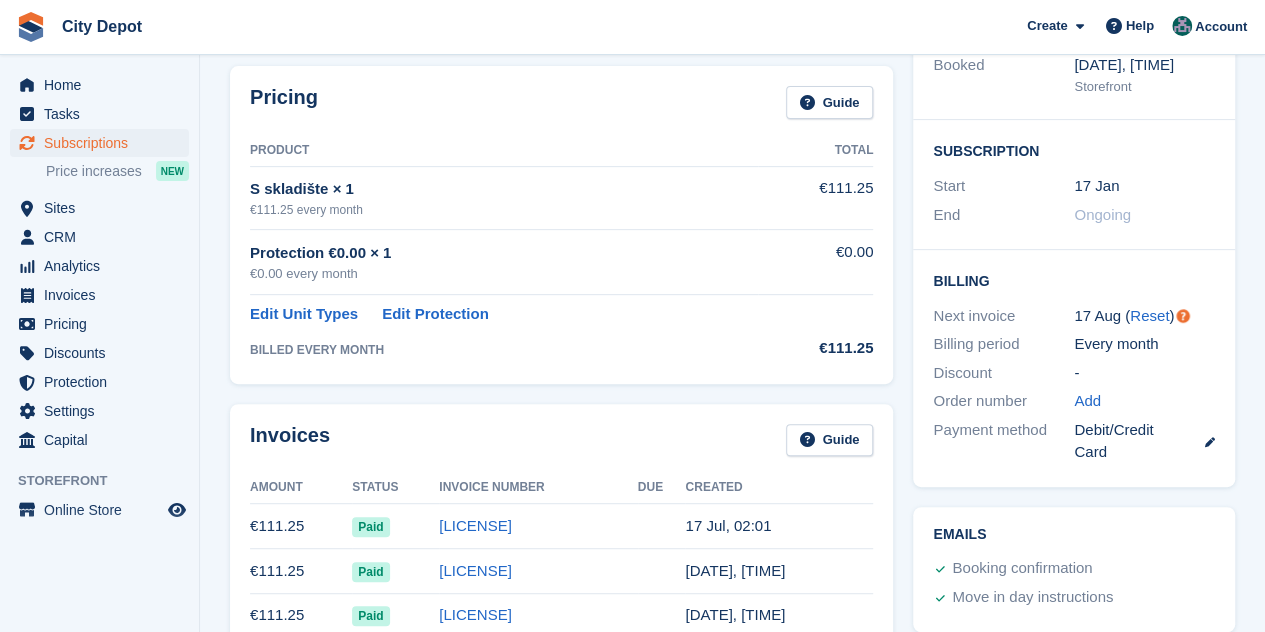 scroll, scrollTop: 300, scrollLeft: 0, axis: vertical 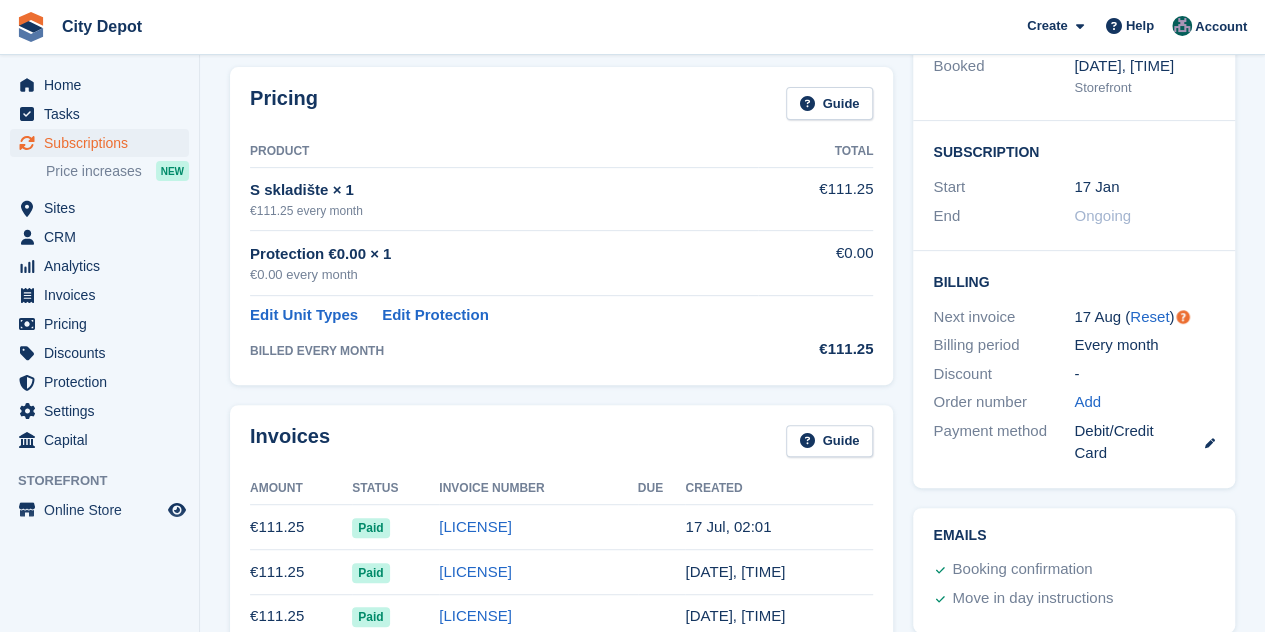 click on "City Depot
Create
Subscription
Invoice
Contact
Deal
Discount
Page
Help
Chat Support
Submit a support request
Help Center
Get answers to Stora questions
What's New
Learn about changes to Stora" at bounding box center [632, 27] 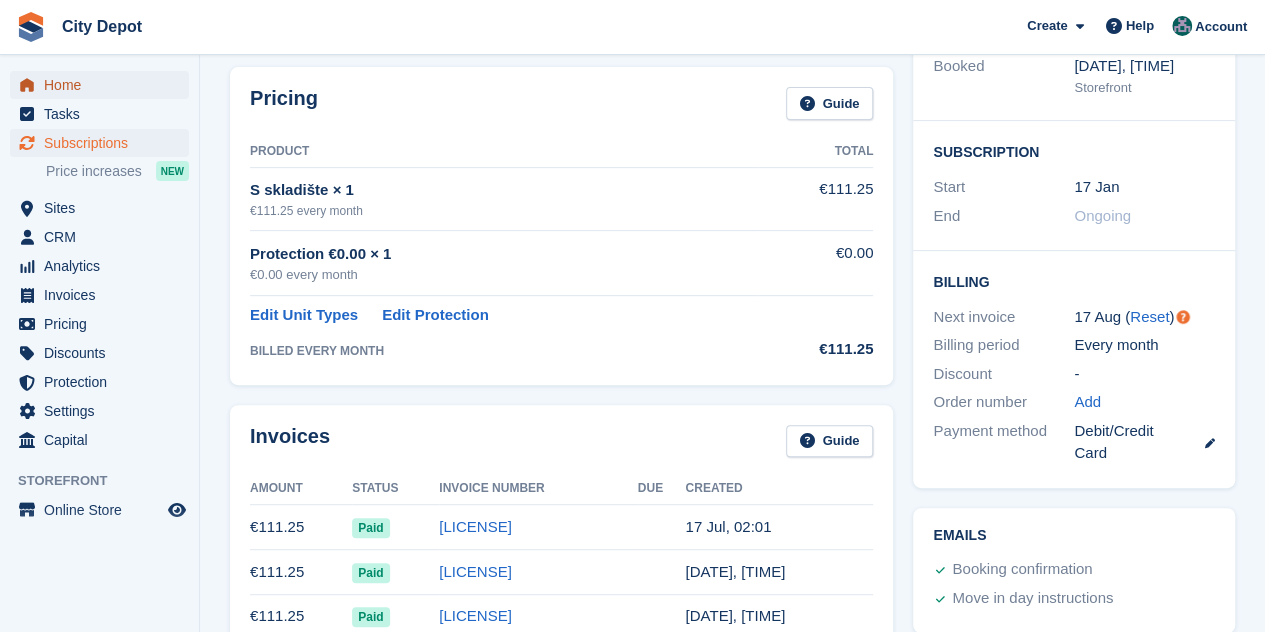 click on "Home" at bounding box center [104, 85] 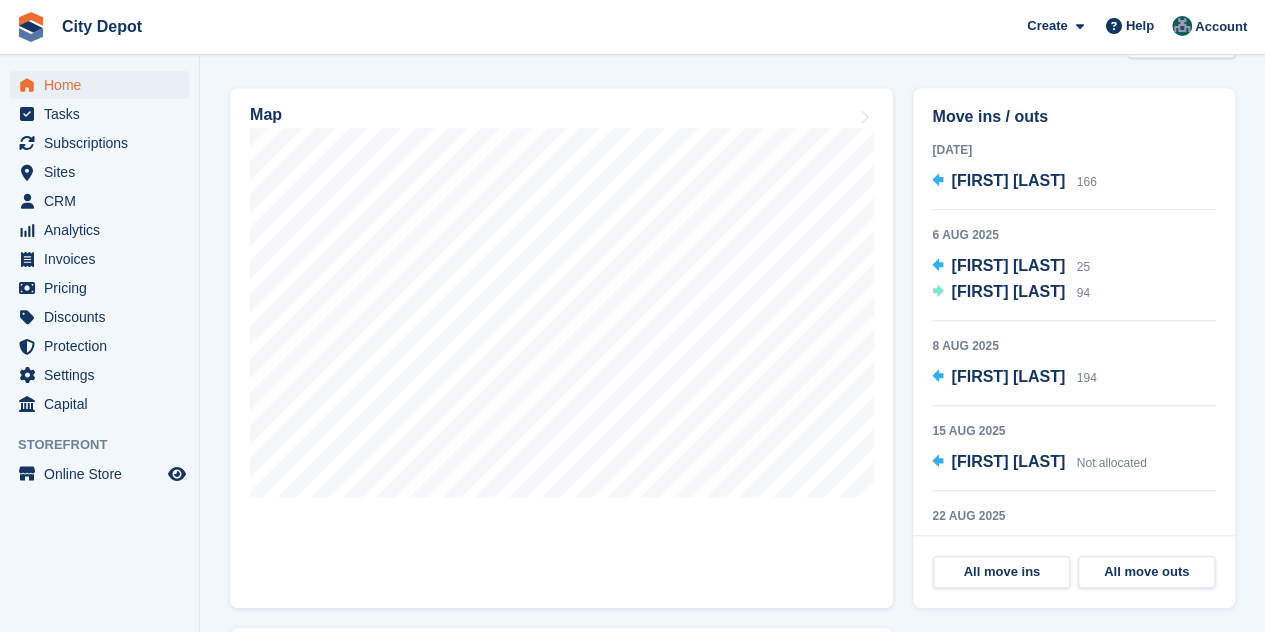 scroll, scrollTop: 600, scrollLeft: 0, axis: vertical 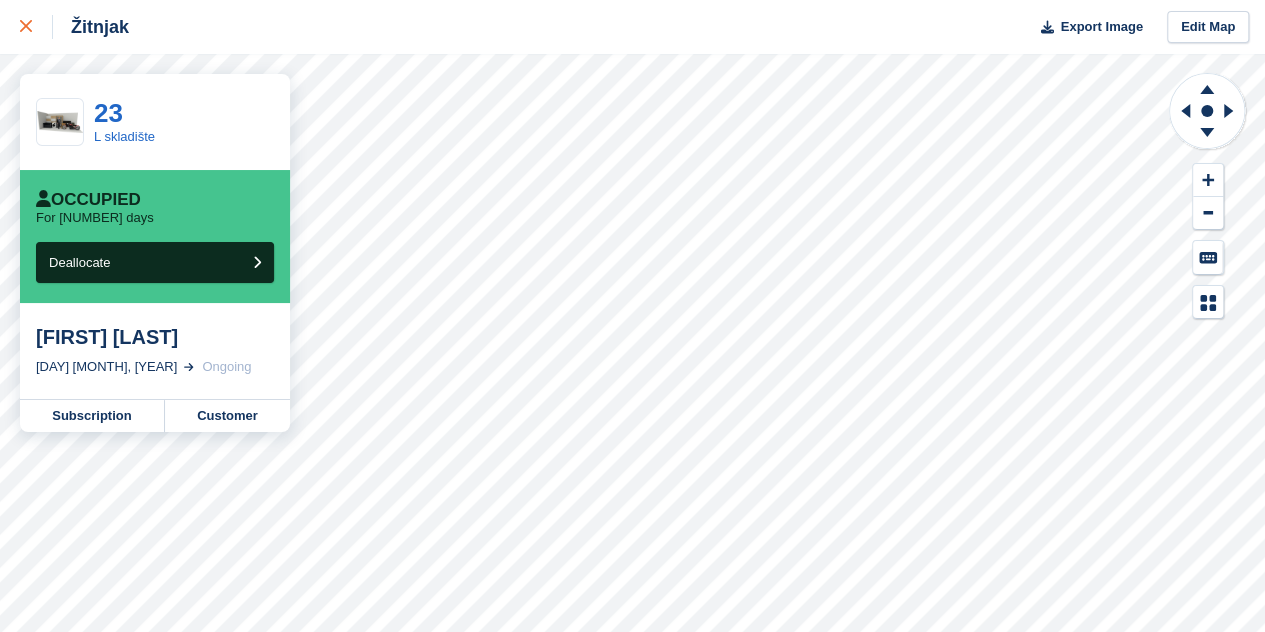 click 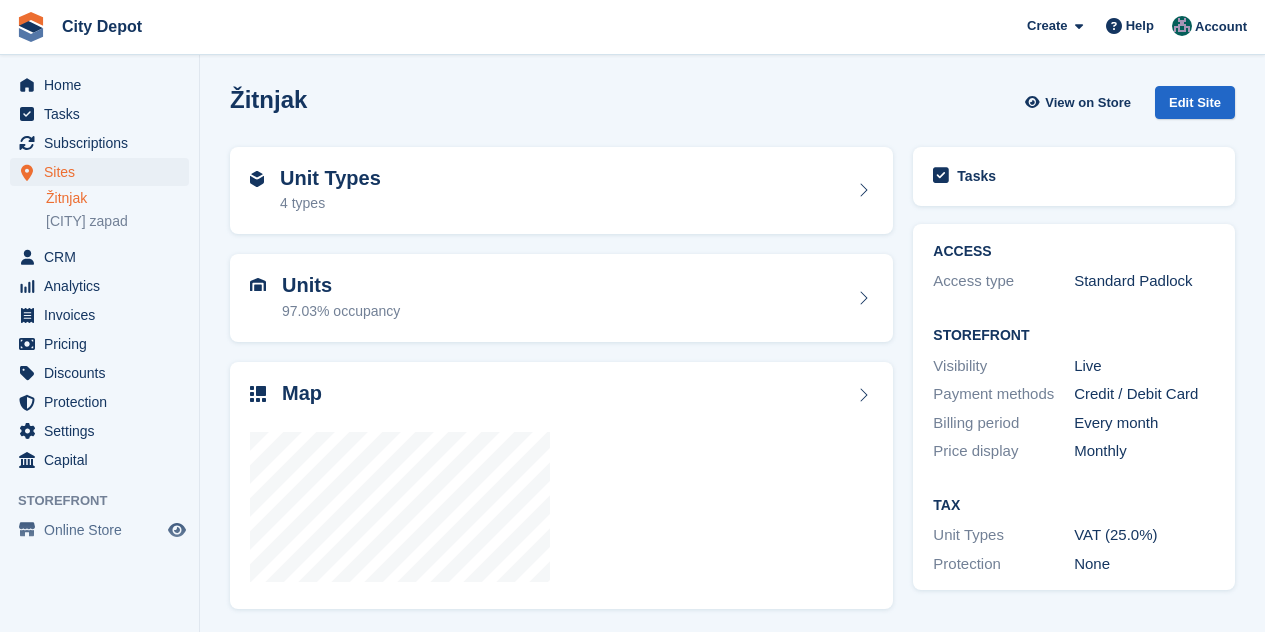 scroll, scrollTop: 0, scrollLeft: 0, axis: both 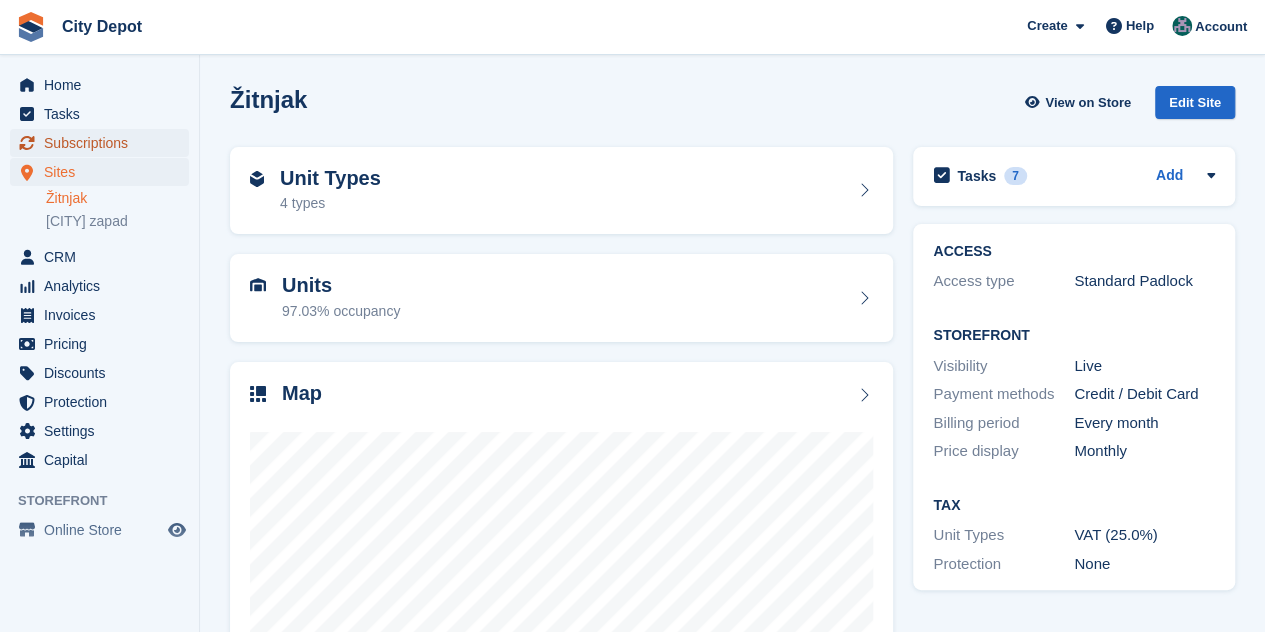 click on "Subscriptions" at bounding box center [104, 143] 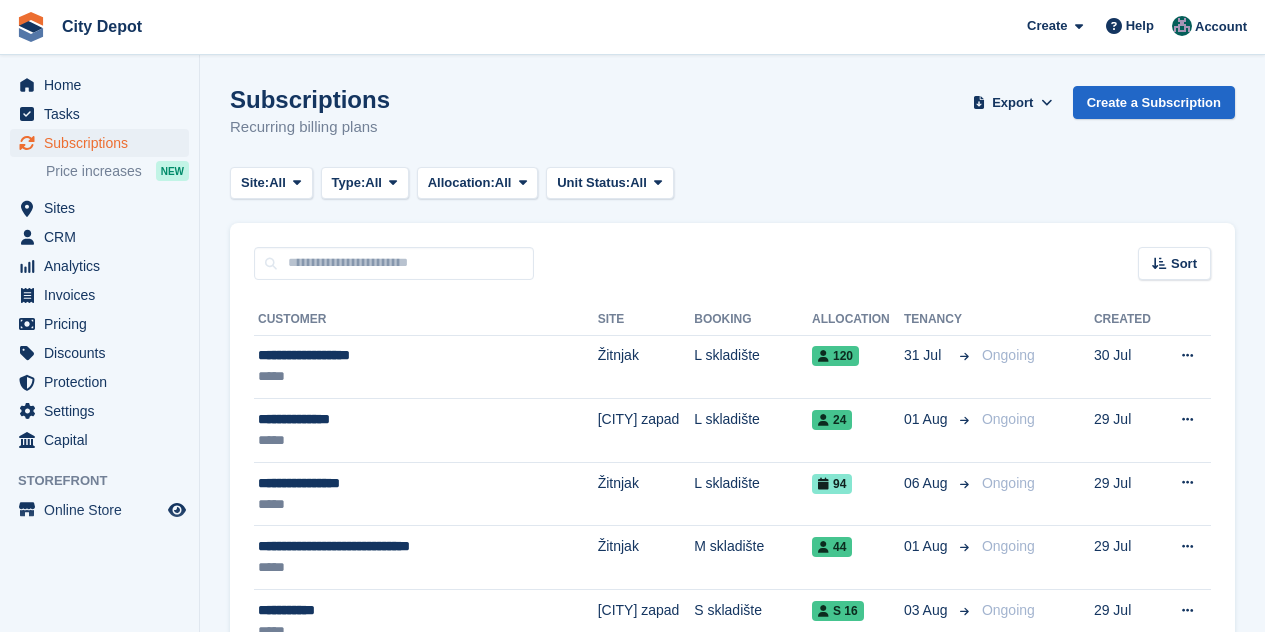 scroll, scrollTop: 0, scrollLeft: 0, axis: both 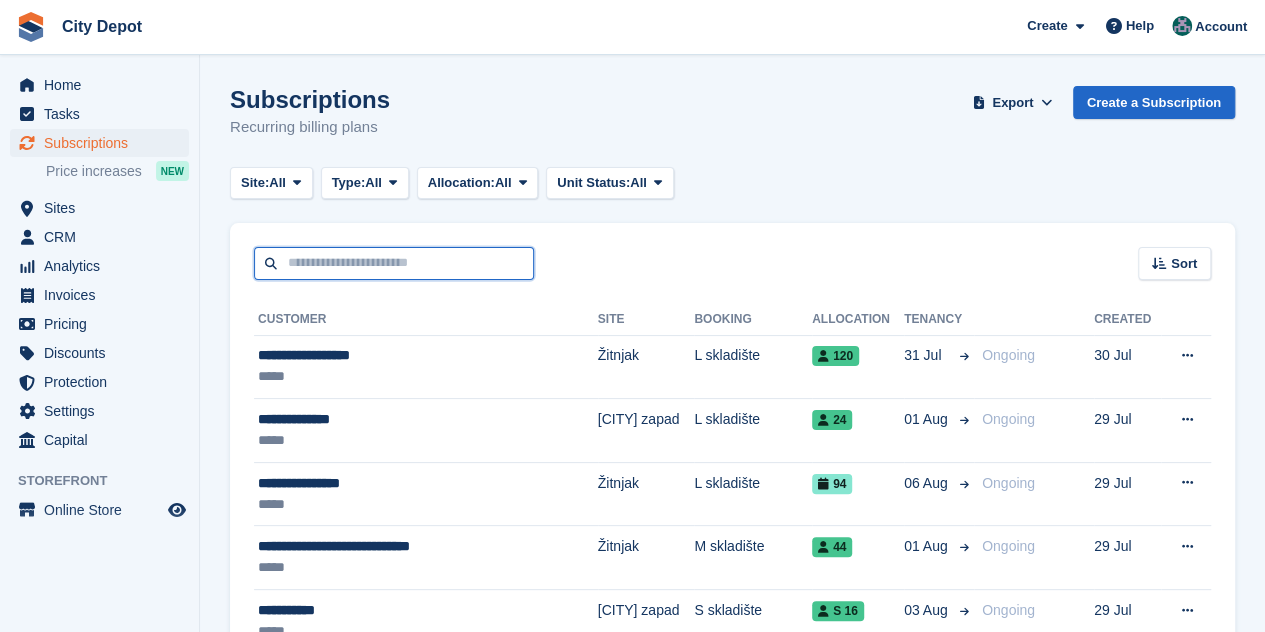 drag, startPoint x: 0, startPoint y: 0, endPoint x: 364, endPoint y: 261, distance: 447.9029 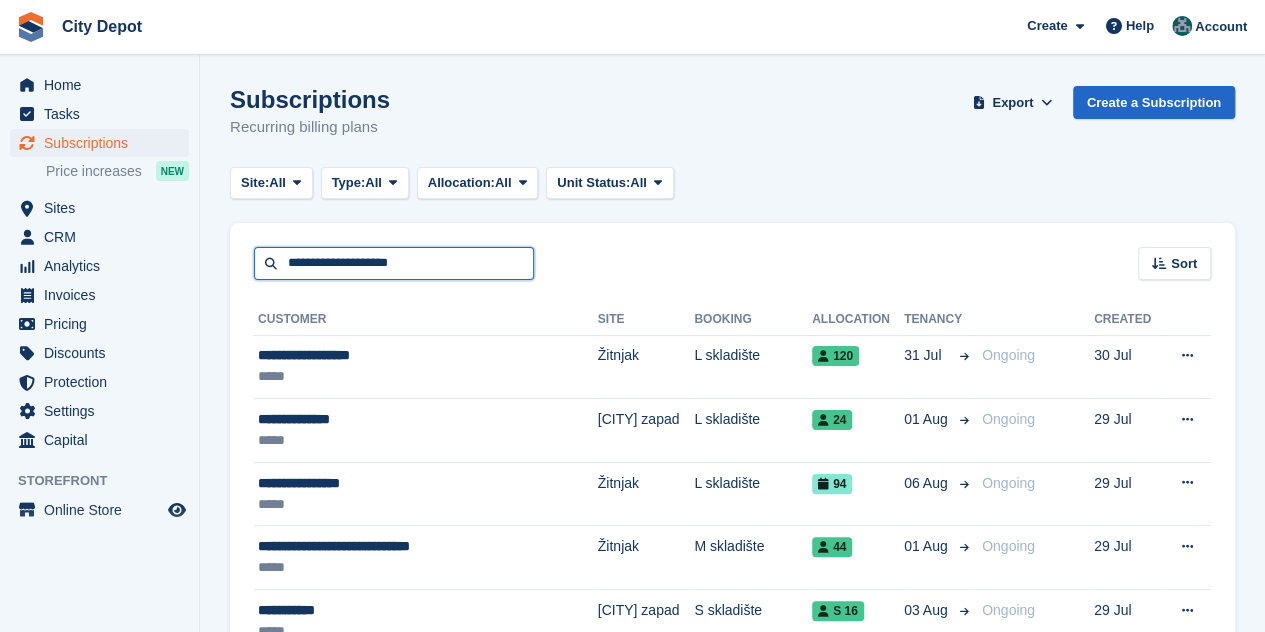 type on "**********" 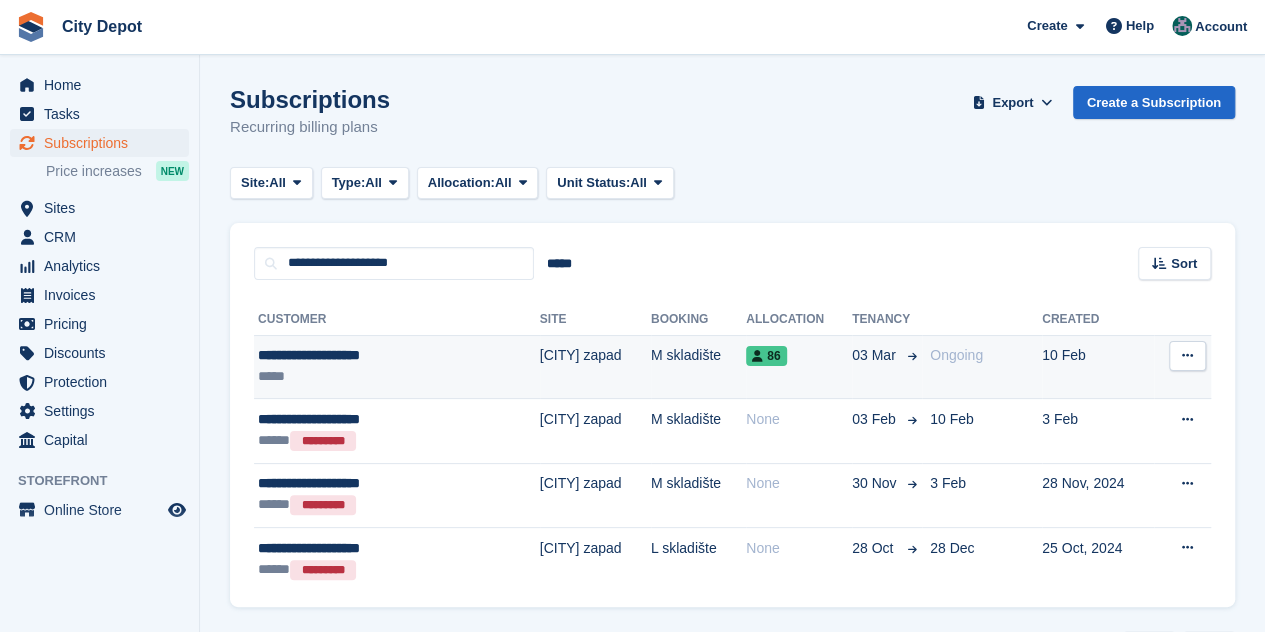 click on "**********" at bounding box center [397, 367] 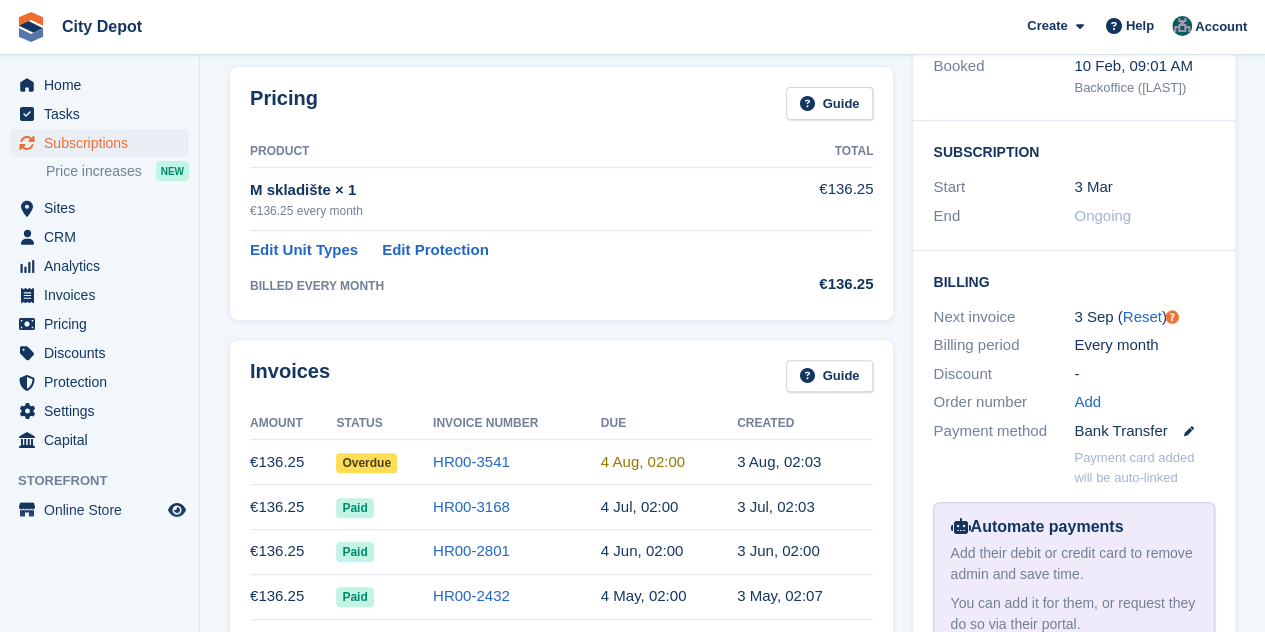 scroll, scrollTop: 400, scrollLeft: 0, axis: vertical 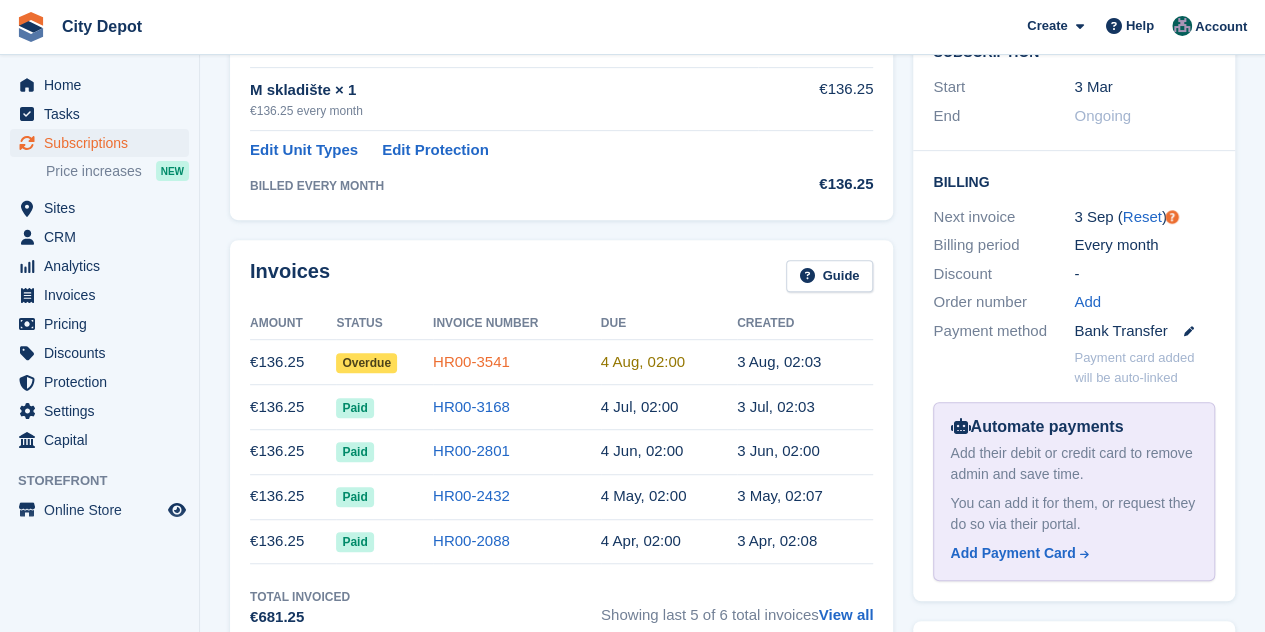click on "HR00-3541" at bounding box center (471, 361) 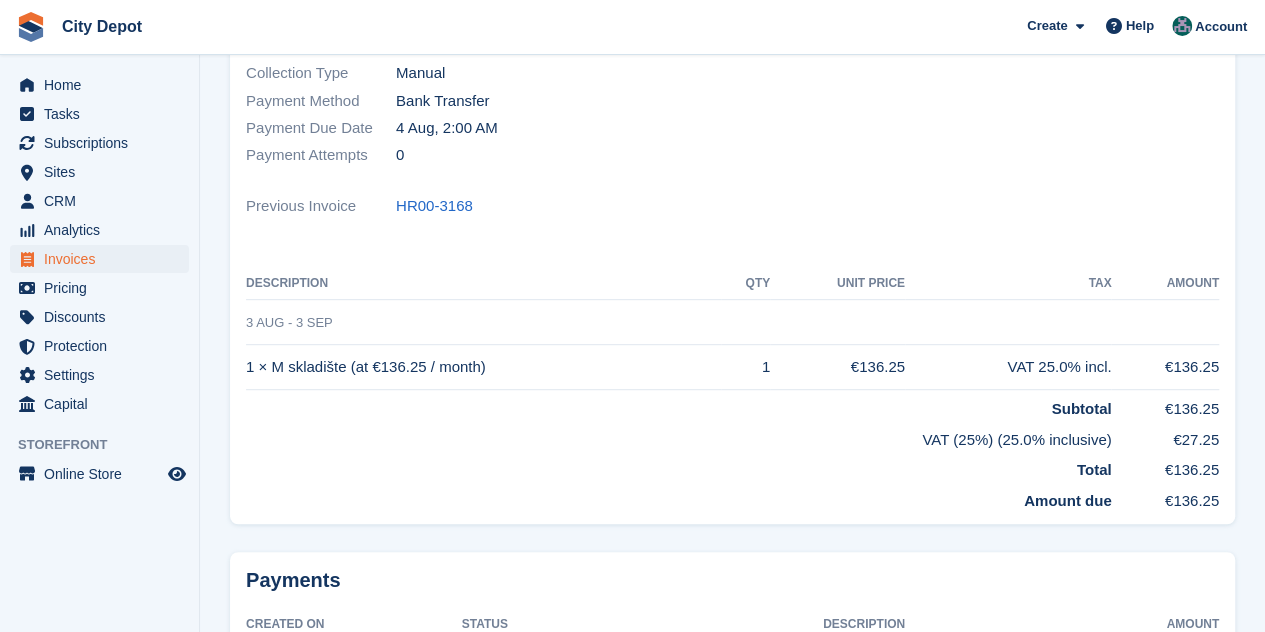 scroll, scrollTop: 0, scrollLeft: 0, axis: both 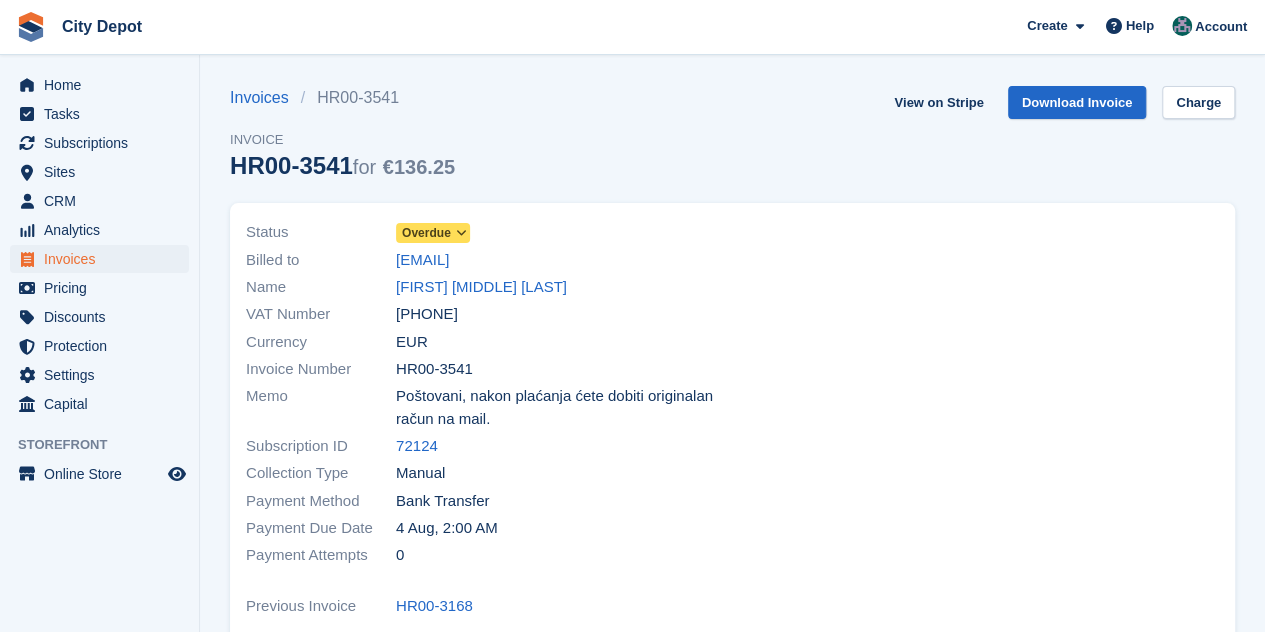 click at bounding box center [460, 233] 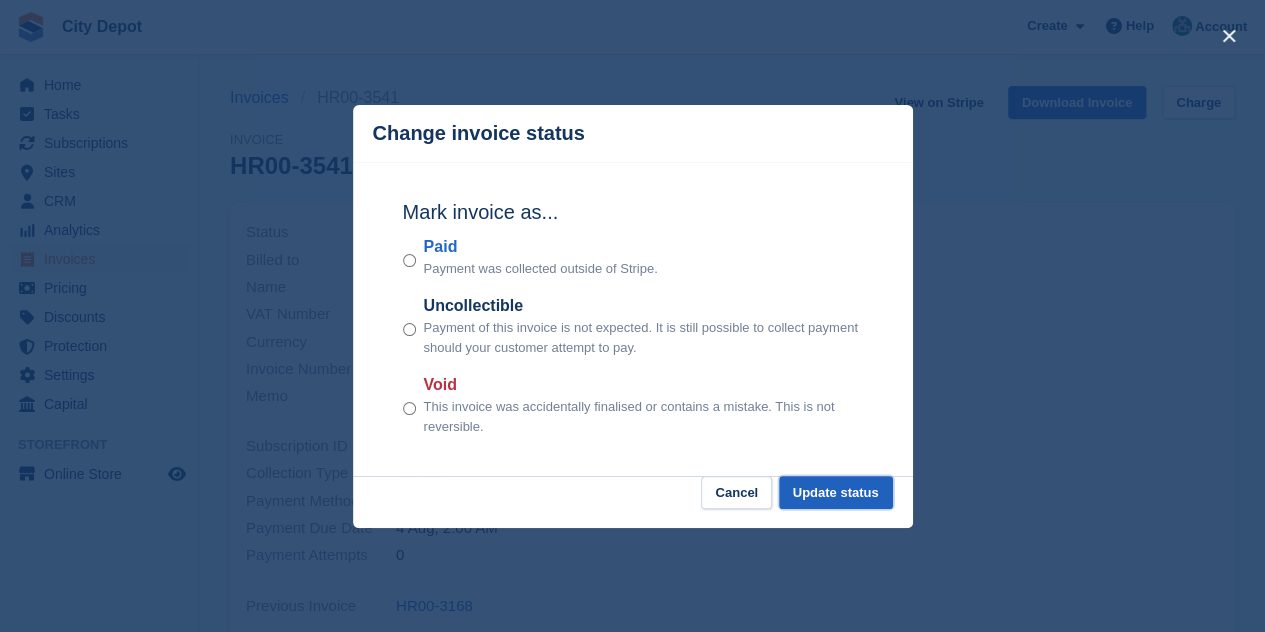 click on "Update status" at bounding box center [836, 492] 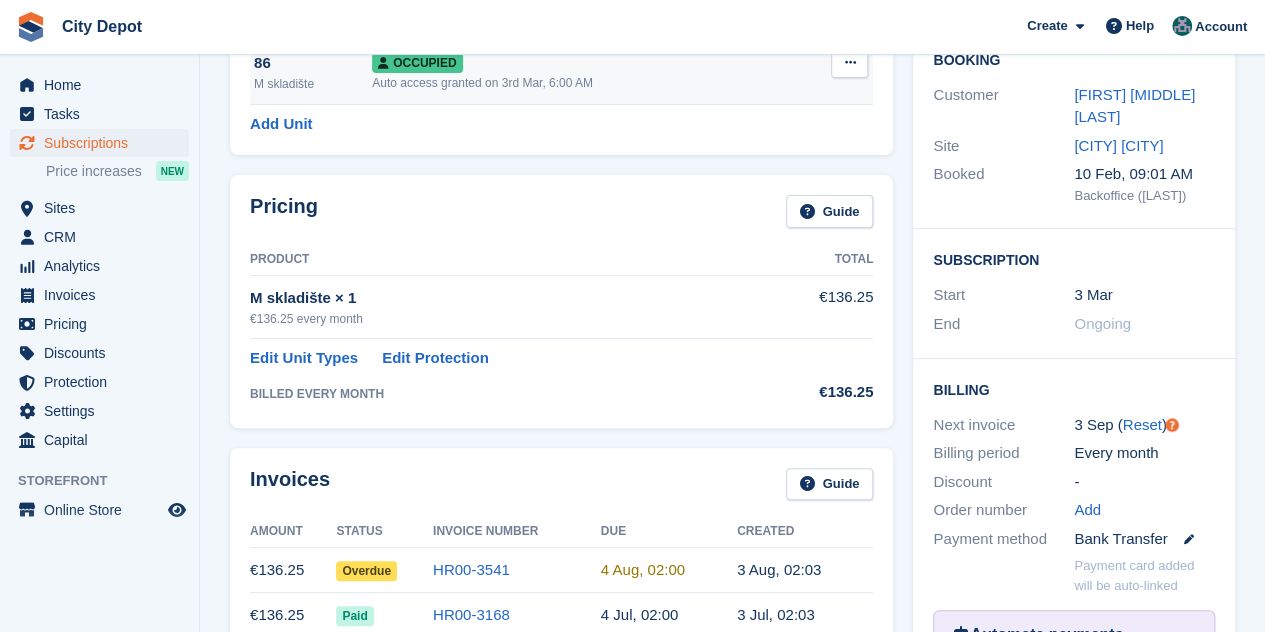 scroll, scrollTop: 300, scrollLeft: 0, axis: vertical 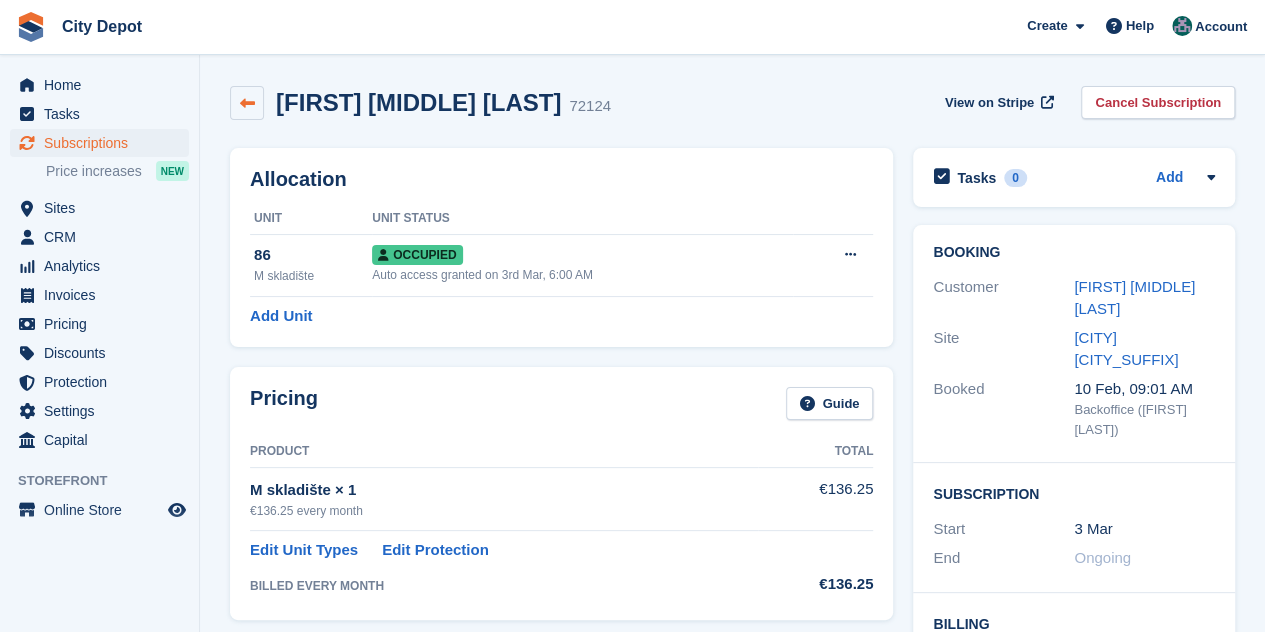 click at bounding box center (247, 103) 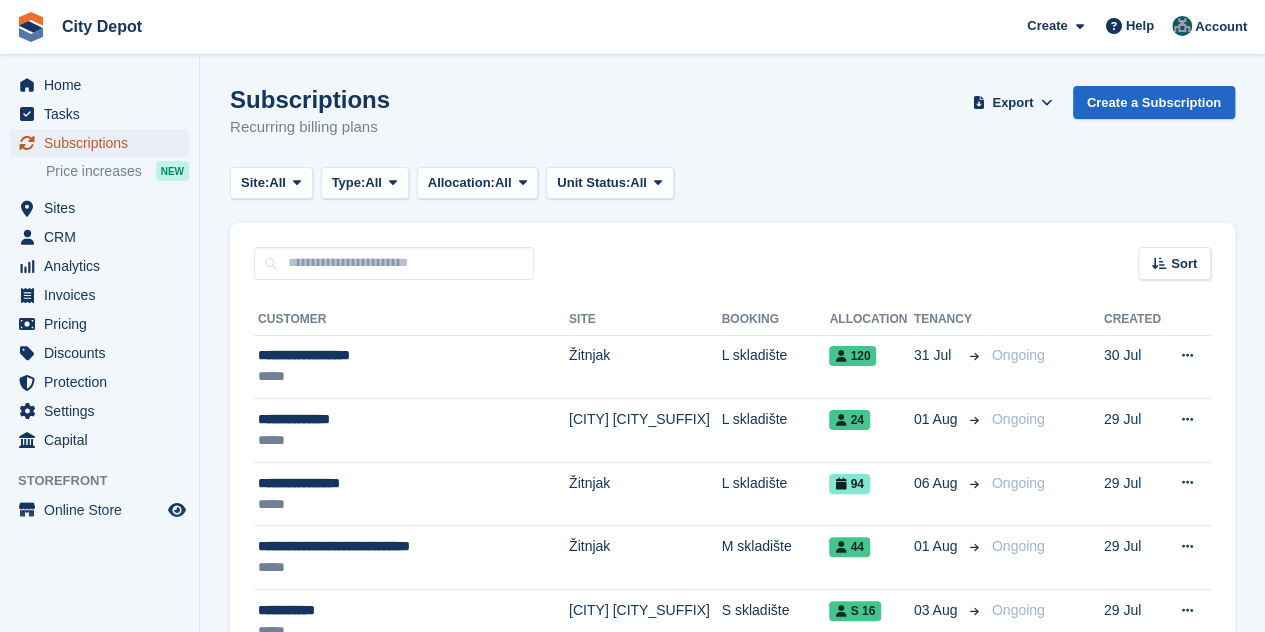 click on "Subscriptions" at bounding box center [104, 143] 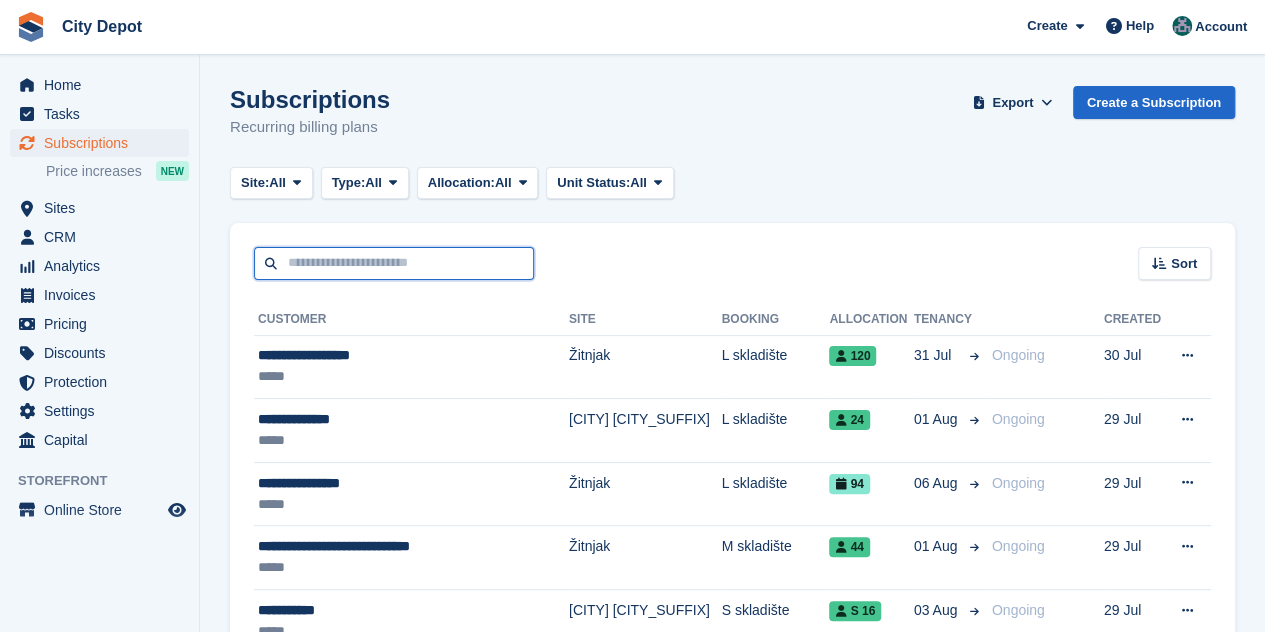 click at bounding box center [394, 263] 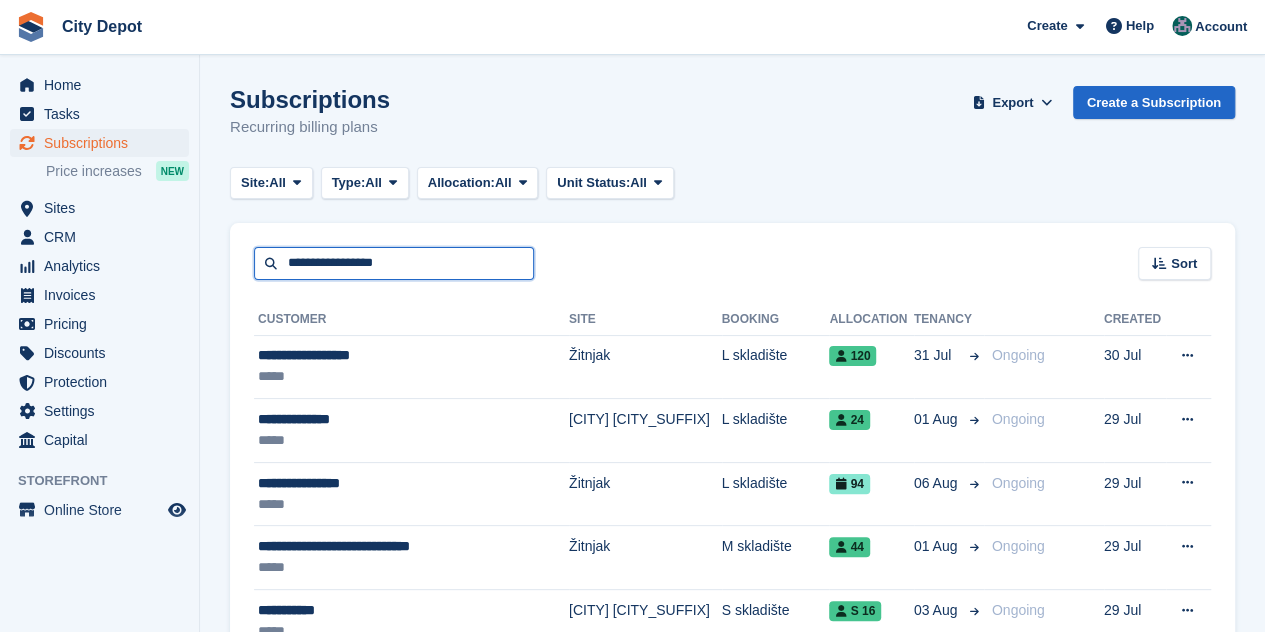 type on "**********" 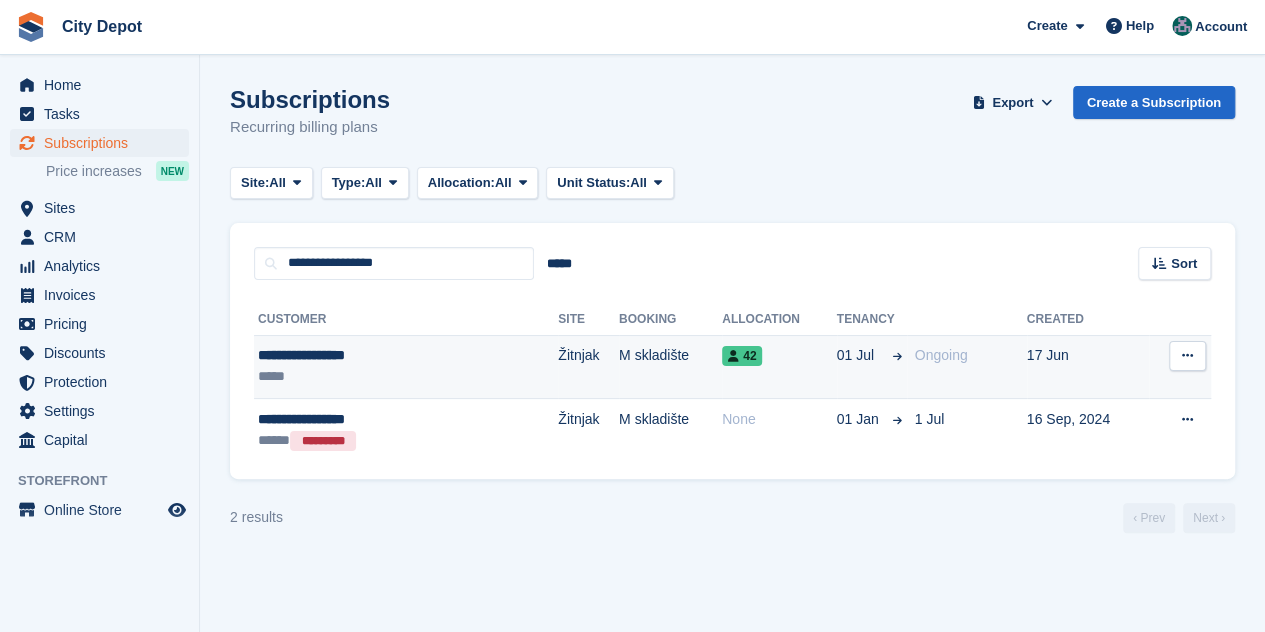 click on "**********" at bounding box center (359, 355) 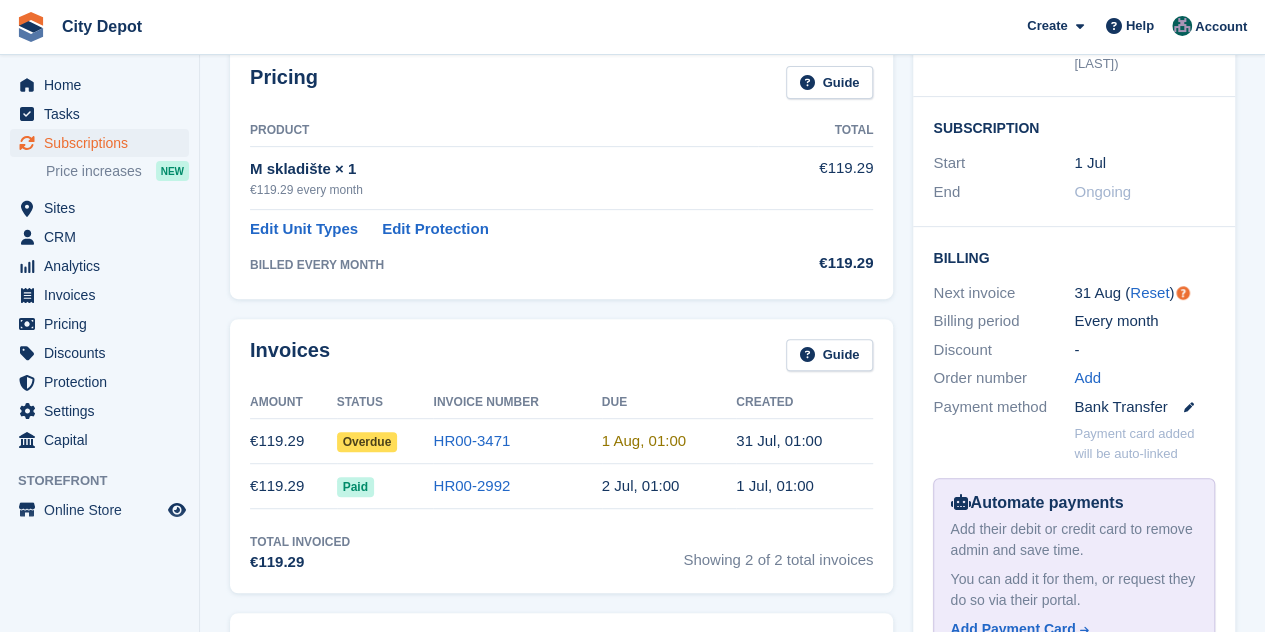 scroll, scrollTop: 500, scrollLeft: 0, axis: vertical 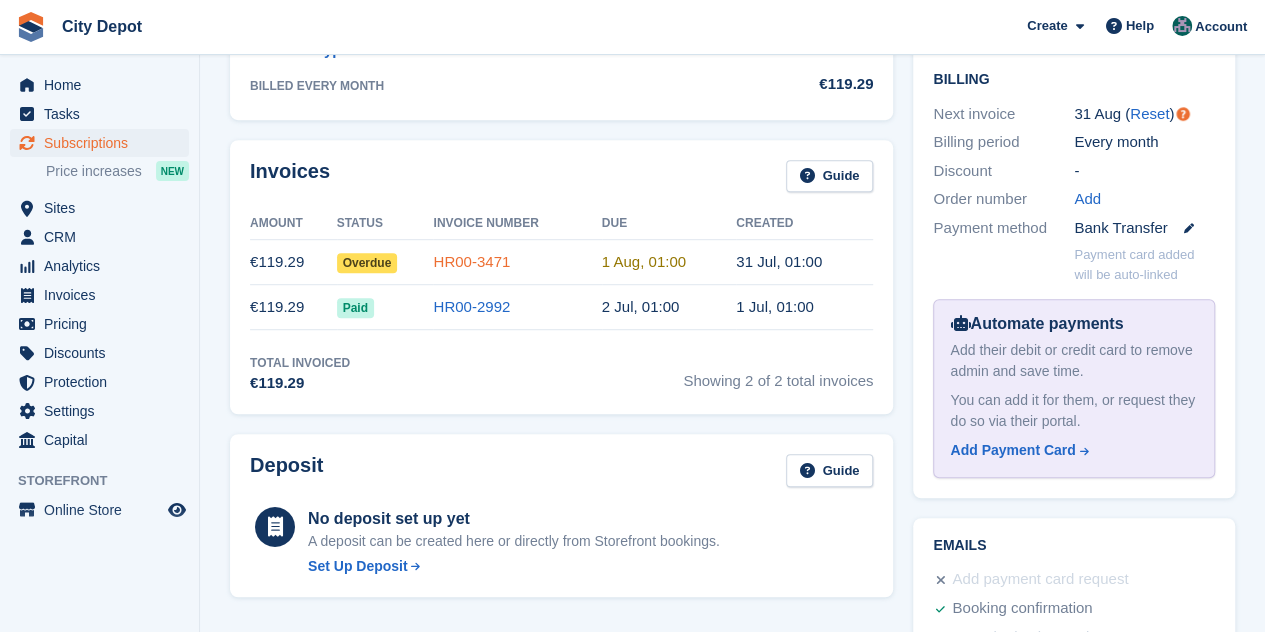 click on "HR00-3471" at bounding box center [471, 261] 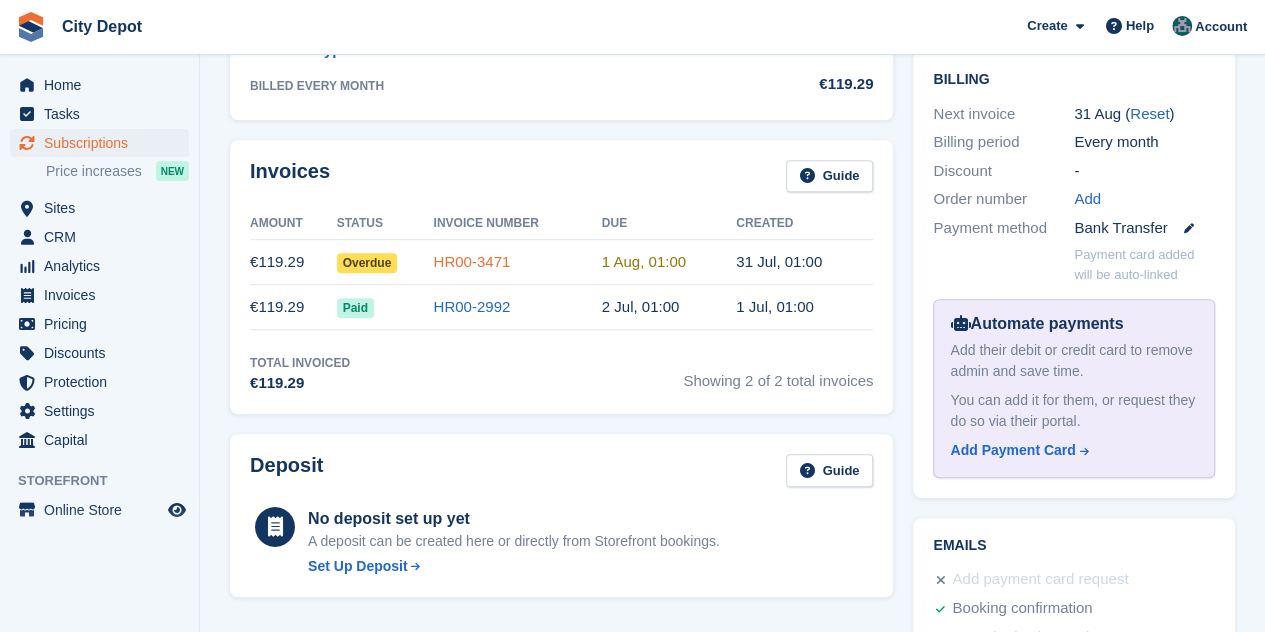 scroll, scrollTop: 0, scrollLeft: 0, axis: both 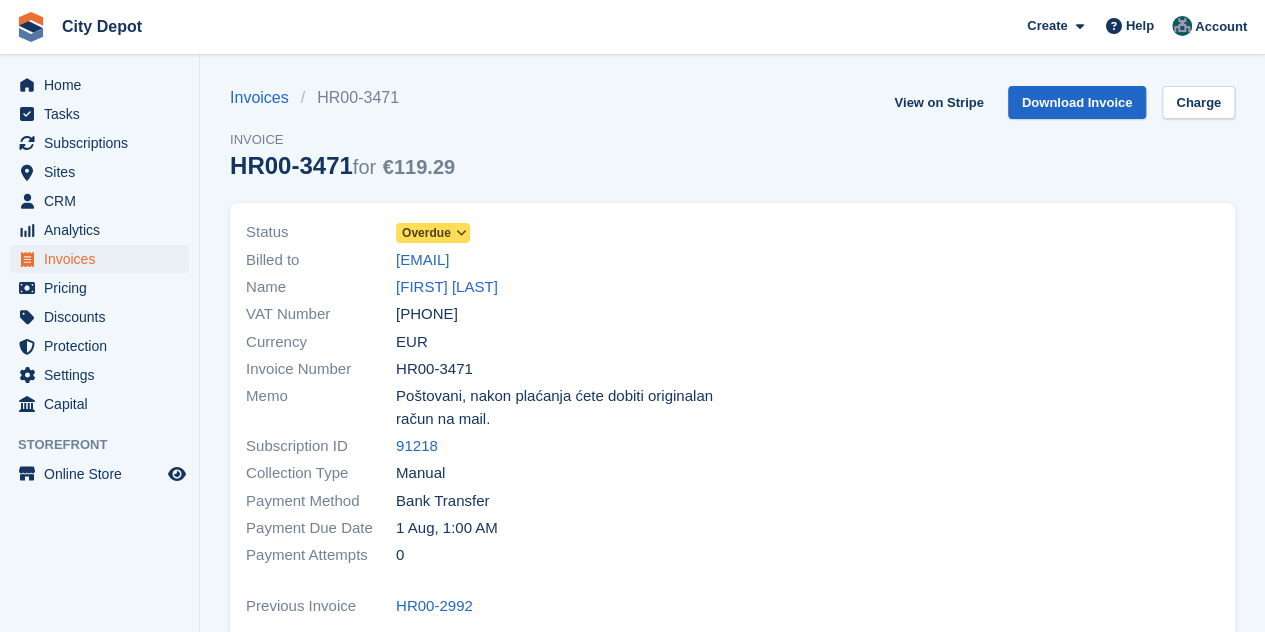 click on "Overdue" at bounding box center [426, 233] 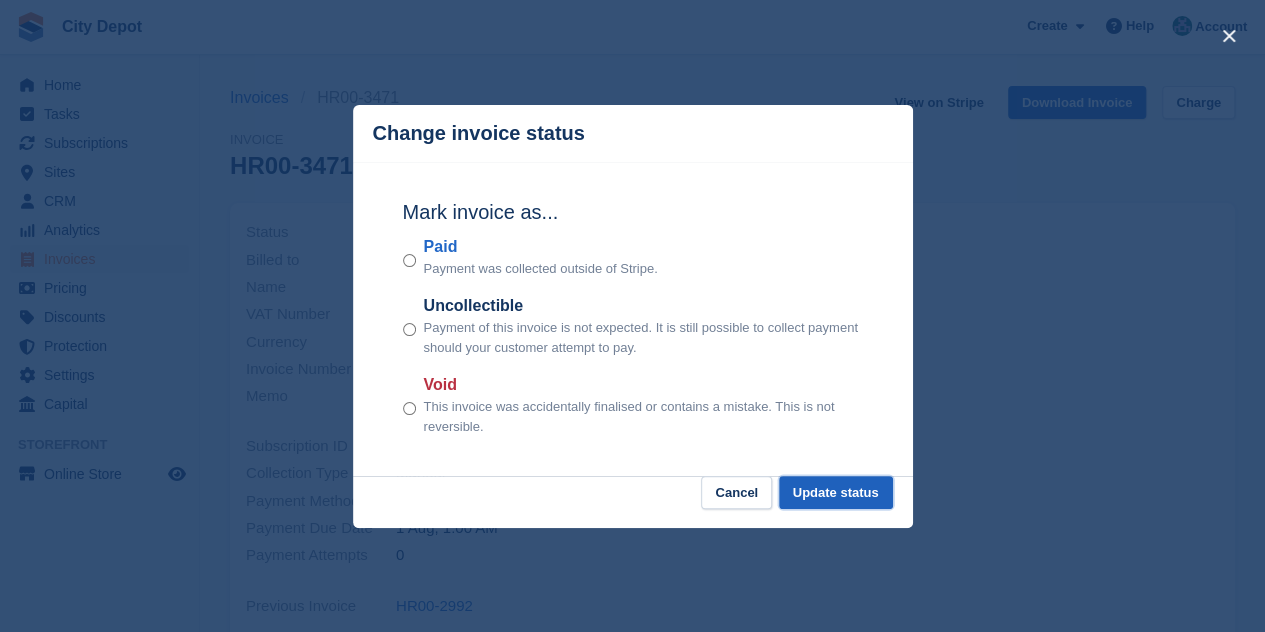 click on "Update status" at bounding box center [836, 492] 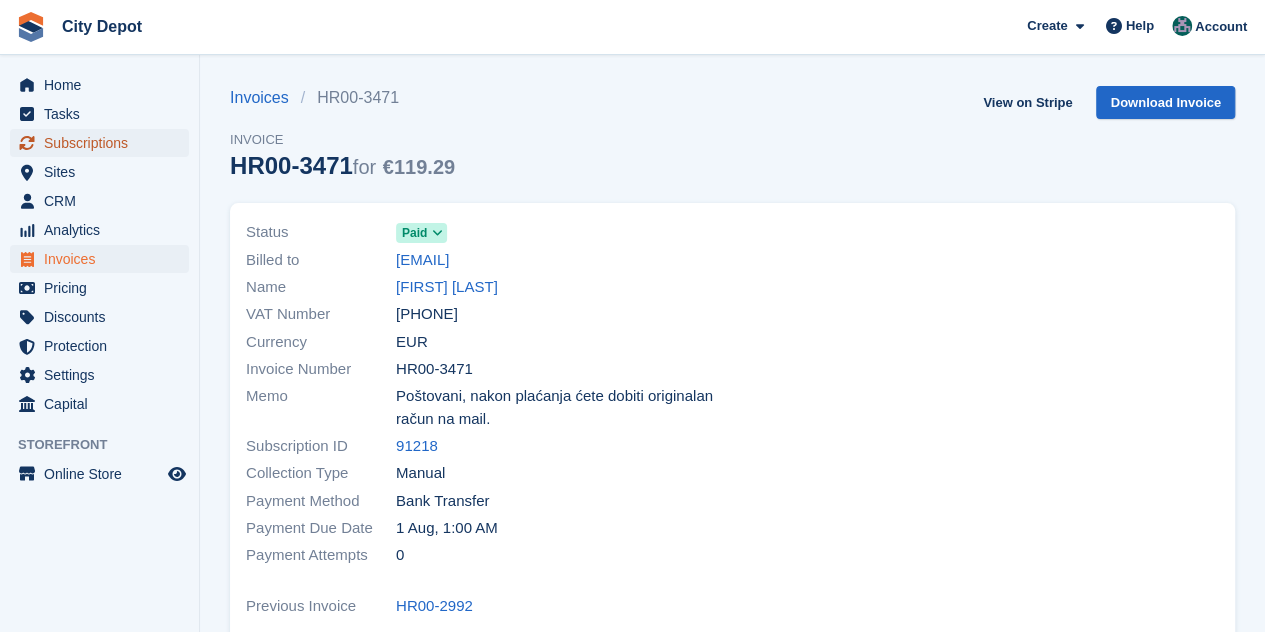 click on "Subscriptions" at bounding box center [104, 143] 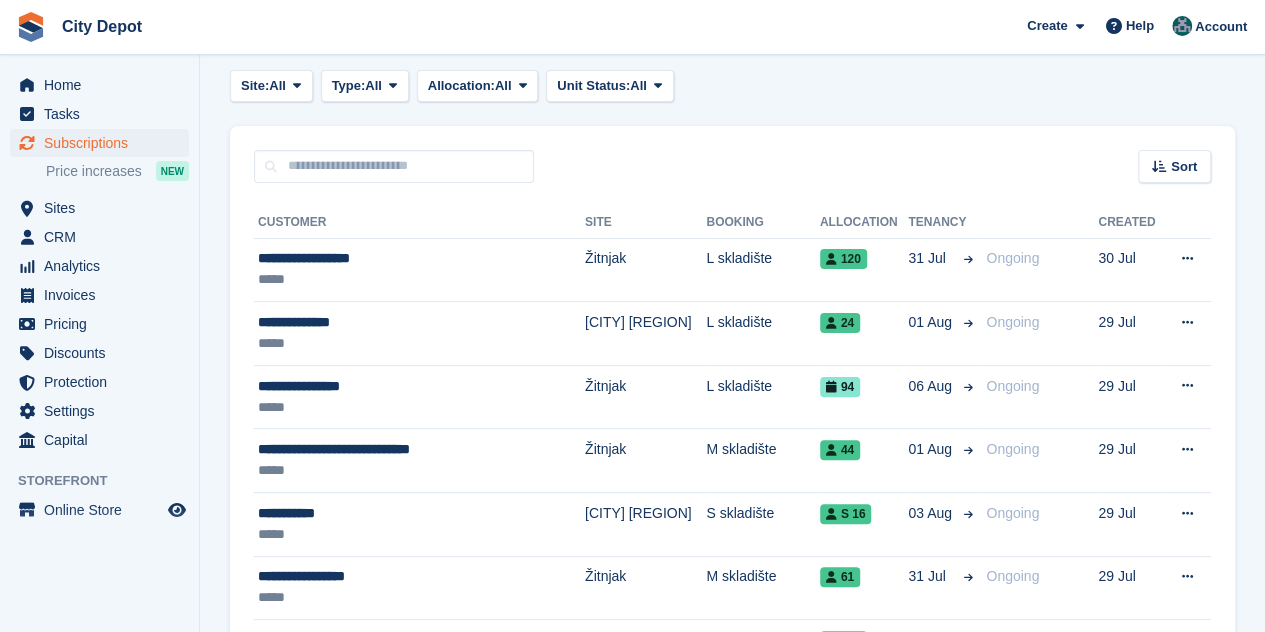 scroll, scrollTop: 100, scrollLeft: 0, axis: vertical 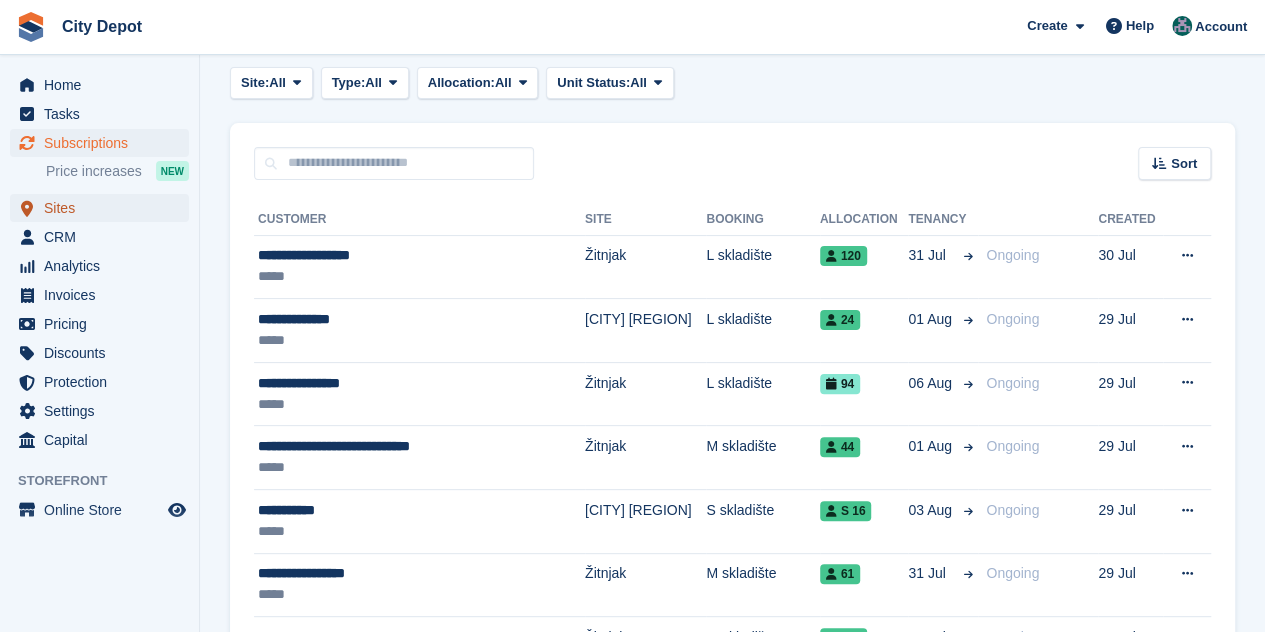 click on "Sites" at bounding box center [104, 208] 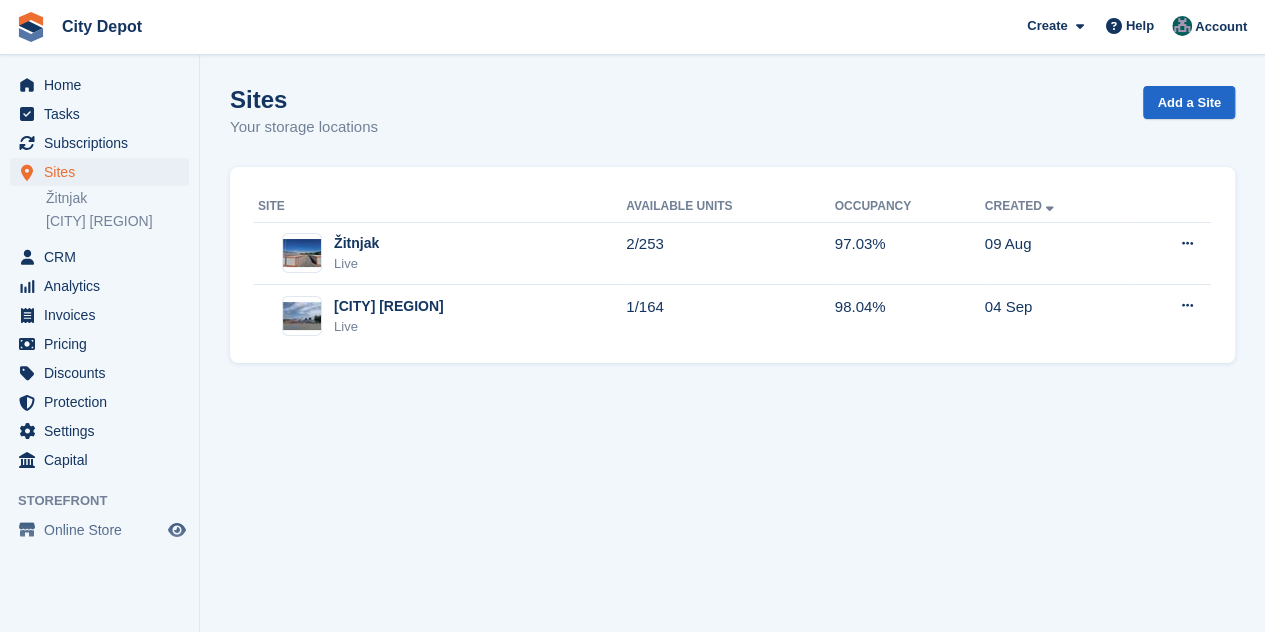 scroll, scrollTop: 0, scrollLeft: 0, axis: both 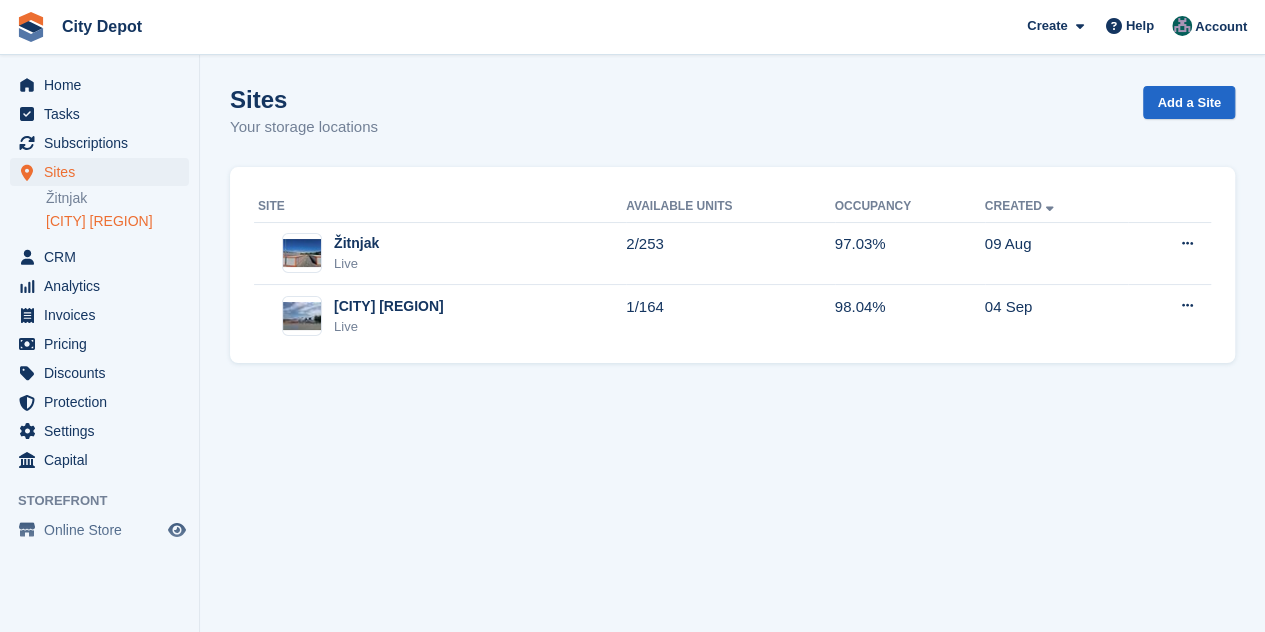 click on "[CITY] zapad" at bounding box center (117, 221) 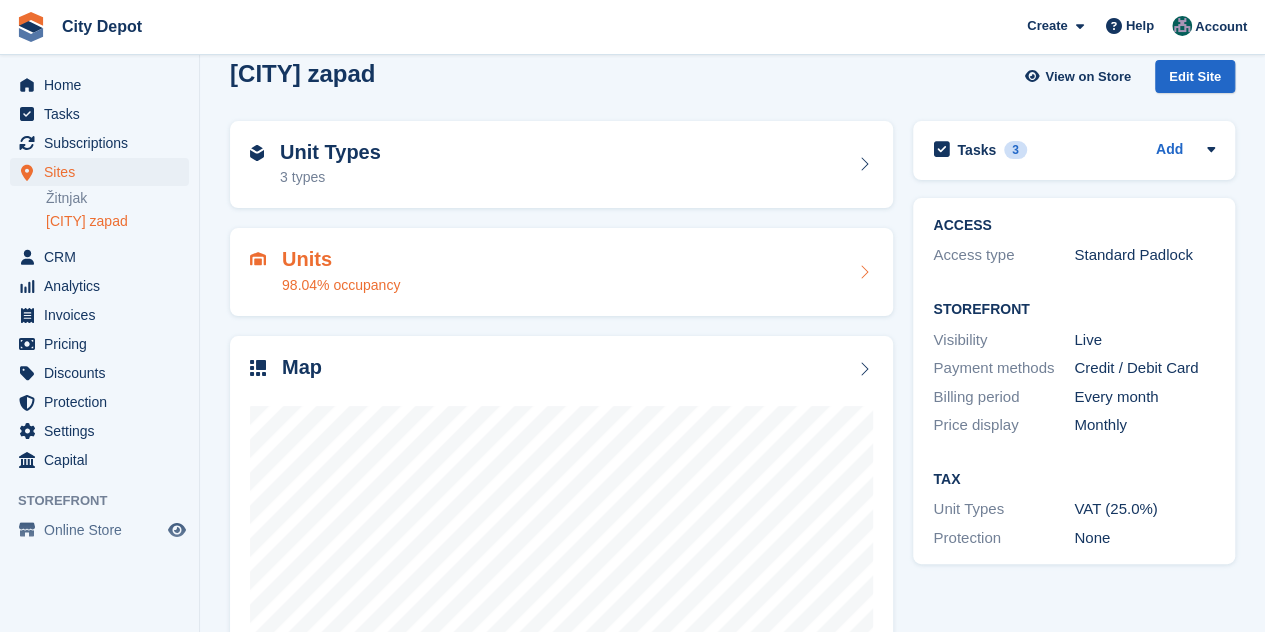 scroll, scrollTop: 20, scrollLeft: 0, axis: vertical 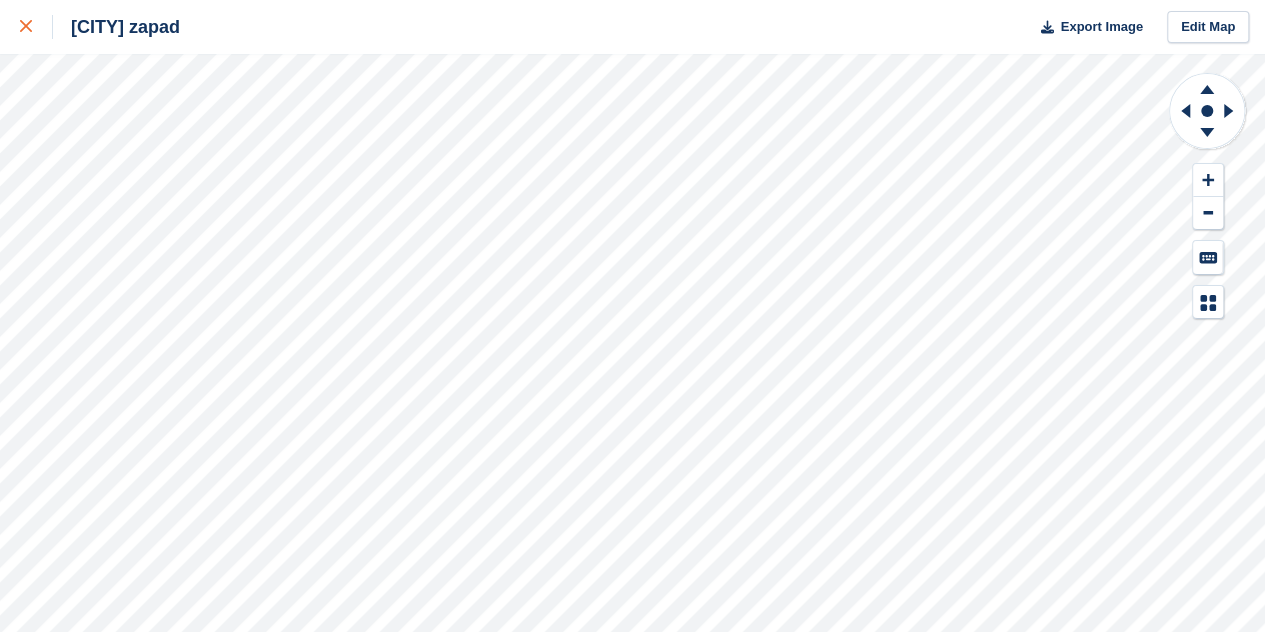 click 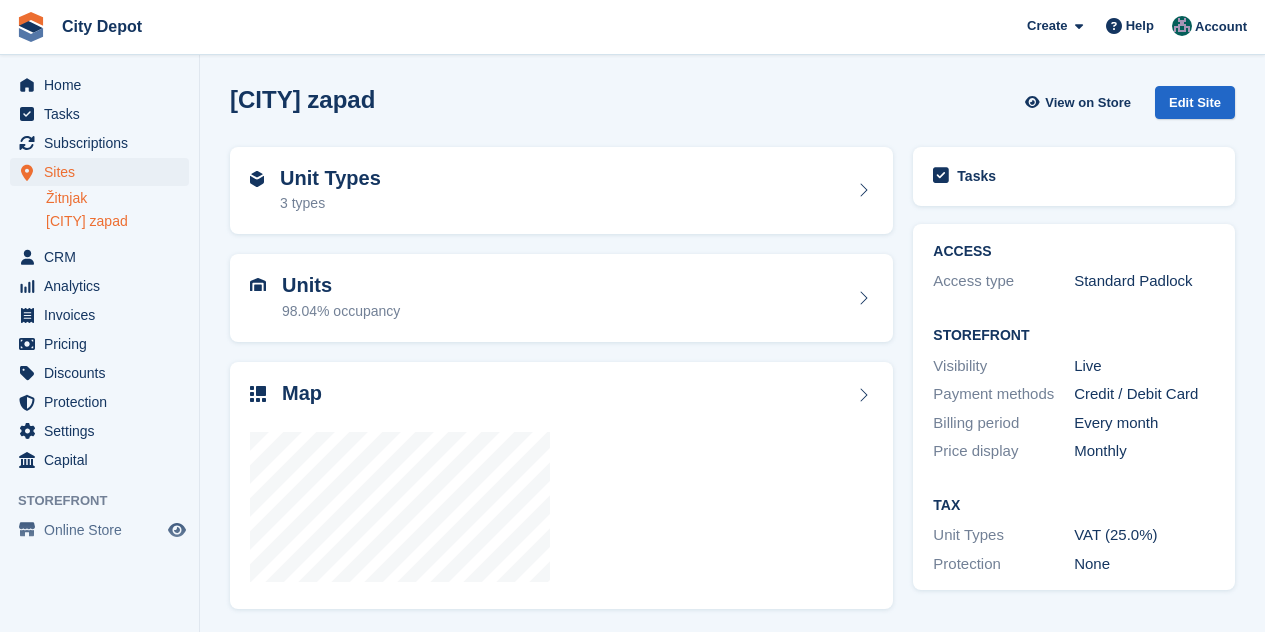 scroll, scrollTop: 0, scrollLeft: 0, axis: both 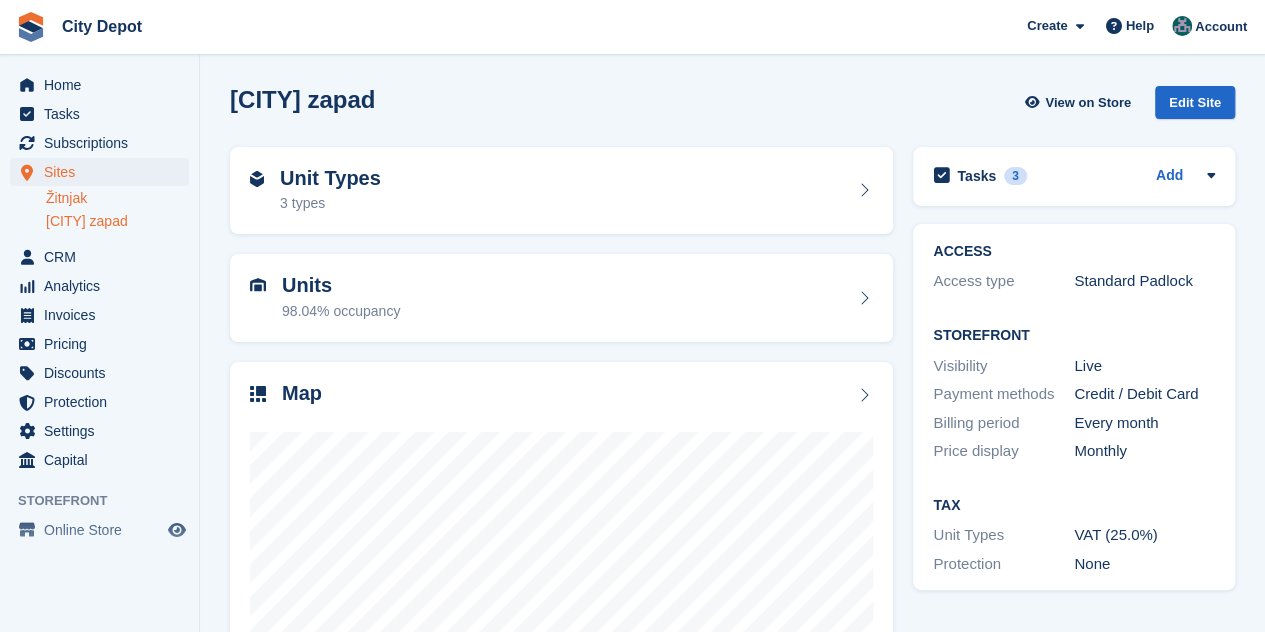 click on "Žitnjak" at bounding box center (117, 198) 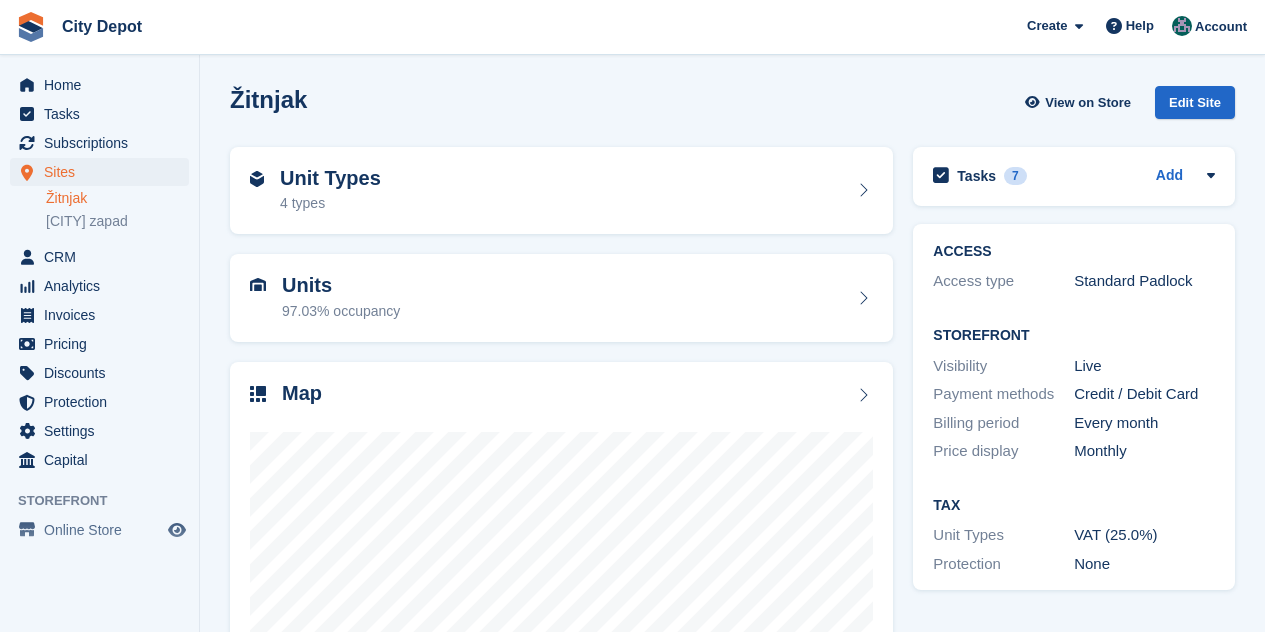 scroll, scrollTop: 220, scrollLeft: 0, axis: vertical 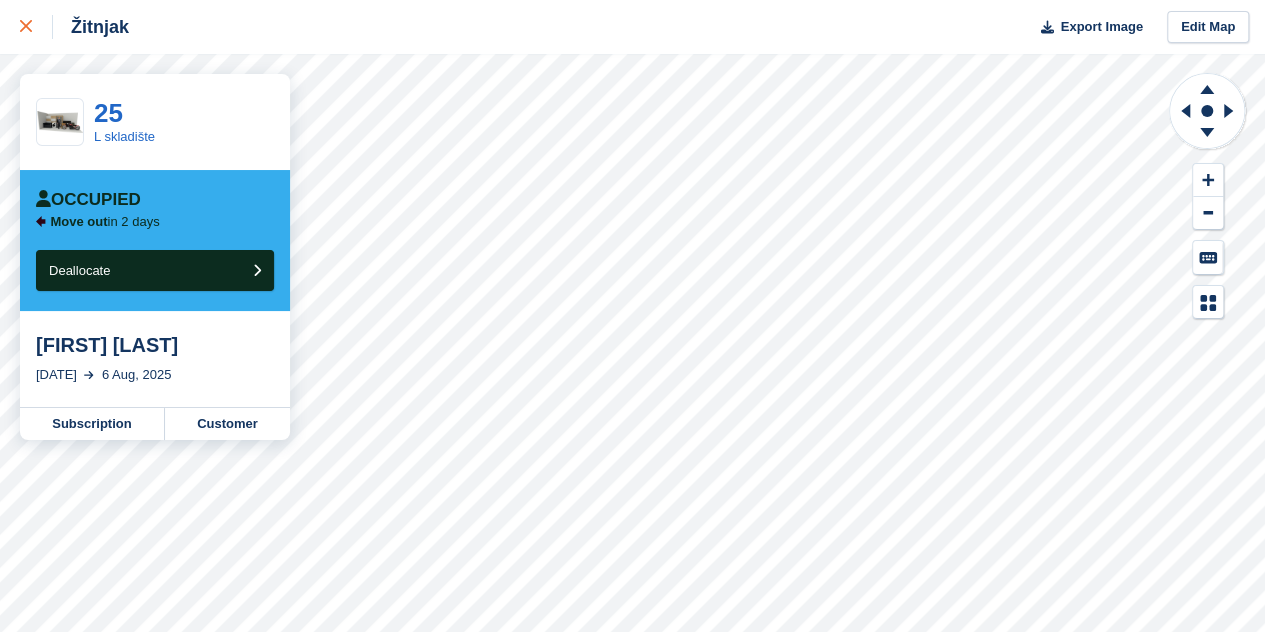 click at bounding box center (36, 27) 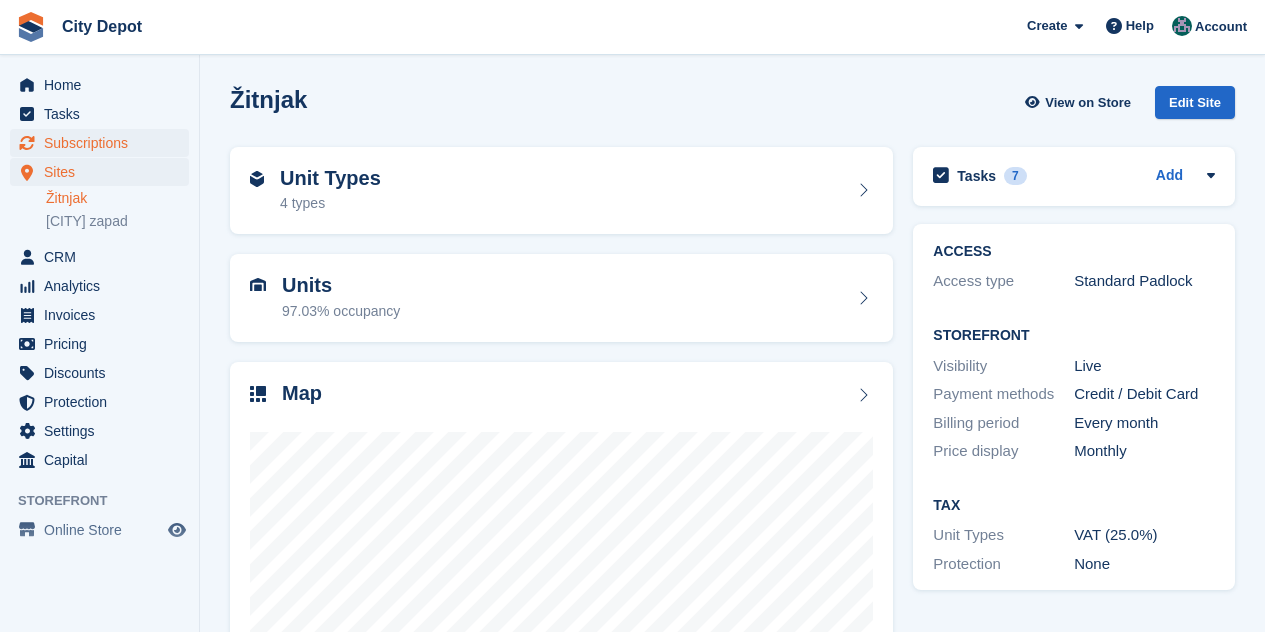 scroll, scrollTop: 0, scrollLeft: 0, axis: both 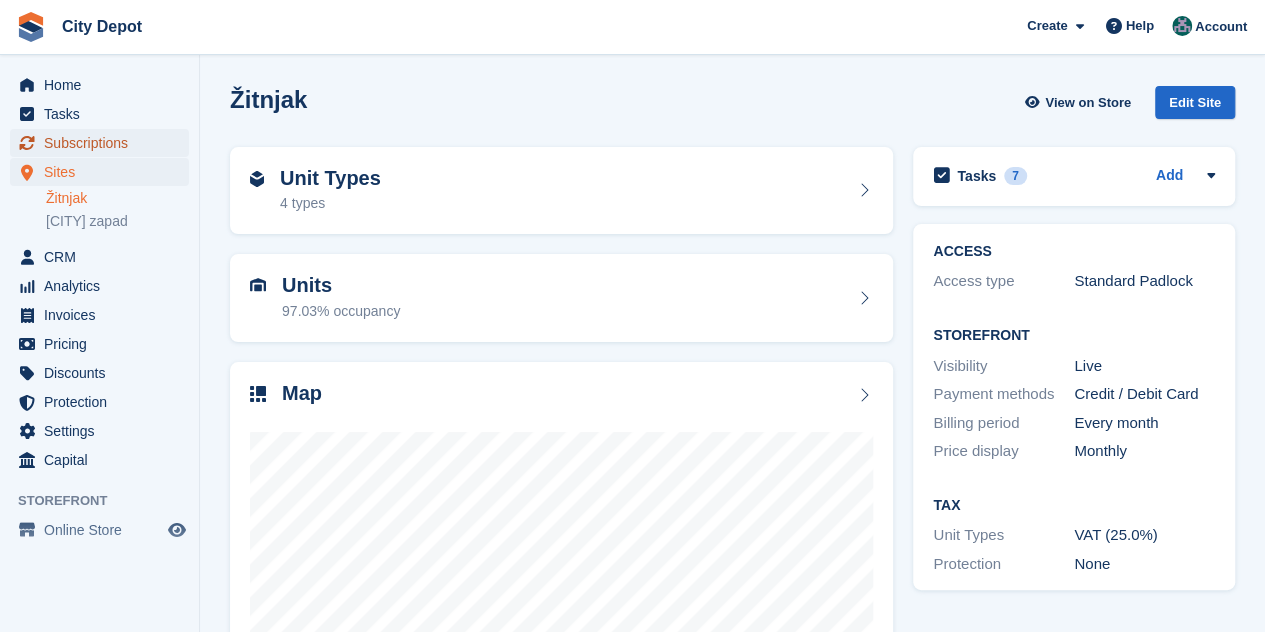 click on "Subscriptions" at bounding box center (104, 143) 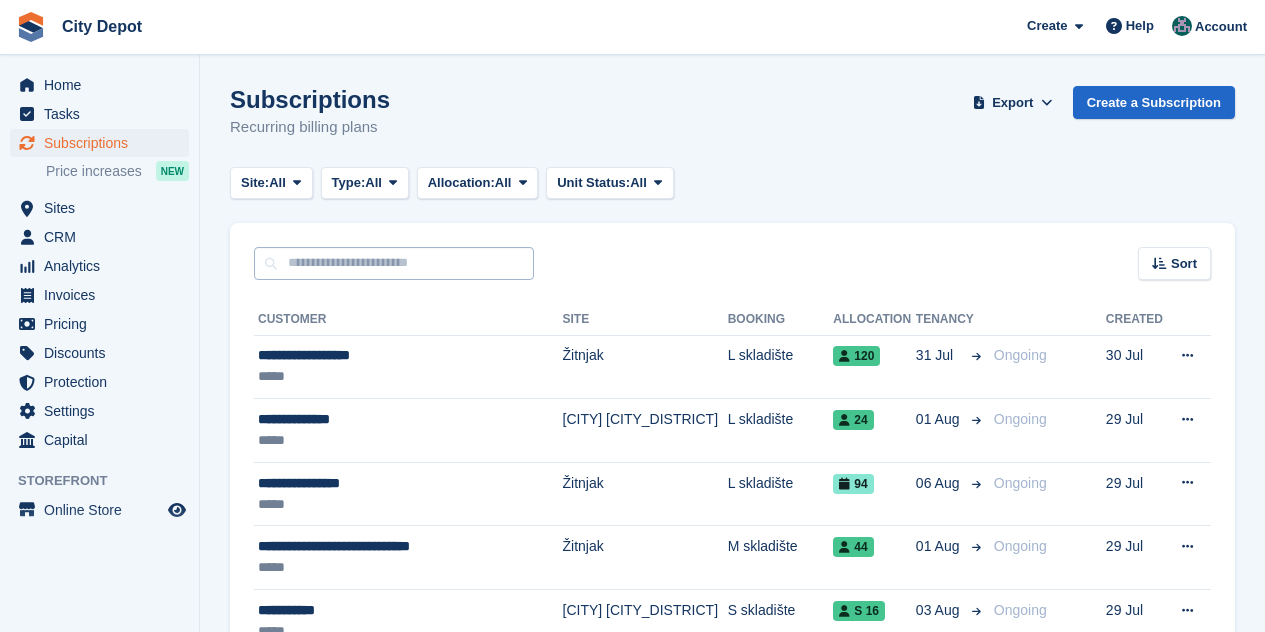scroll, scrollTop: 0, scrollLeft: 0, axis: both 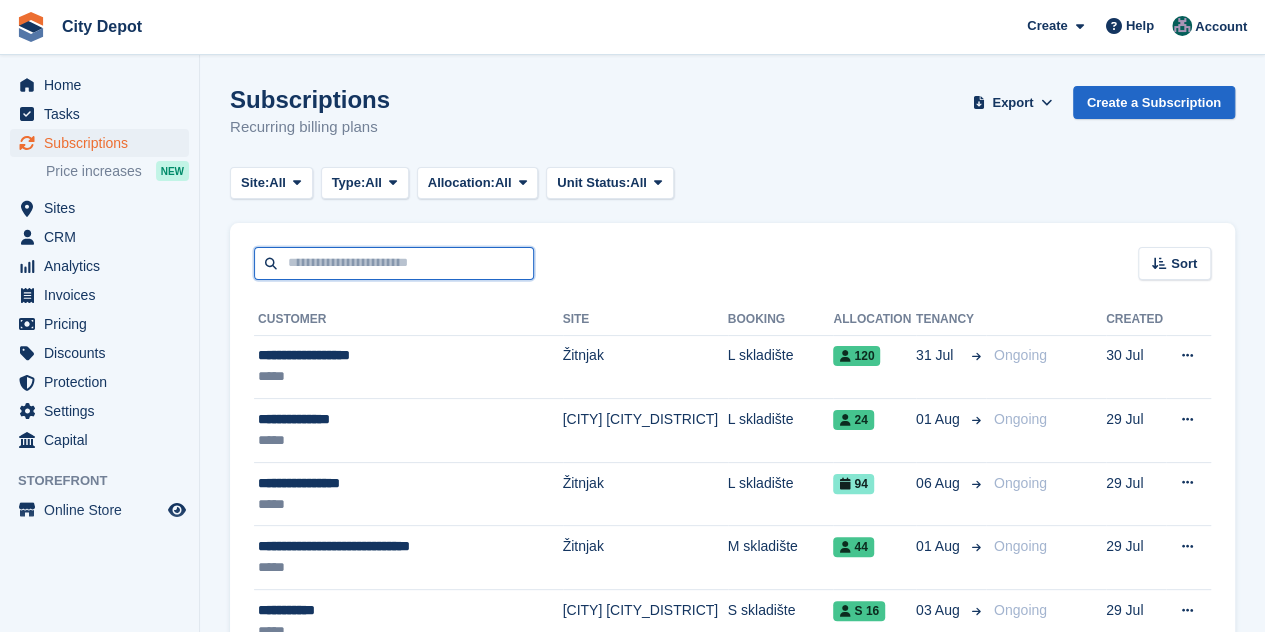 click at bounding box center (394, 263) 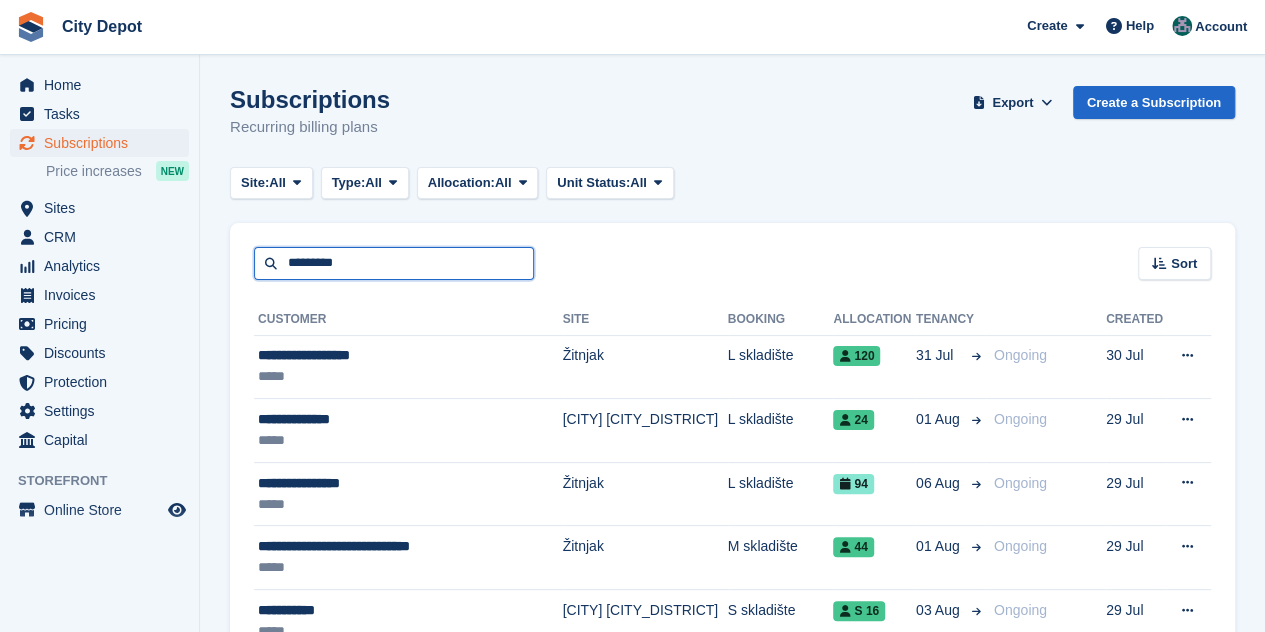 type on "*********" 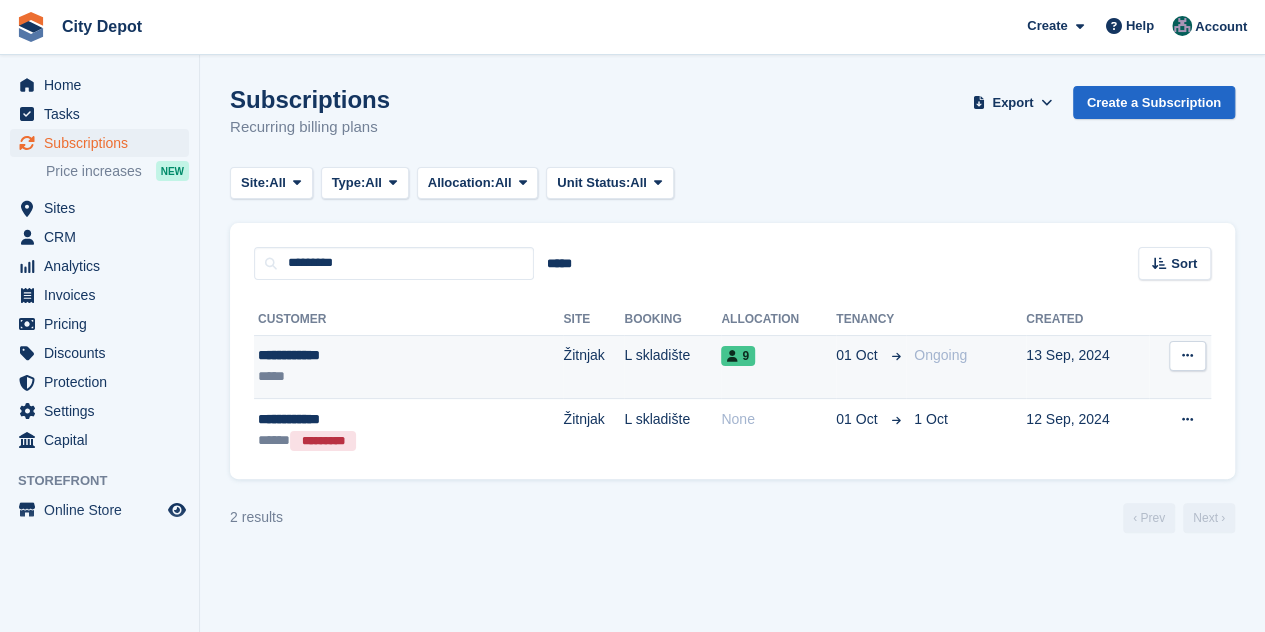 click on "**********" at bounding box center [361, 355] 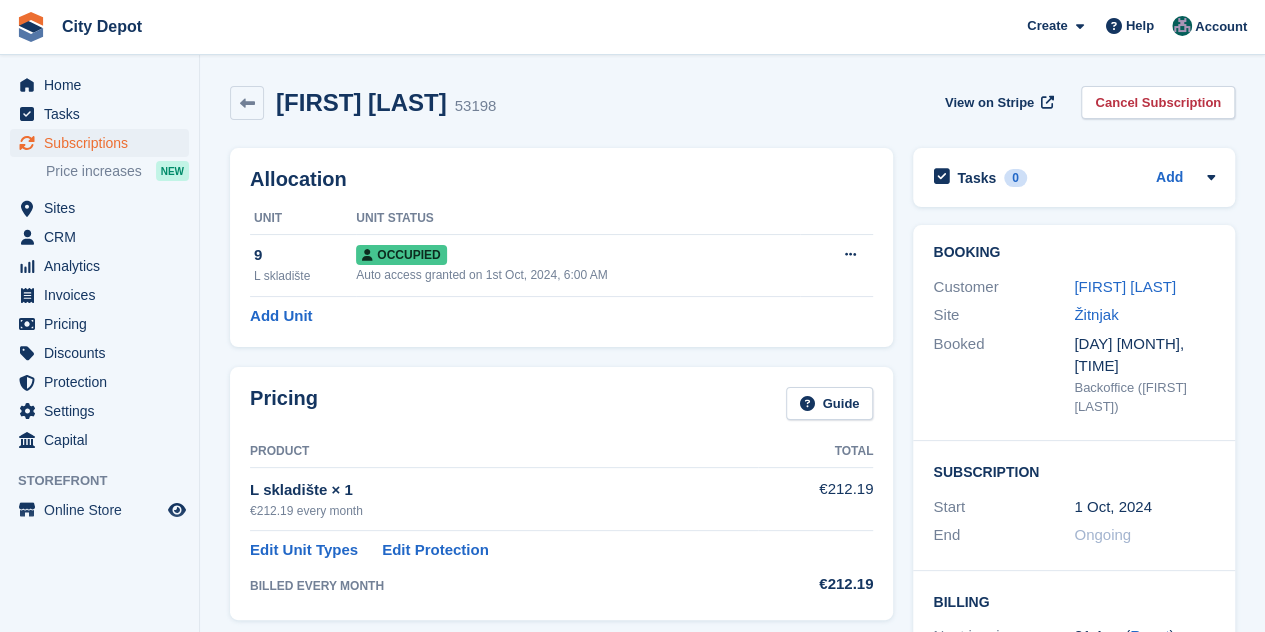 scroll, scrollTop: 400, scrollLeft: 0, axis: vertical 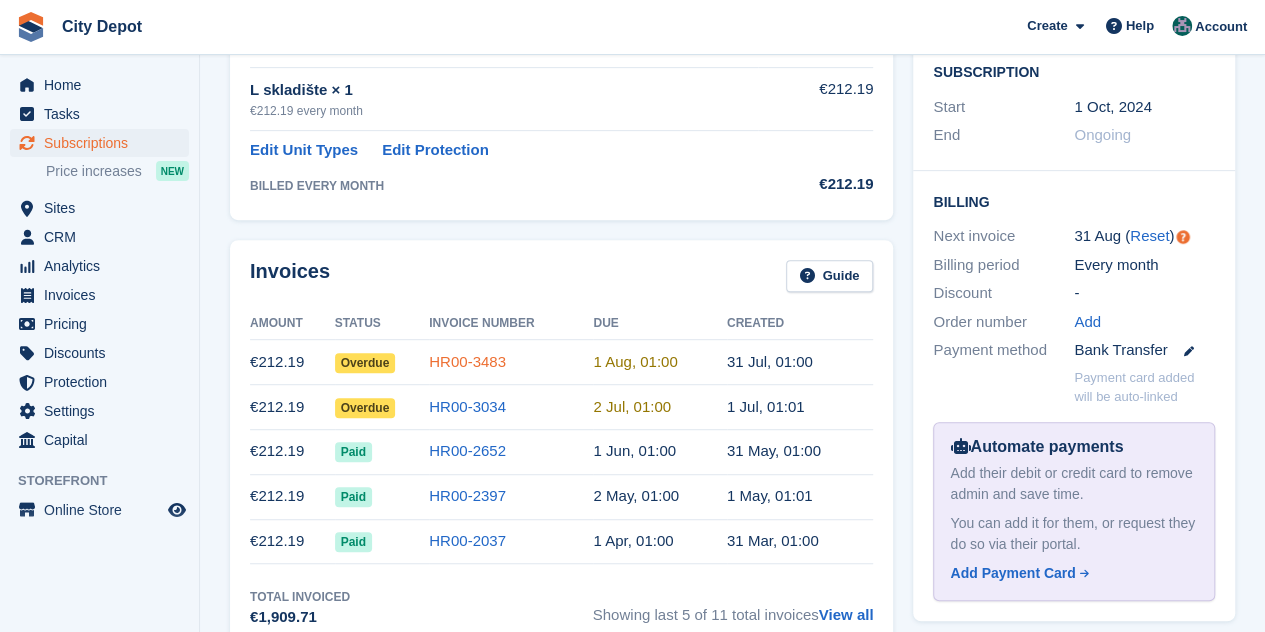 click on "HR00-3483" at bounding box center (467, 361) 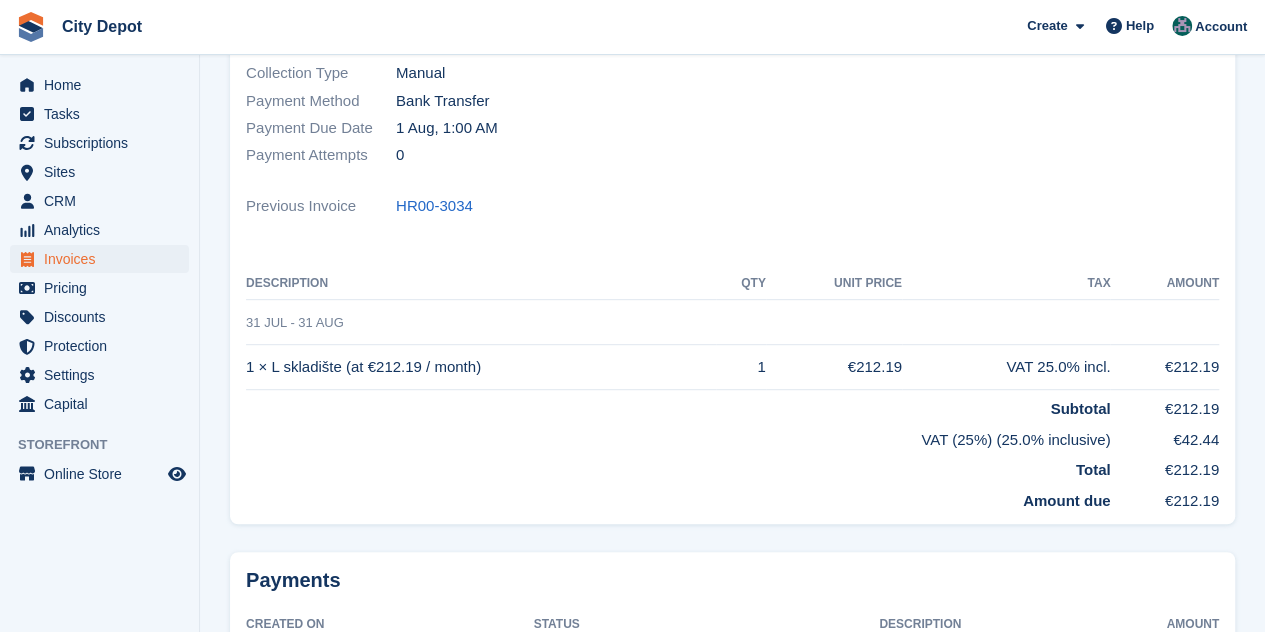 scroll, scrollTop: 0, scrollLeft: 0, axis: both 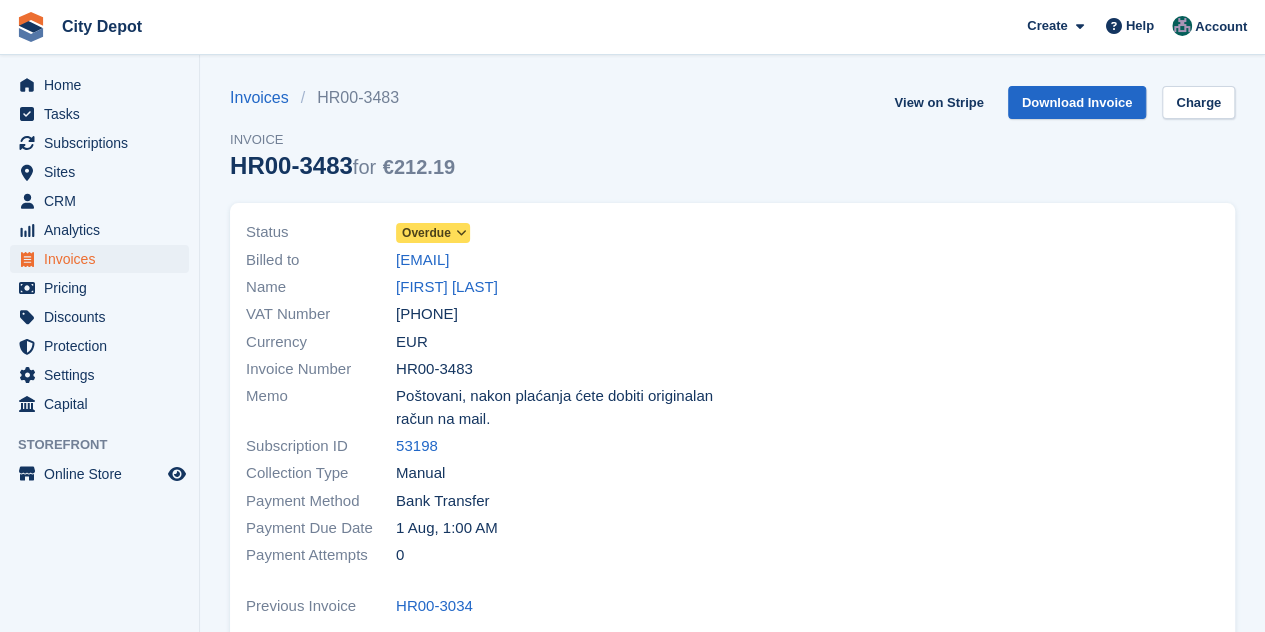 click on "Overdue" at bounding box center [433, 233] 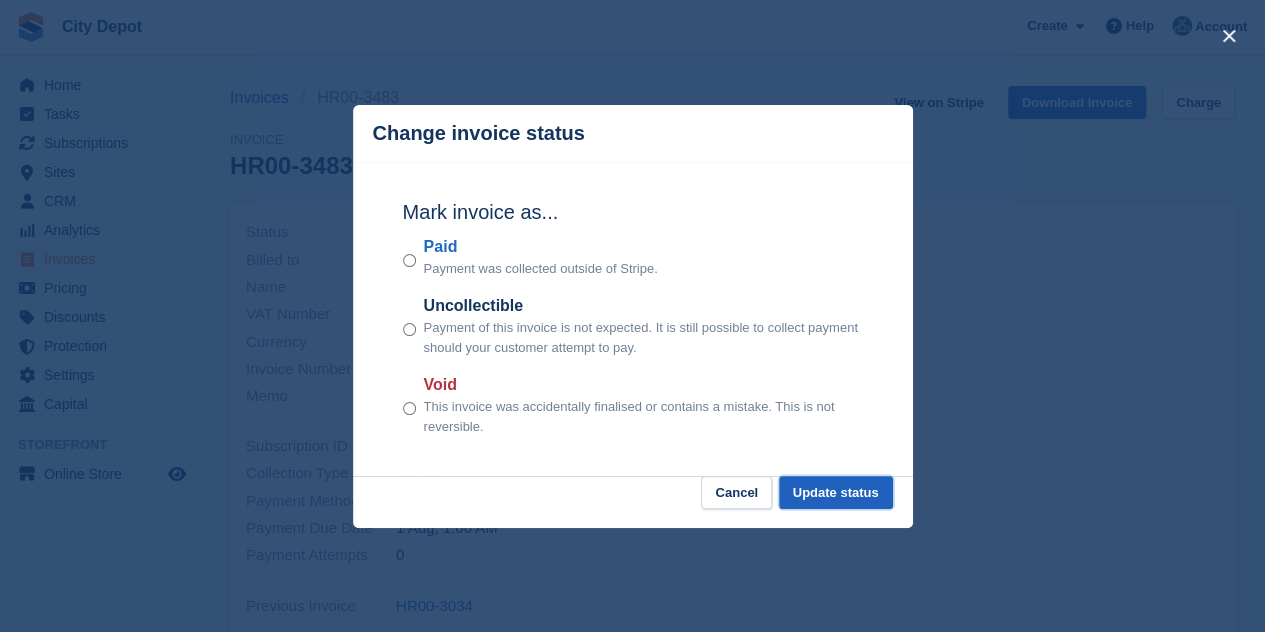 click on "Update status" at bounding box center (836, 492) 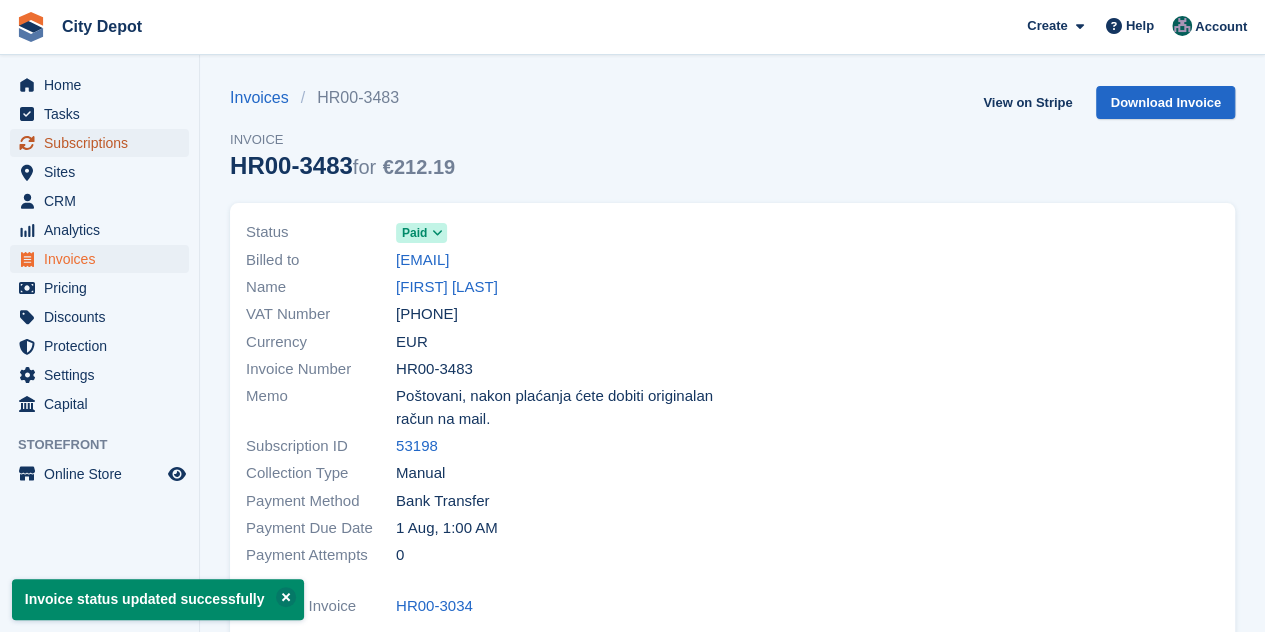 click on "Subscriptions" at bounding box center (104, 143) 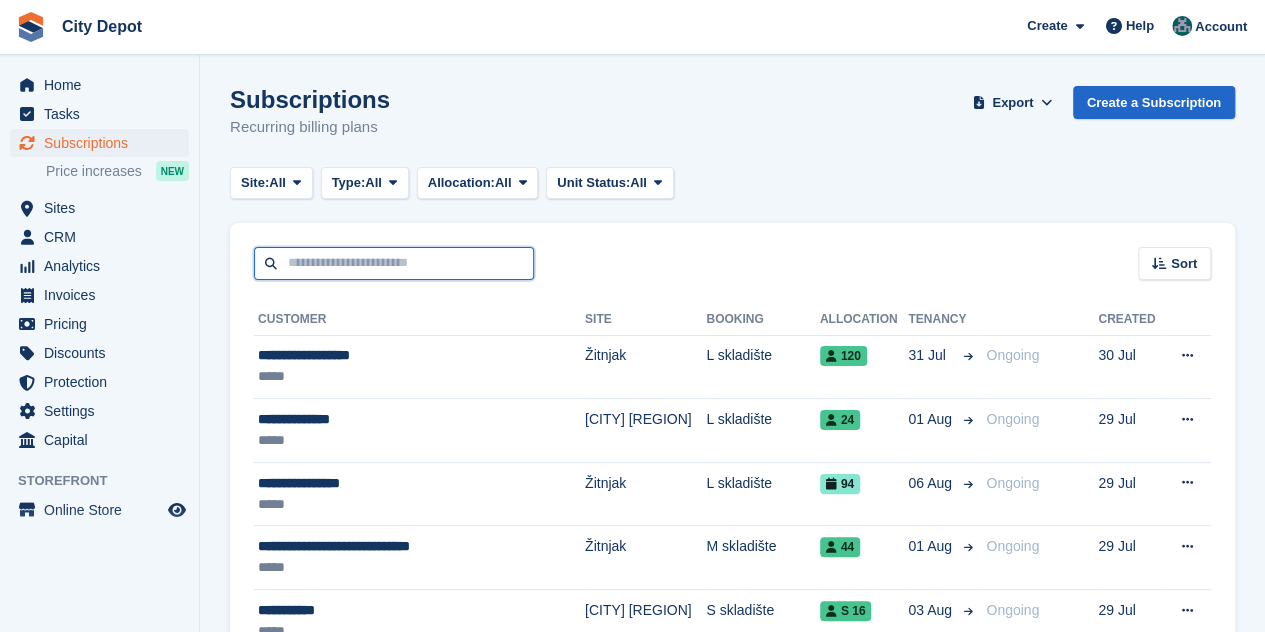 click at bounding box center [394, 263] 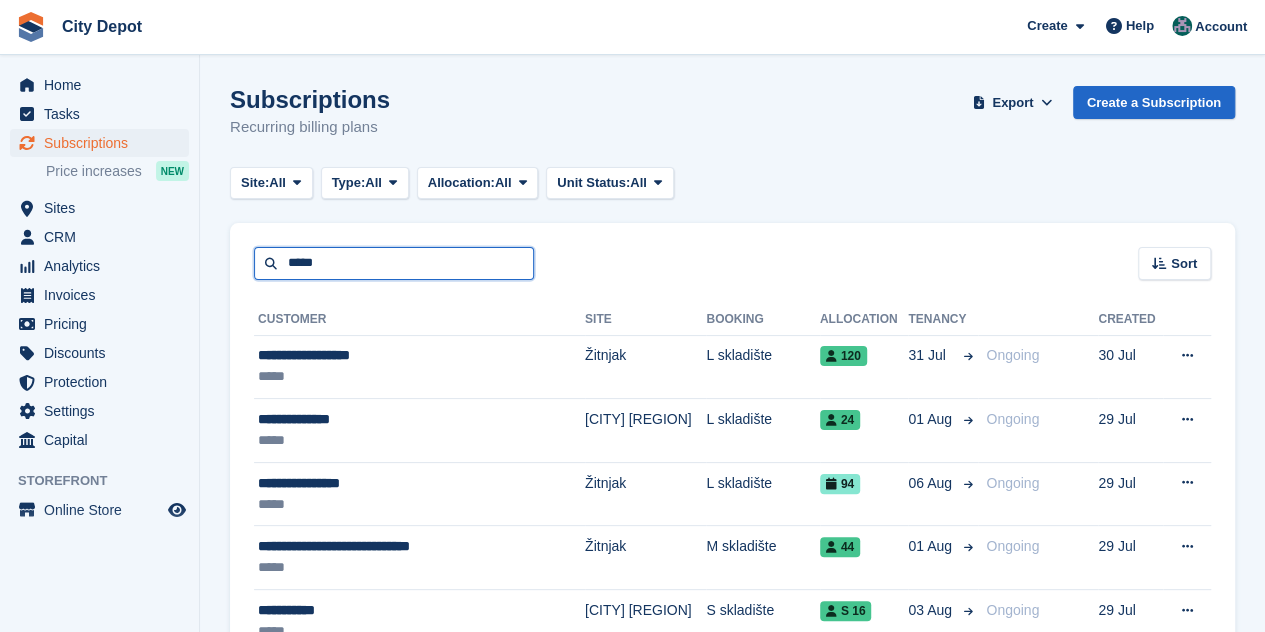 type on "*****" 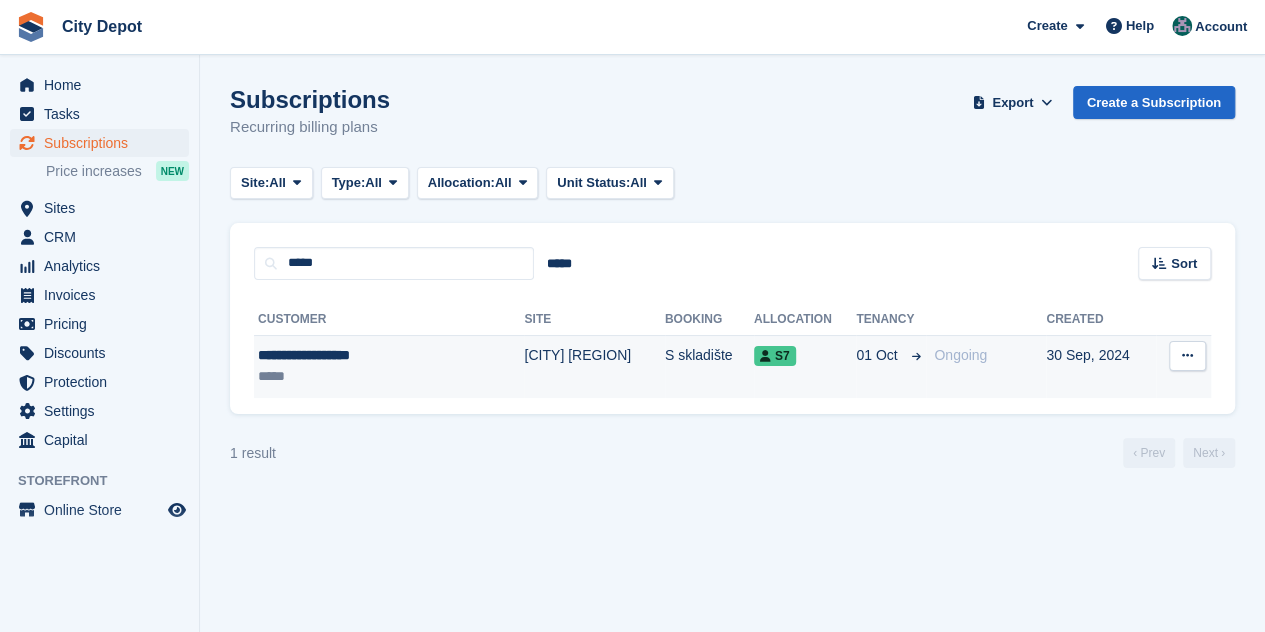 click on "*****" at bounding box center (358, 376) 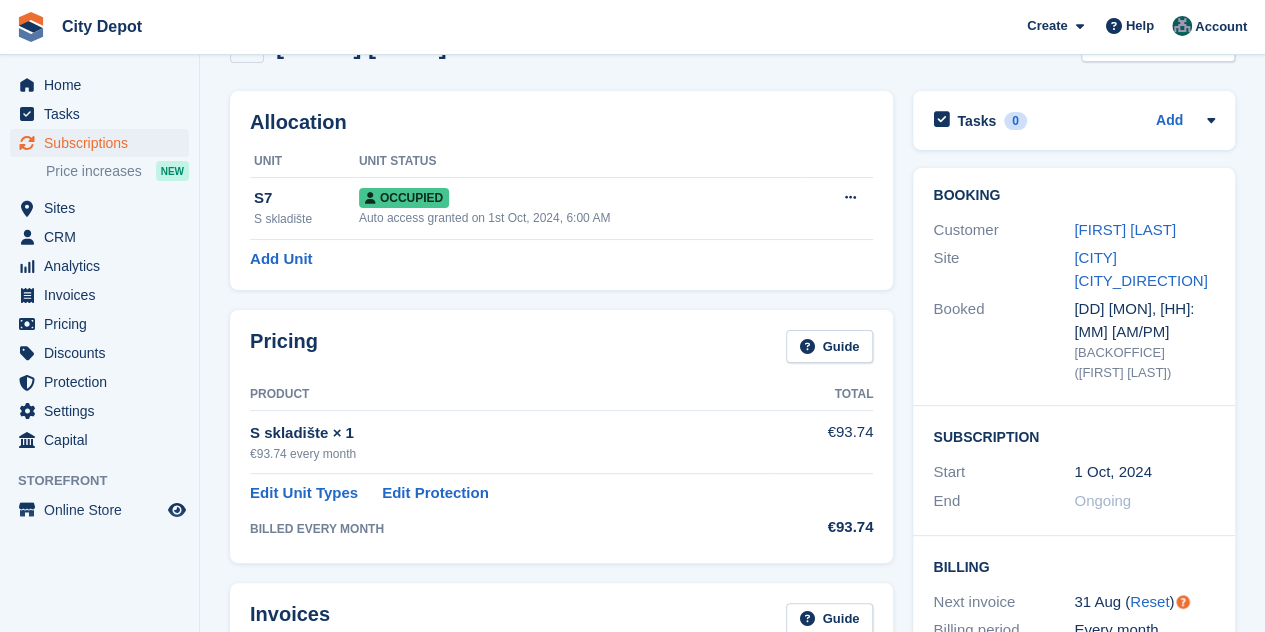 scroll, scrollTop: 0, scrollLeft: 0, axis: both 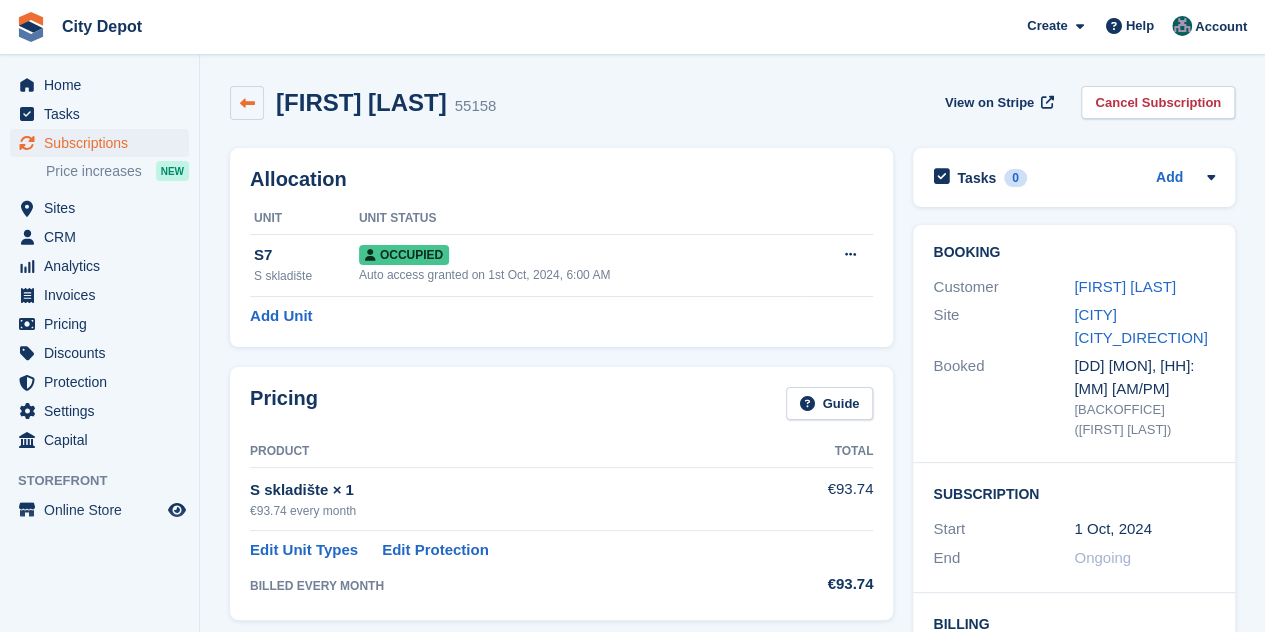 click at bounding box center [247, 103] 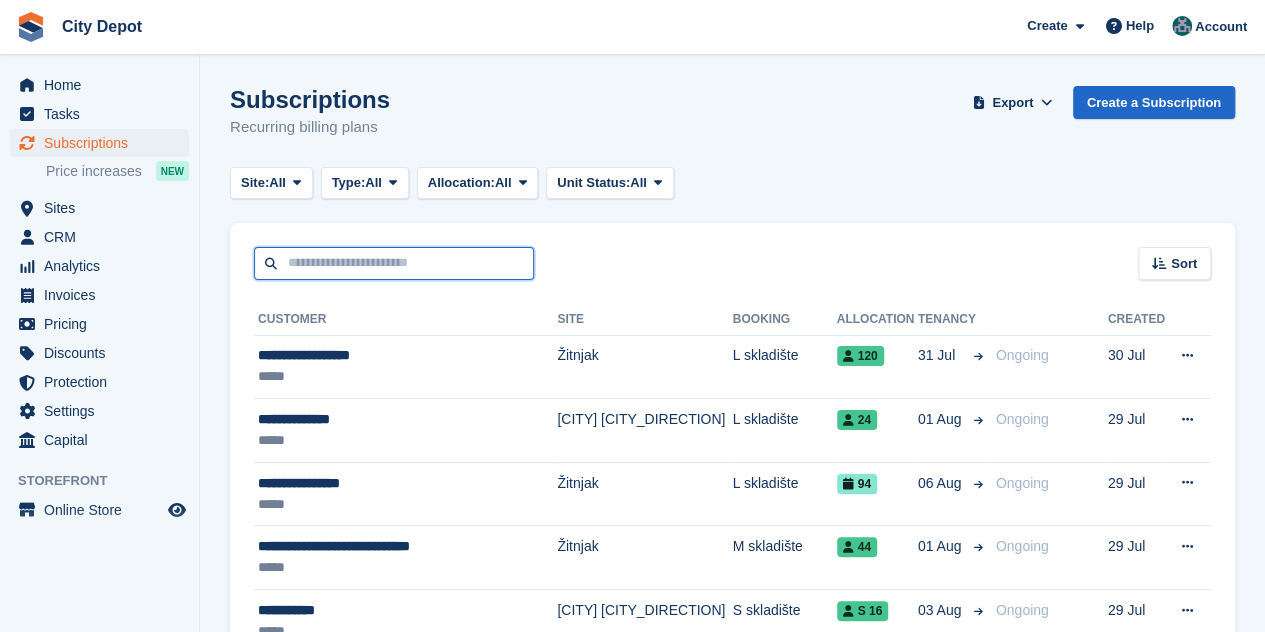 drag, startPoint x: 294, startPoint y: 270, endPoint x: 274, endPoint y: 245, distance: 32.01562 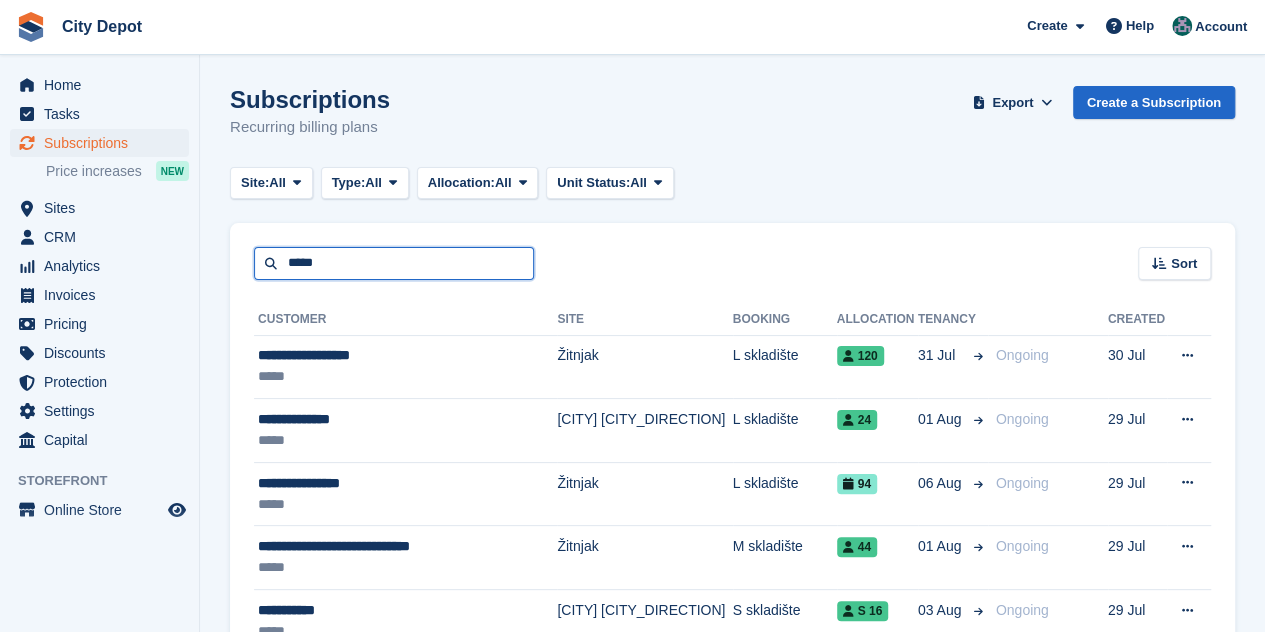 type on "*****" 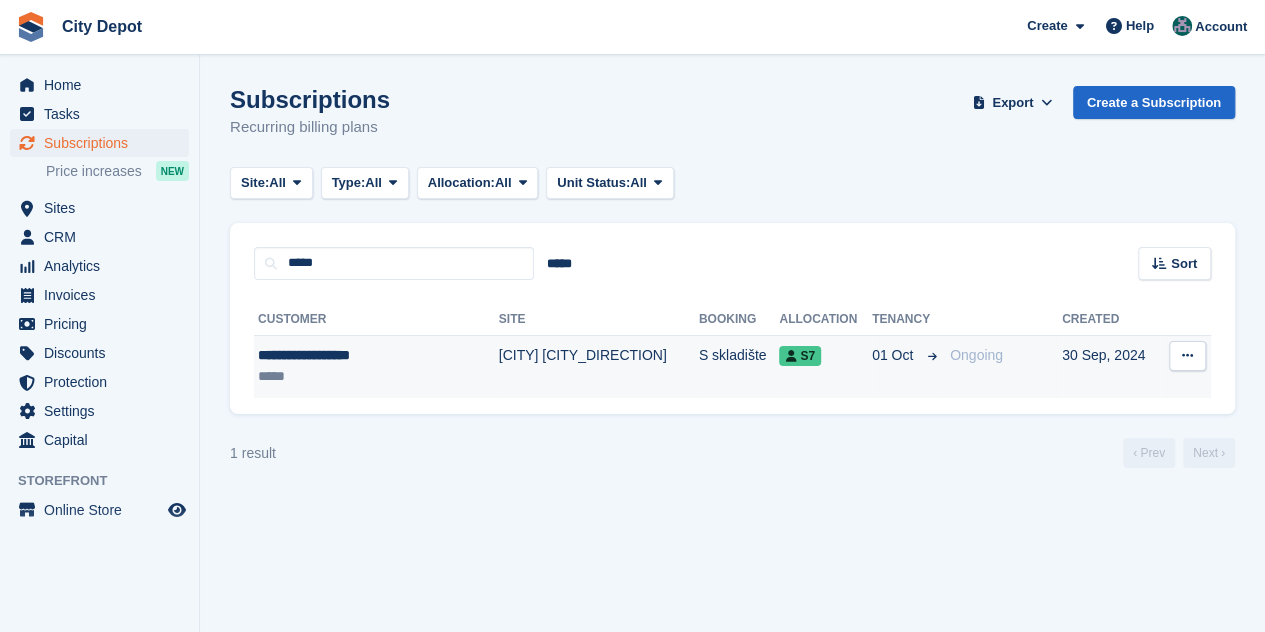 click on "*****" at bounding box center [358, 376] 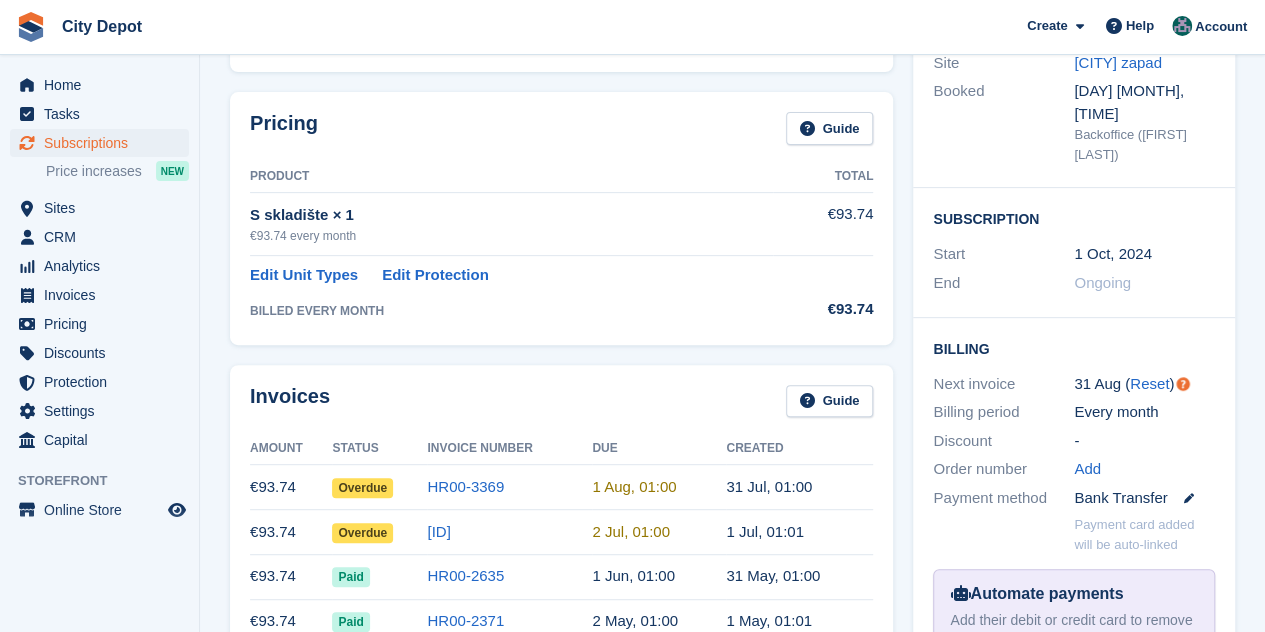 scroll, scrollTop: 400, scrollLeft: 0, axis: vertical 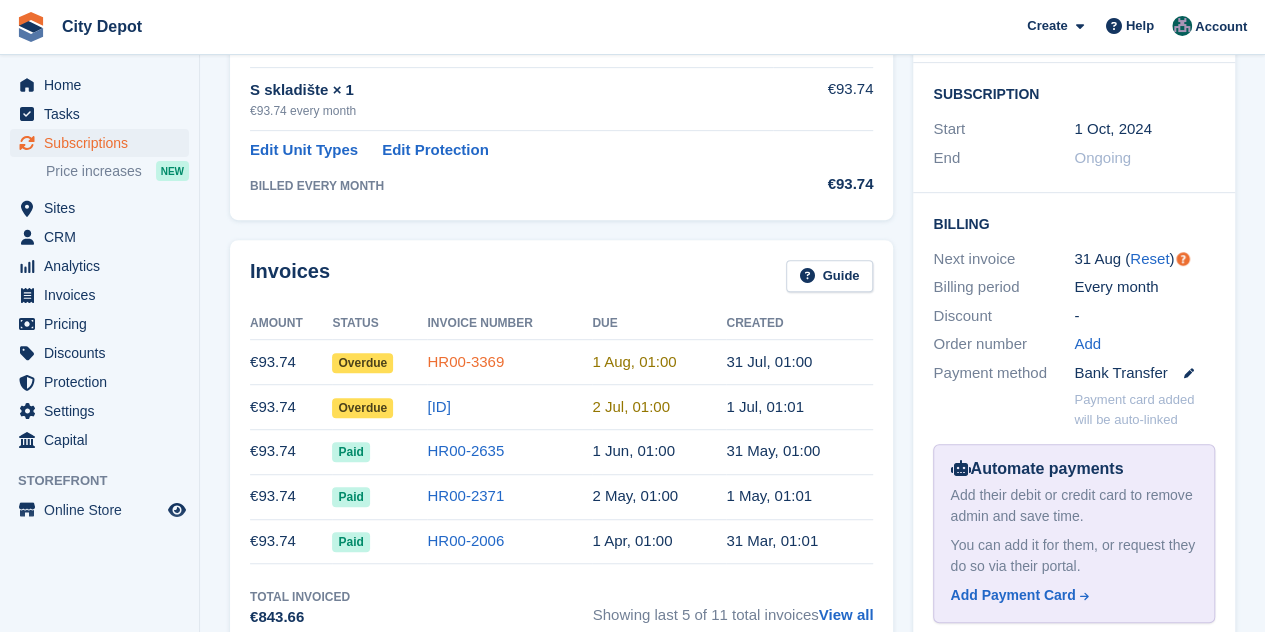 click on "HR00-3369" at bounding box center [465, 361] 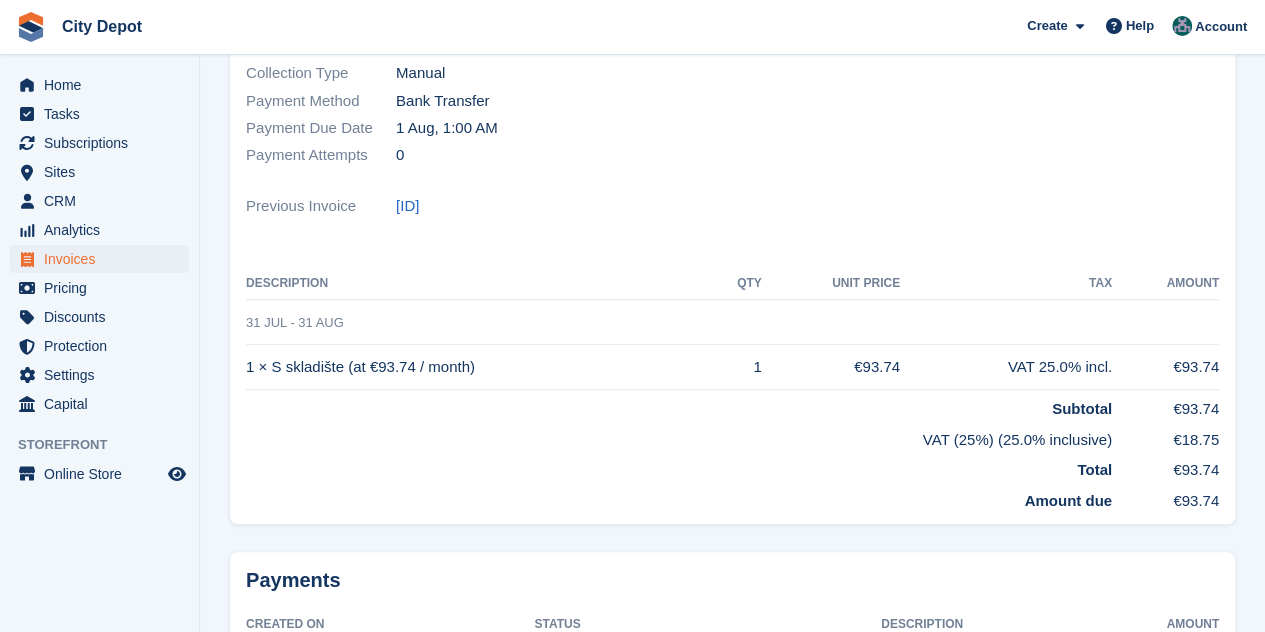 scroll, scrollTop: 0, scrollLeft: 0, axis: both 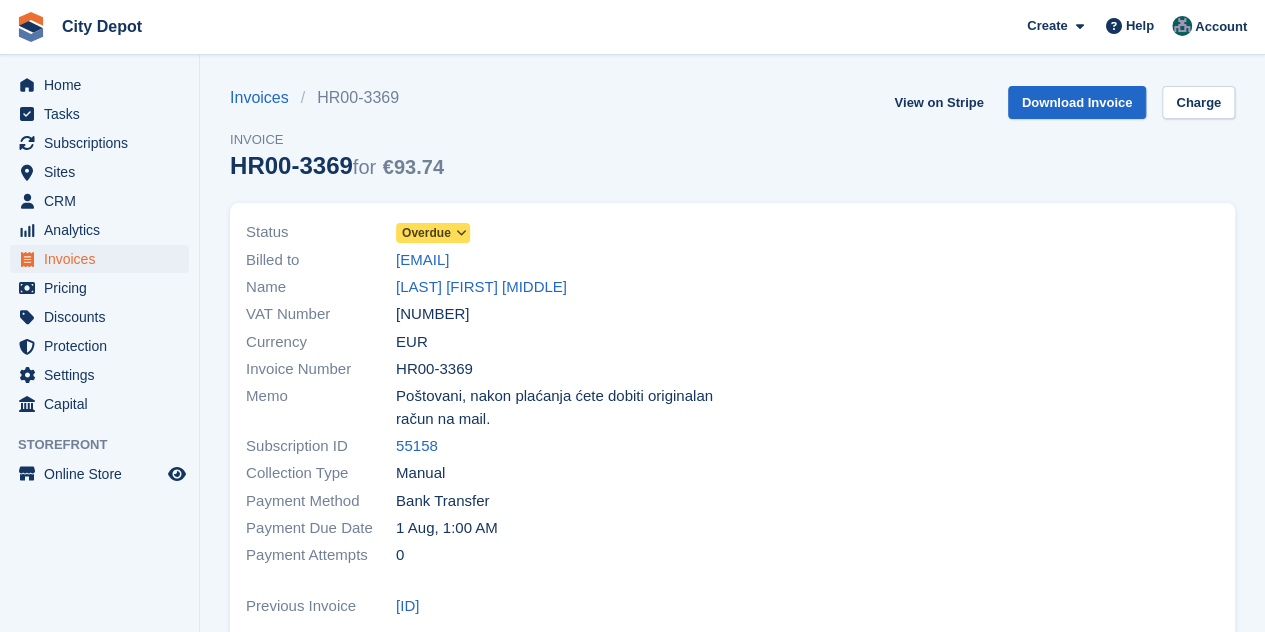 click on "Overdue" at bounding box center (426, 233) 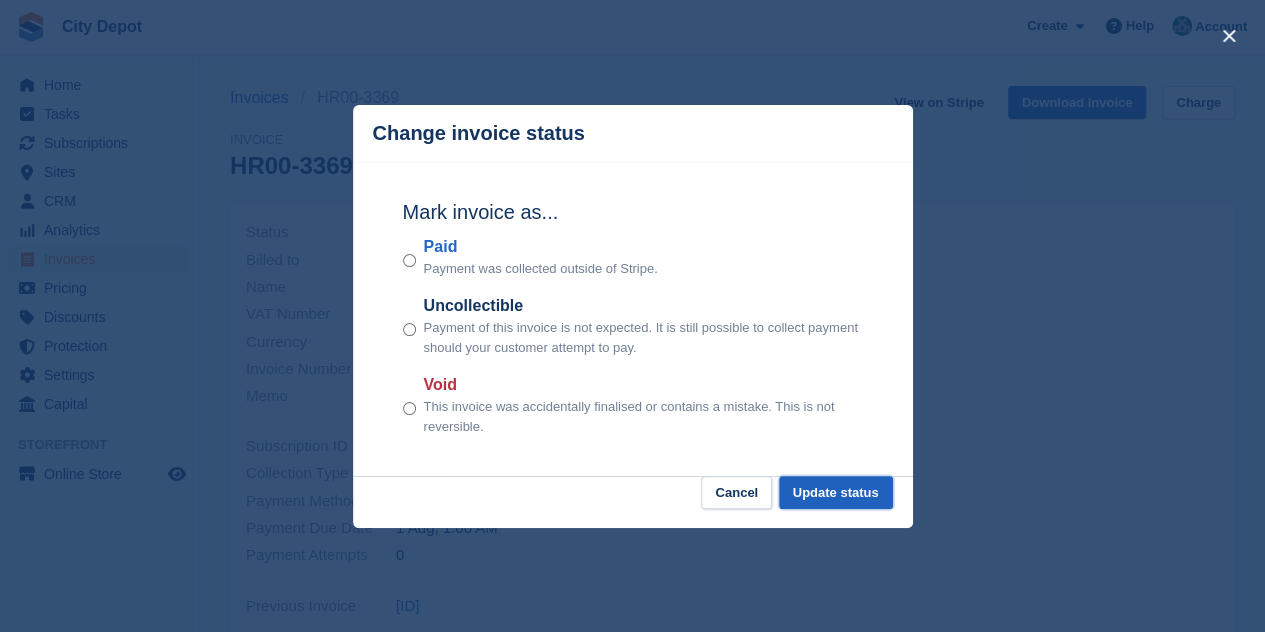 click on "Update status" at bounding box center (836, 492) 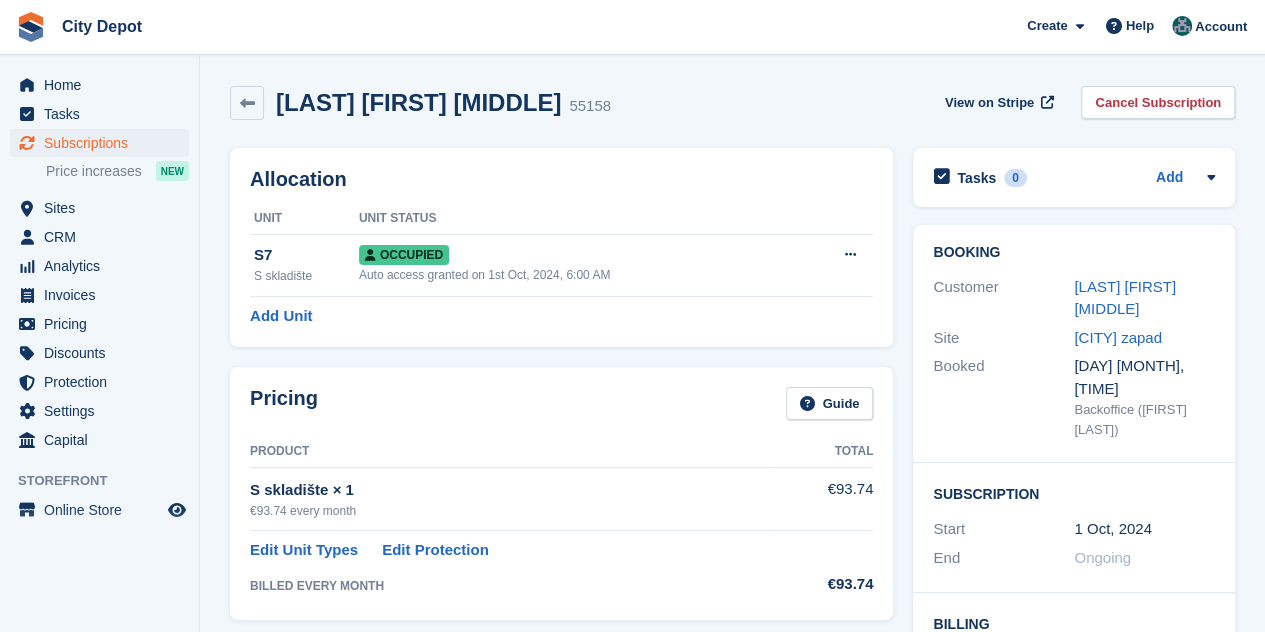 scroll, scrollTop: 400, scrollLeft: 0, axis: vertical 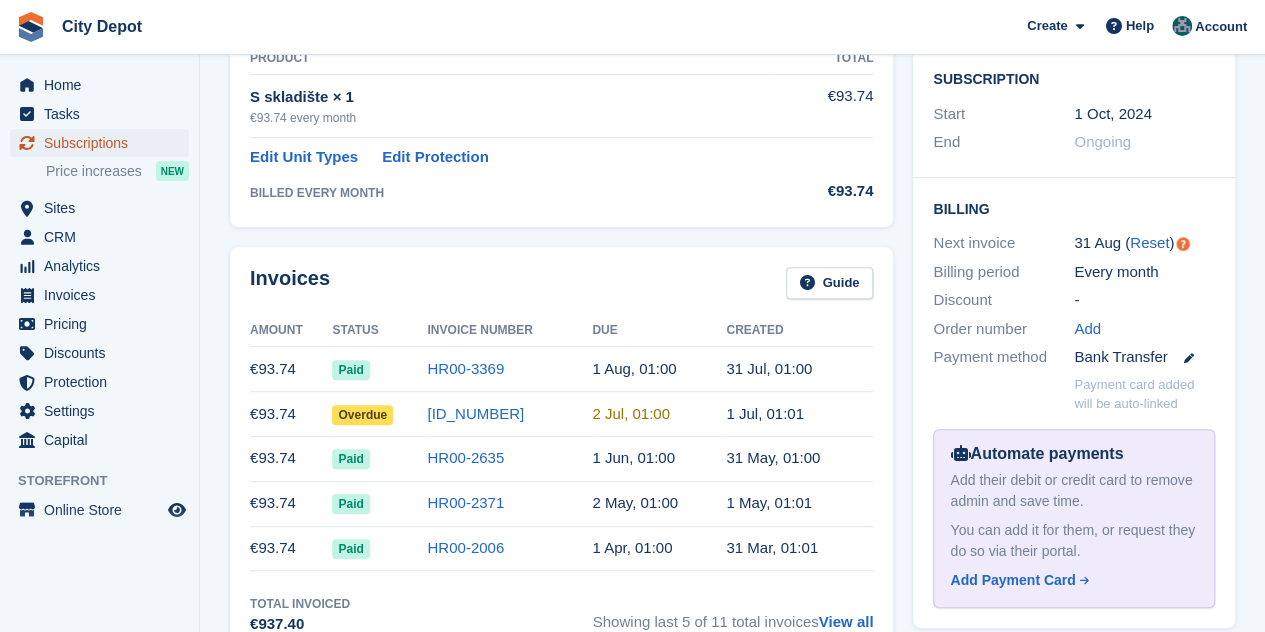click on "Subscriptions" at bounding box center [104, 143] 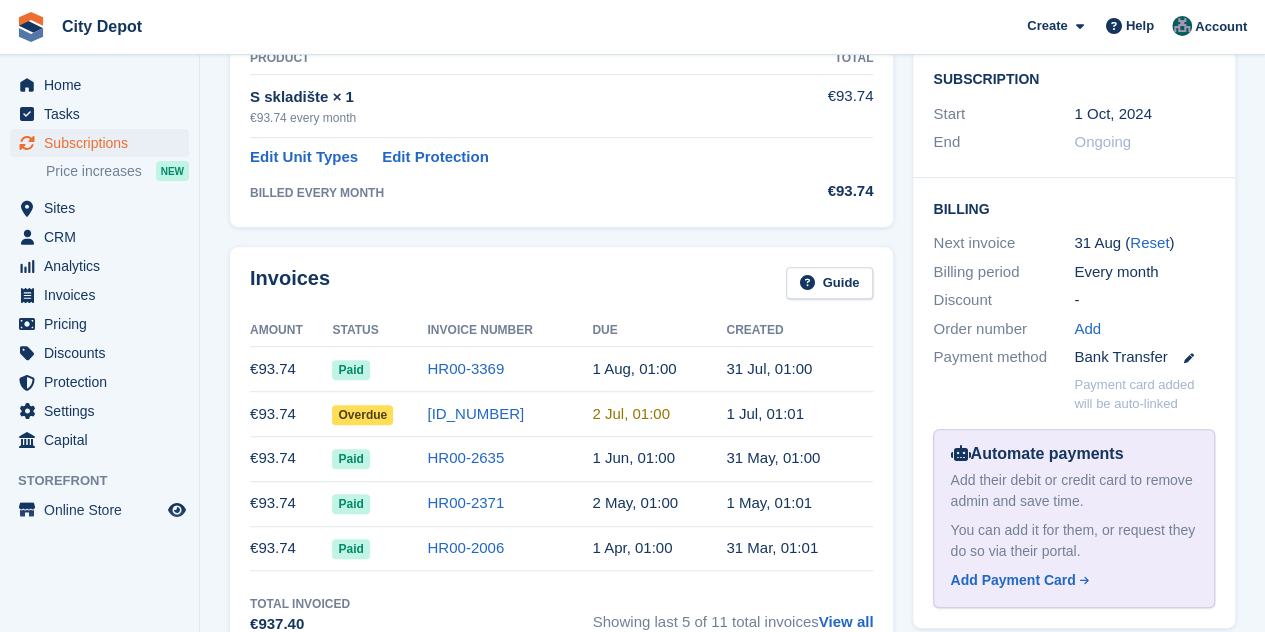 scroll, scrollTop: 0, scrollLeft: 0, axis: both 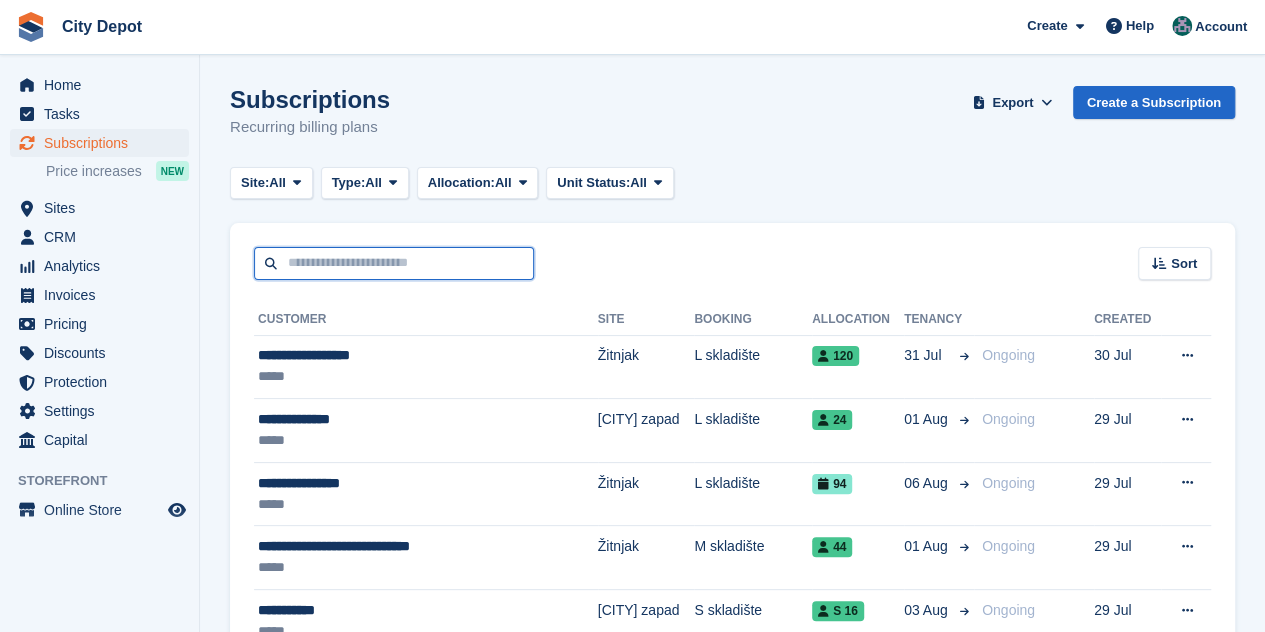 click at bounding box center [394, 263] 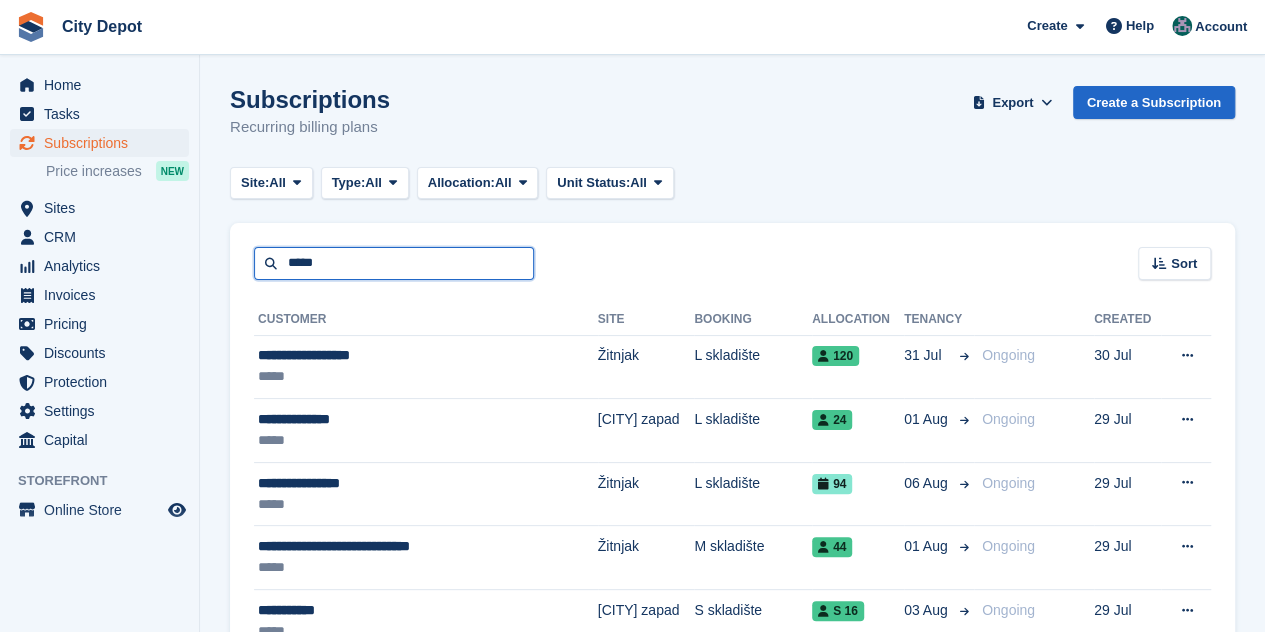 type on "*****" 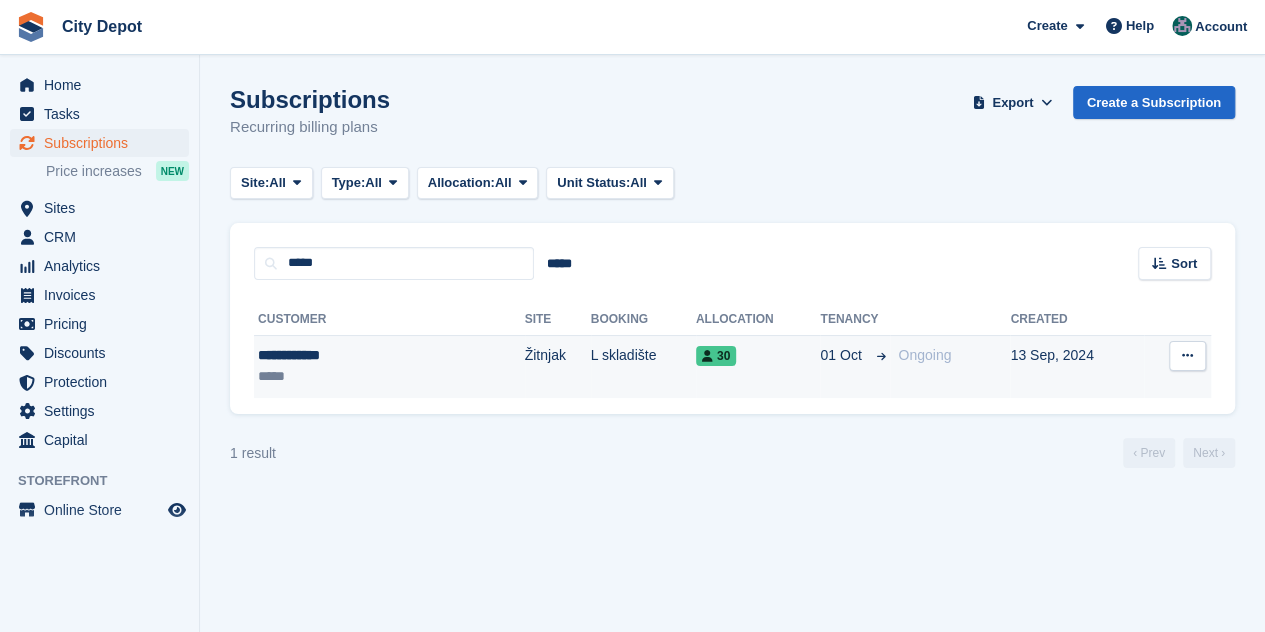 click on "**********" at bounding box center [340, 355] 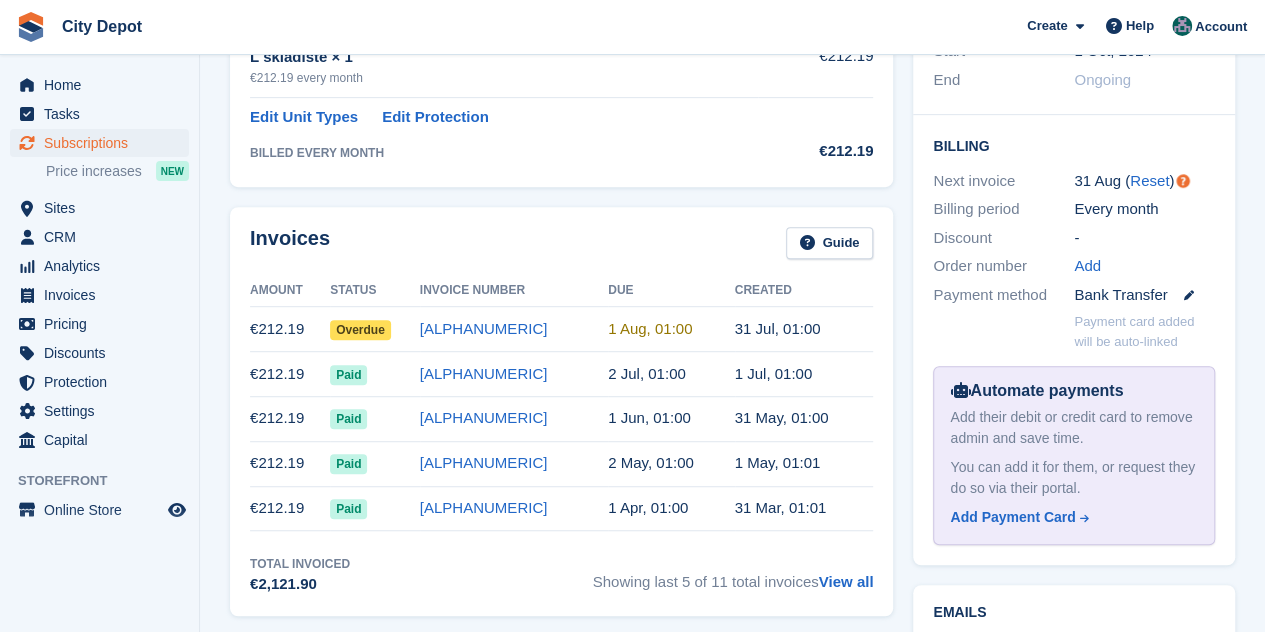 scroll, scrollTop: 500, scrollLeft: 0, axis: vertical 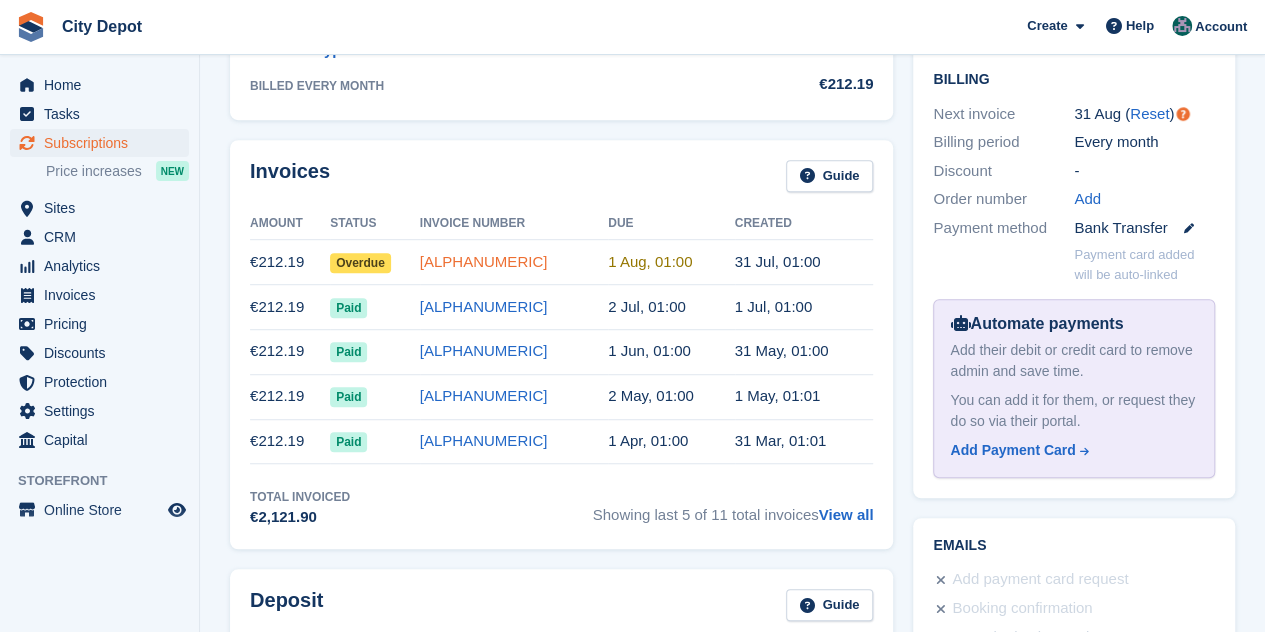click on "HR00-3445" at bounding box center [484, 261] 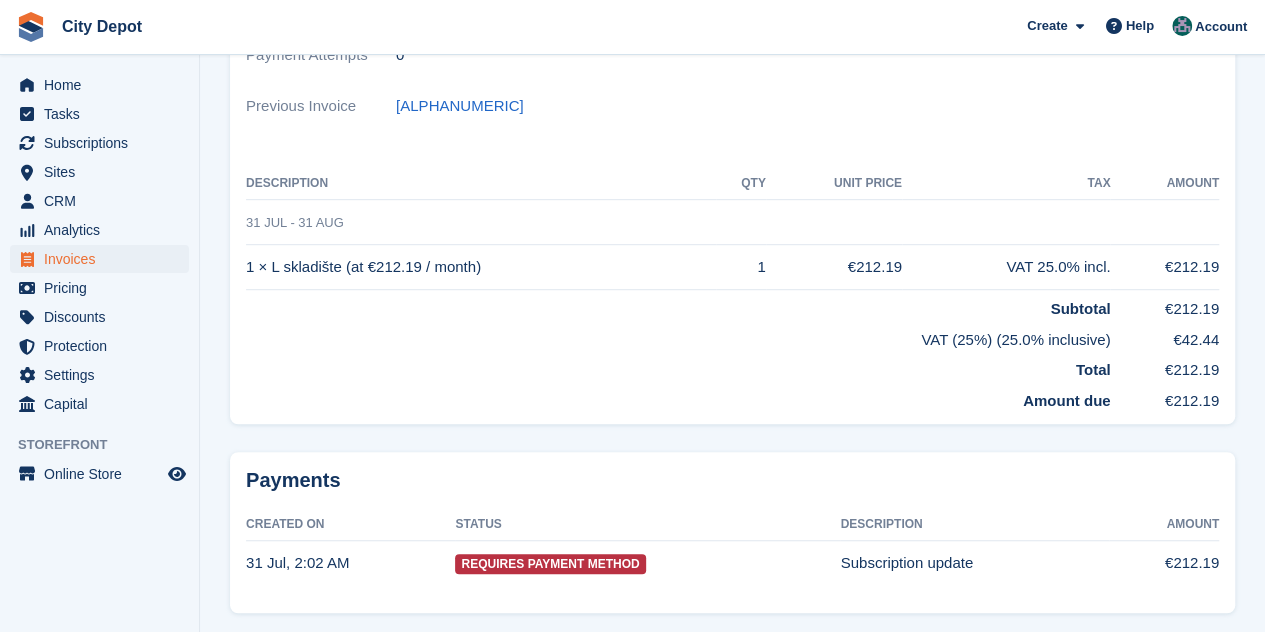 scroll, scrollTop: 0, scrollLeft: 0, axis: both 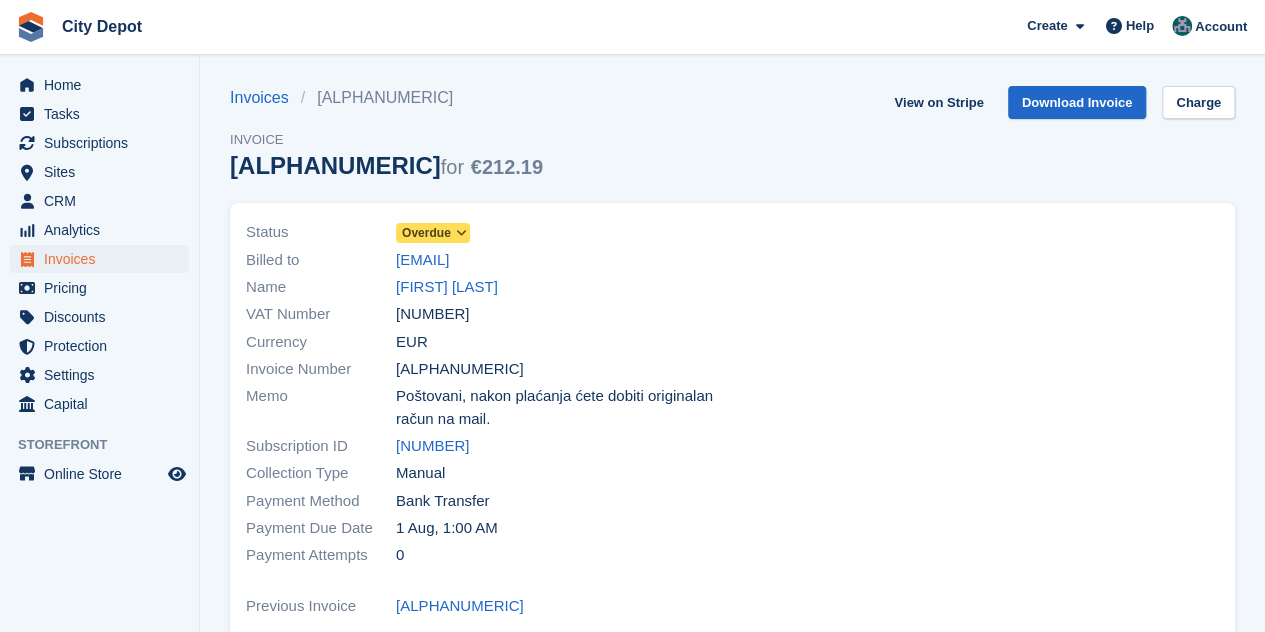 click on "Overdue" at bounding box center (426, 233) 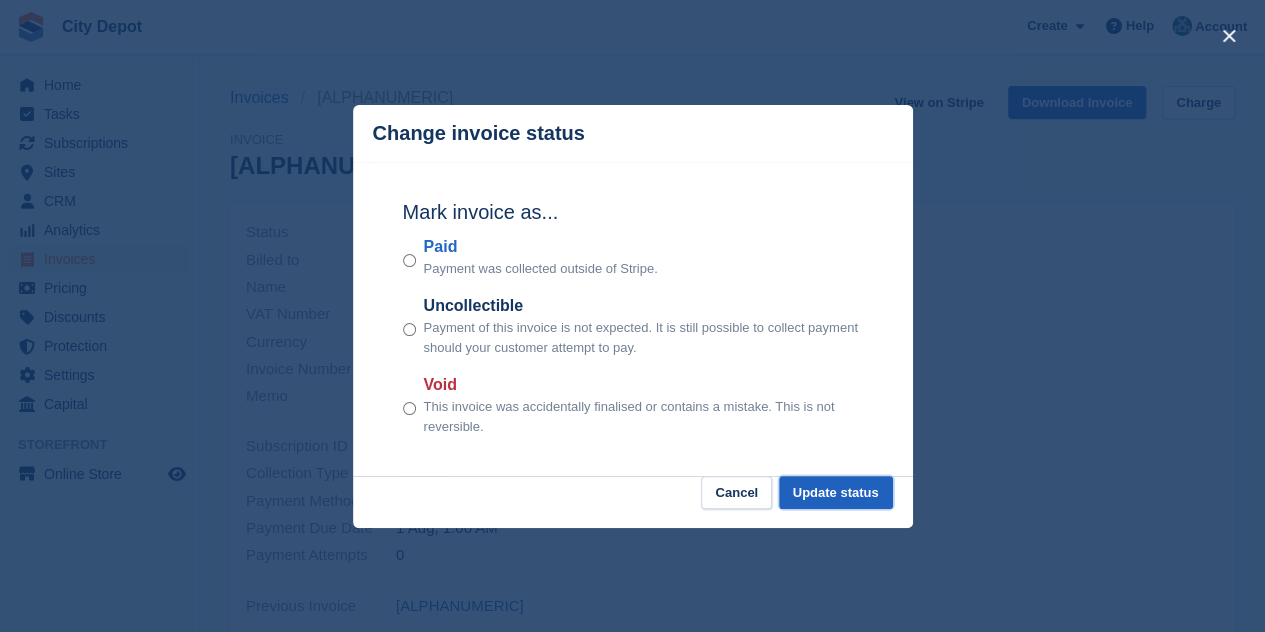 click on "Update status" at bounding box center [836, 492] 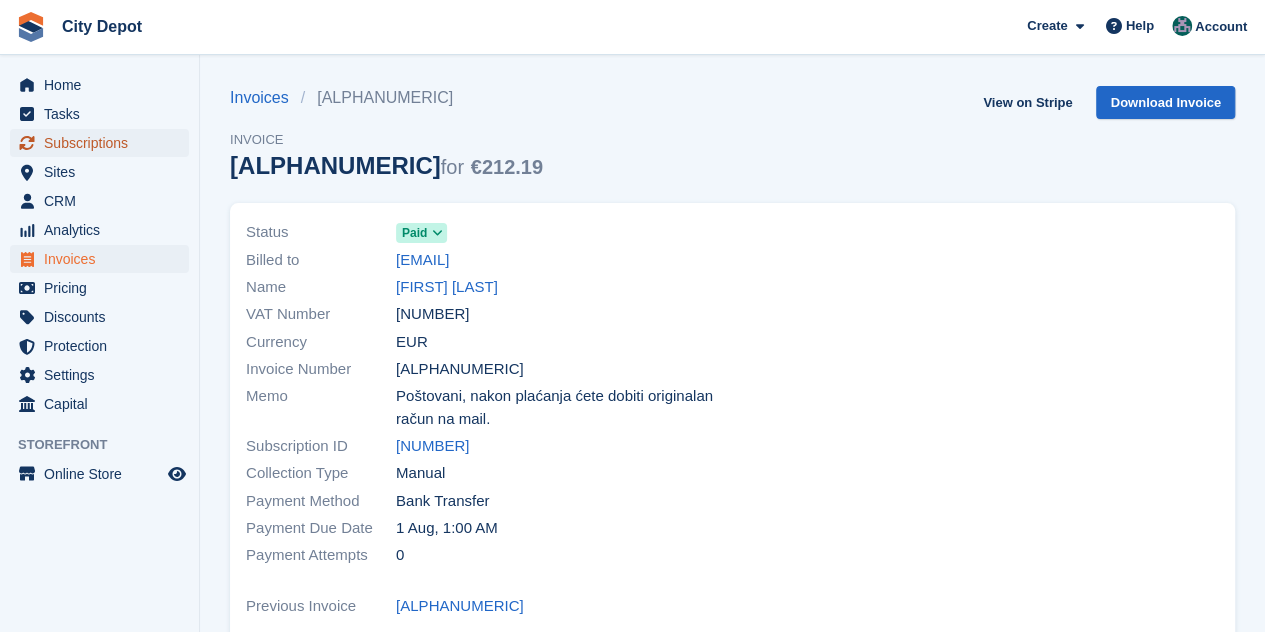 click on "Subscriptions" at bounding box center (104, 143) 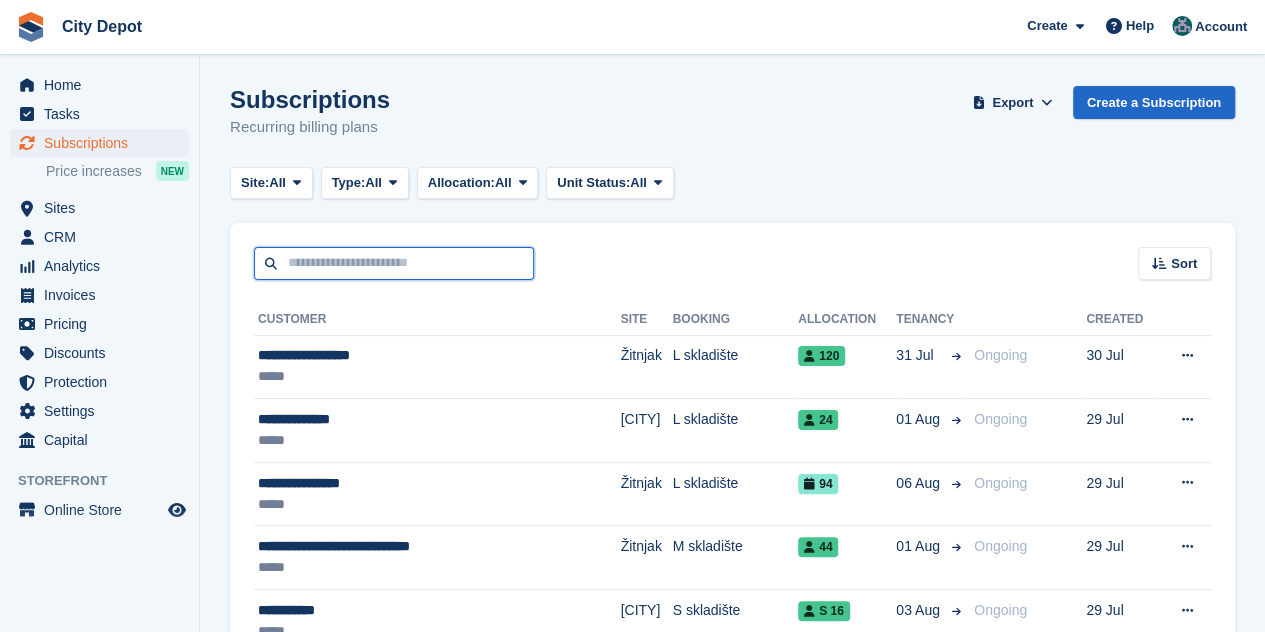 click at bounding box center [394, 263] 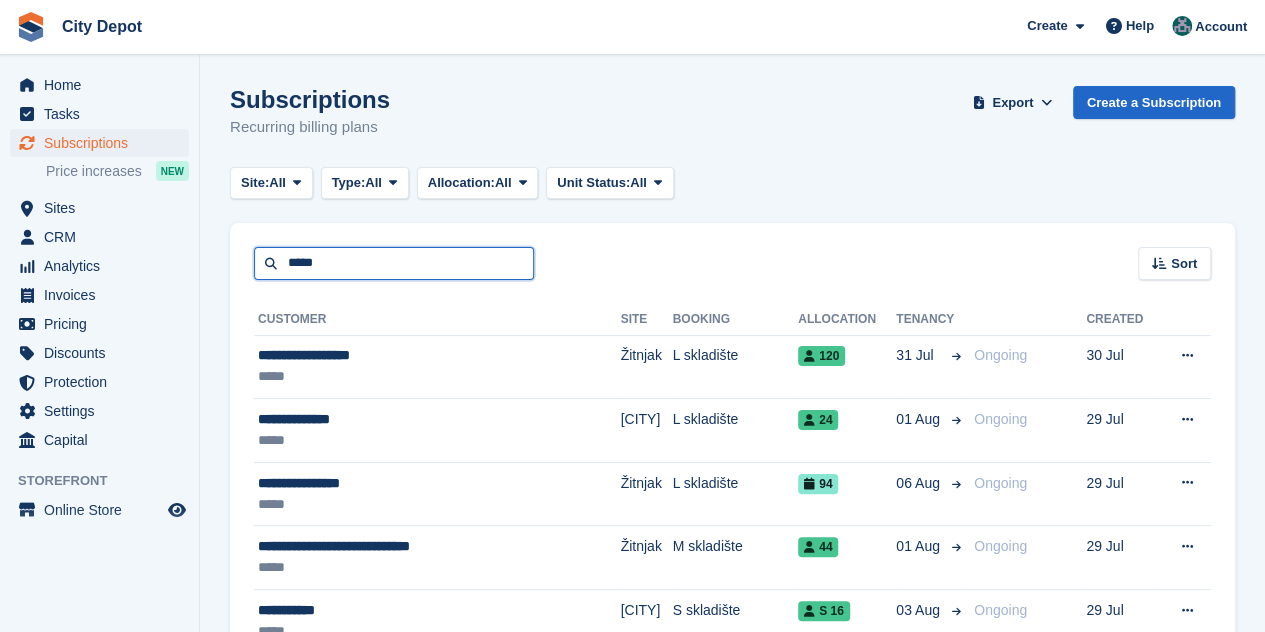 type on "*****" 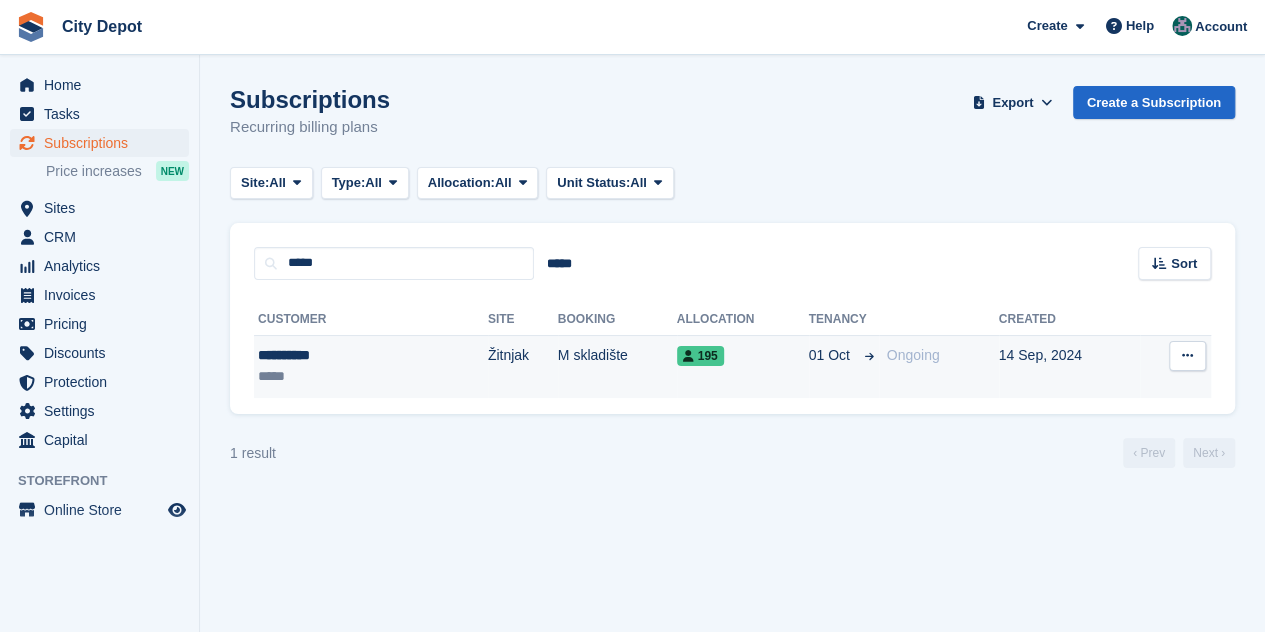 click on "**********" at bounding box center (325, 355) 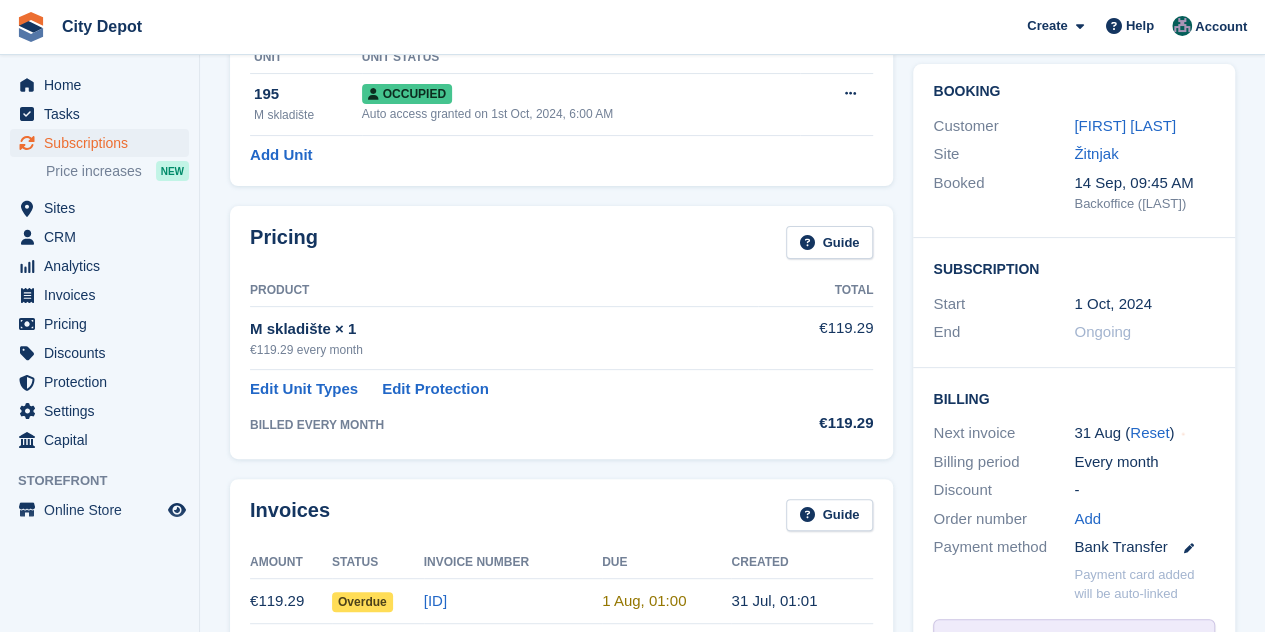 scroll, scrollTop: 400, scrollLeft: 0, axis: vertical 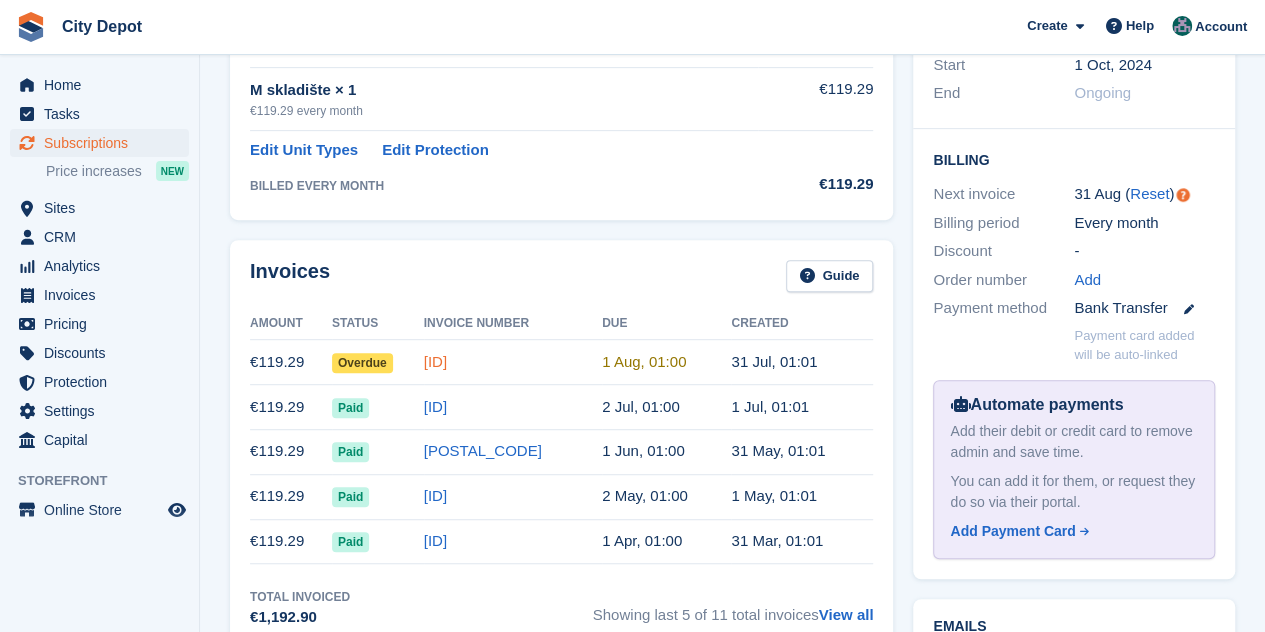 click on "HR00-3458" at bounding box center (435, 361) 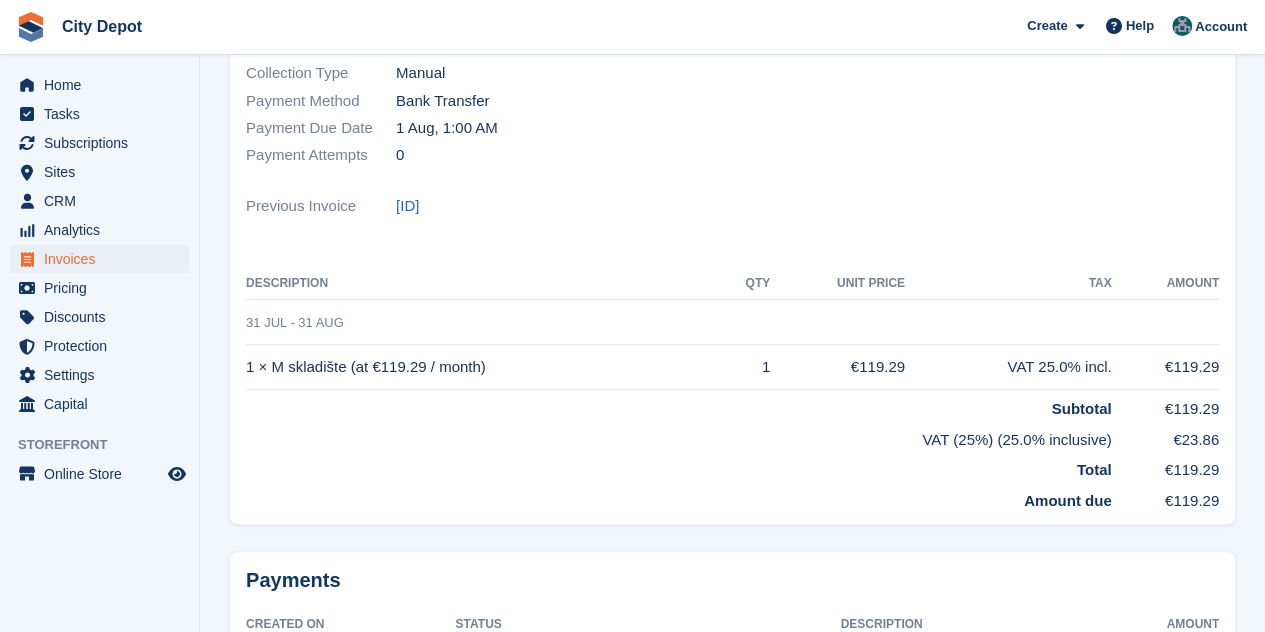 scroll, scrollTop: 0, scrollLeft: 0, axis: both 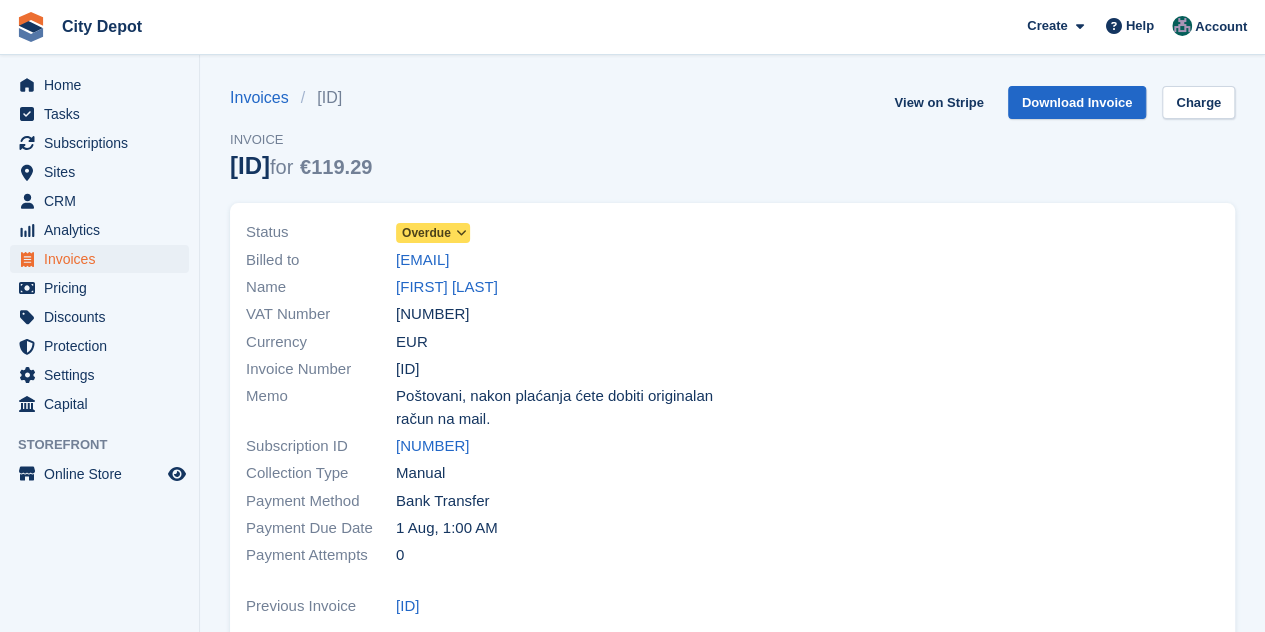 click at bounding box center [460, 233] 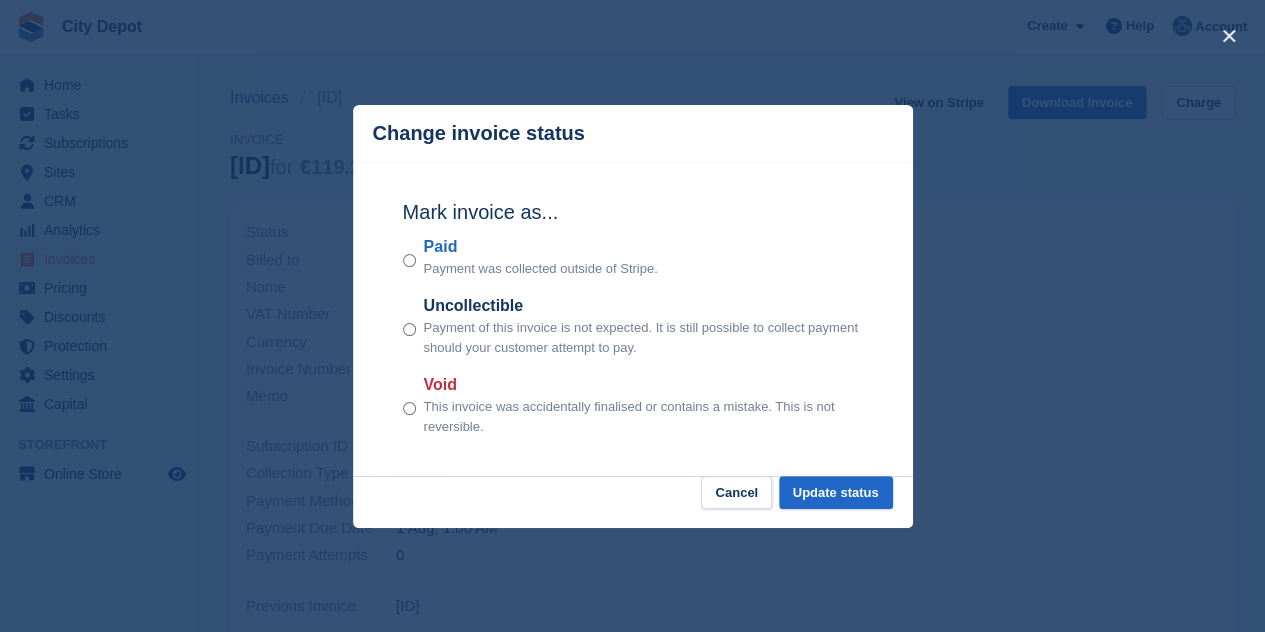 click on "Mark invoice as...
Paid
Payment was collected outside of Stripe.
Uncollectible
Payment of this invoice is not expected. It is still possible to collect payment should your customer attempt to pay.
Void
This invoice was accidentally finalised or contains a mistake. This is not reversible." at bounding box center [633, 319] 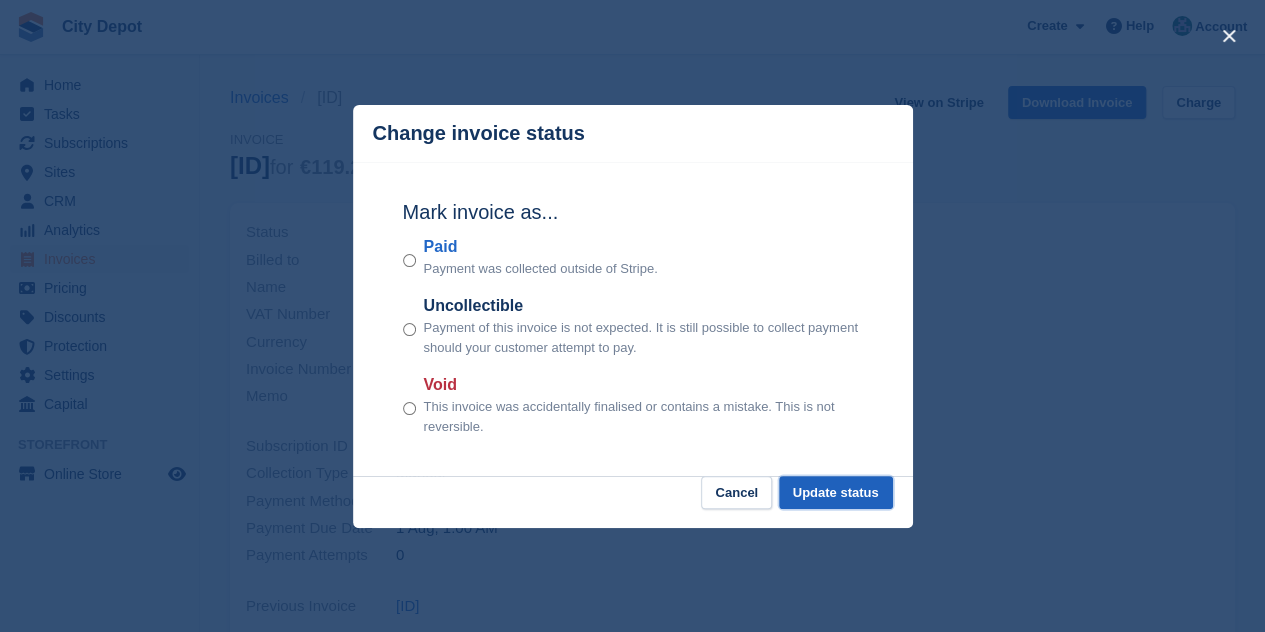 click on "Update status" at bounding box center [836, 492] 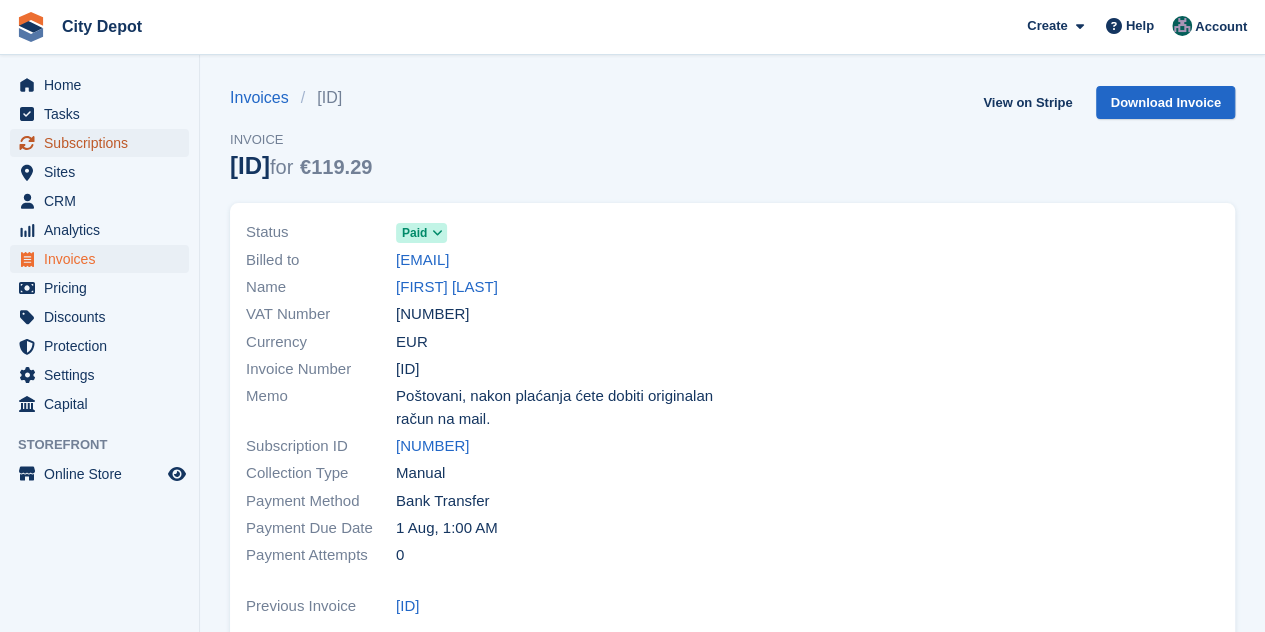 drag, startPoint x: 99, startPoint y: 150, endPoint x: 143, endPoint y: 150, distance: 44 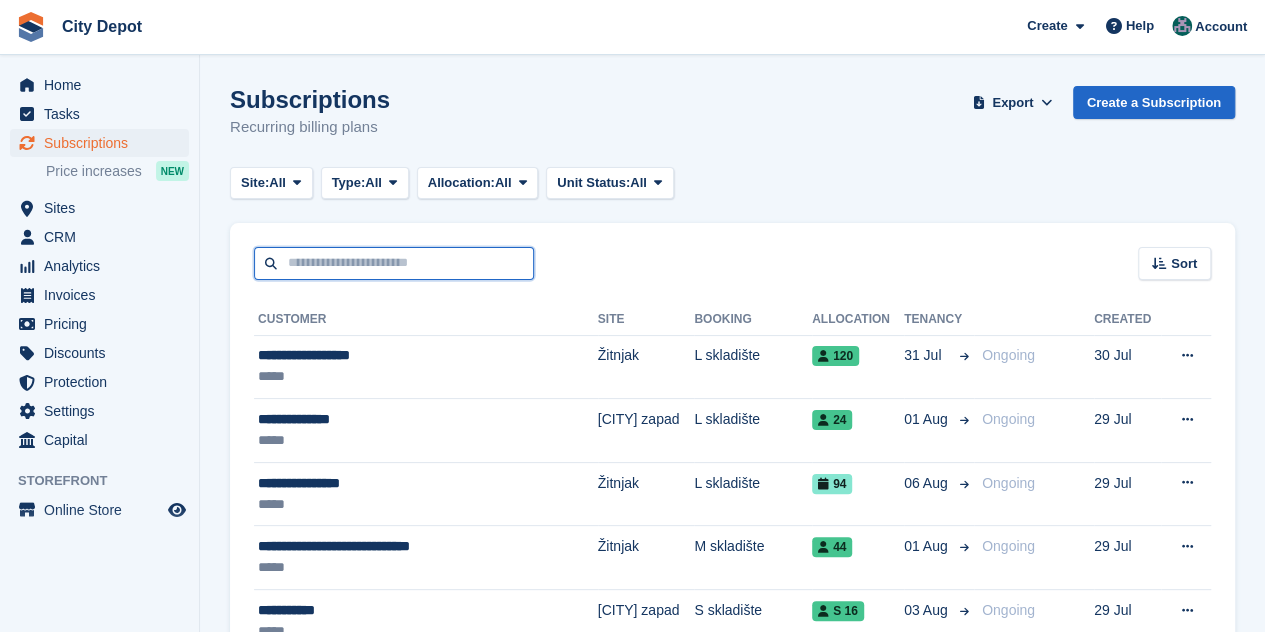 click at bounding box center [394, 263] 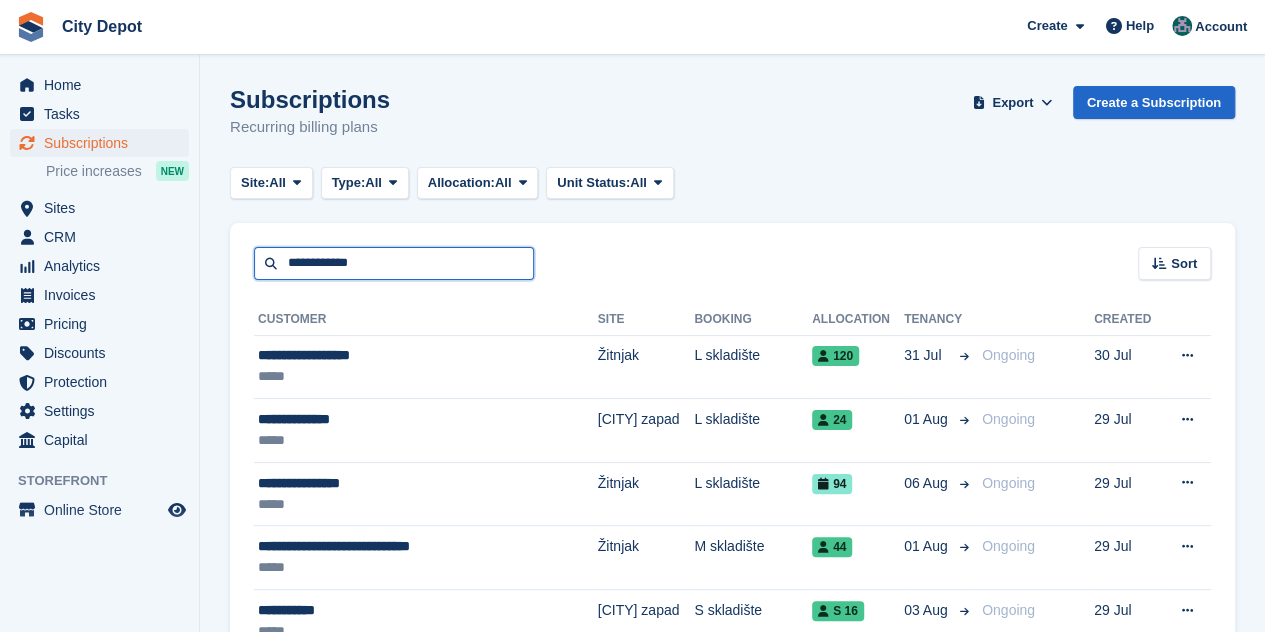 type on "**********" 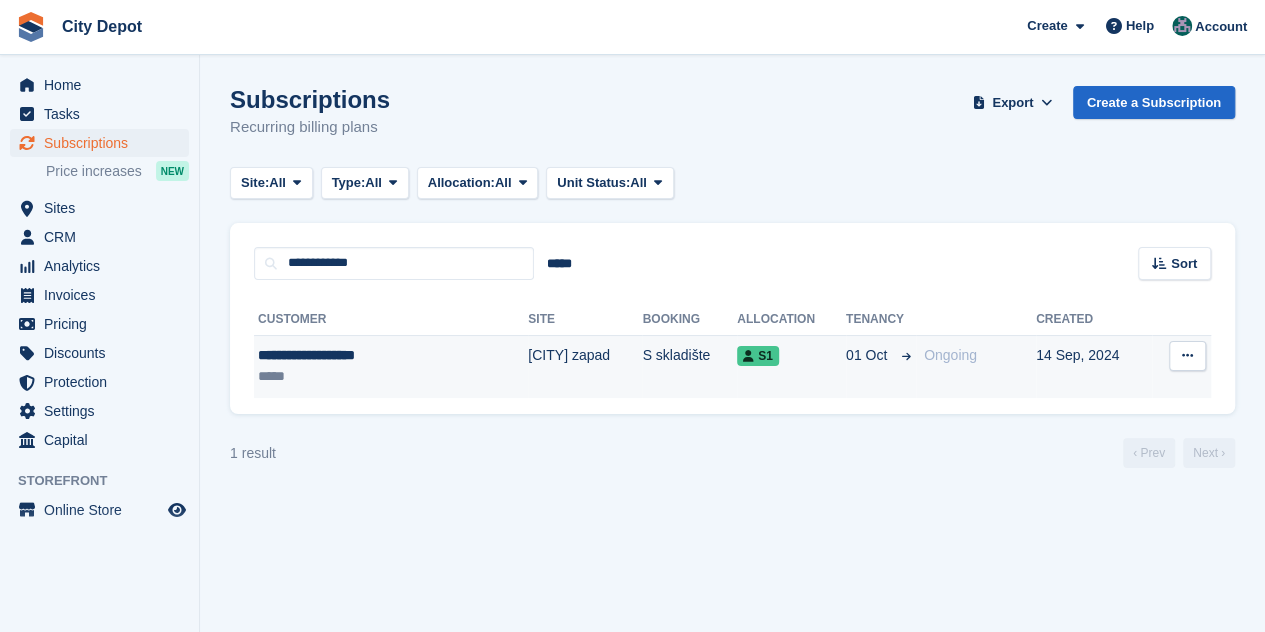 click on "*****" at bounding box center [354, 376] 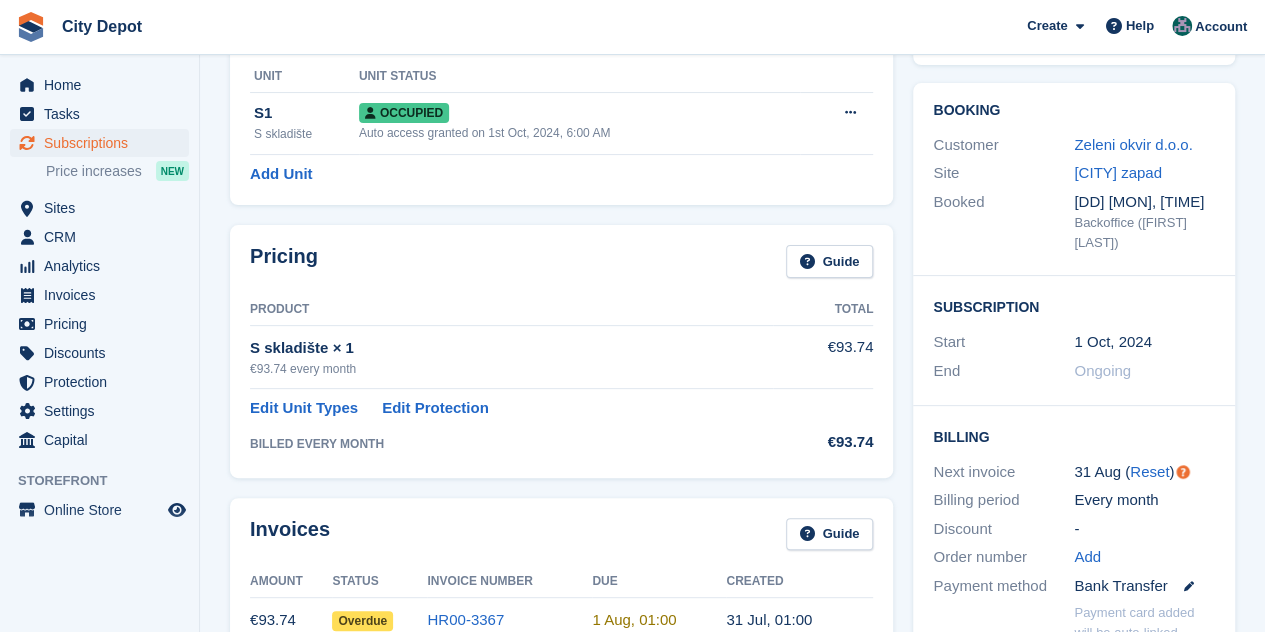 scroll, scrollTop: 400, scrollLeft: 0, axis: vertical 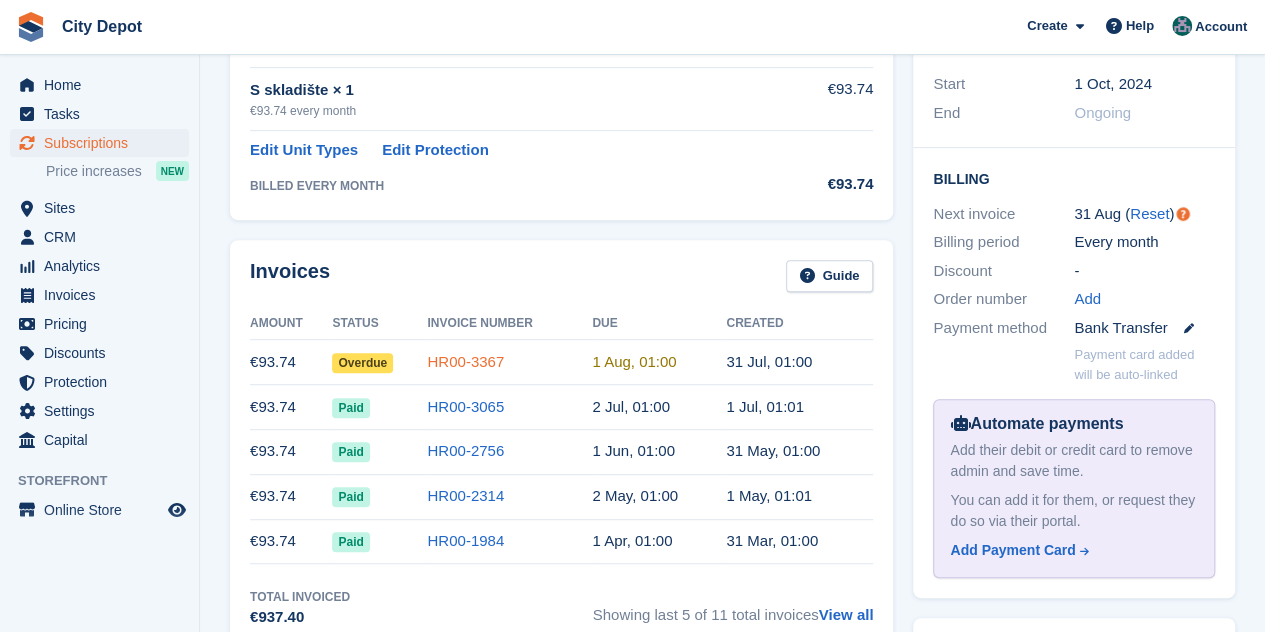 click on "HR00-3367" at bounding box center (465, 361) 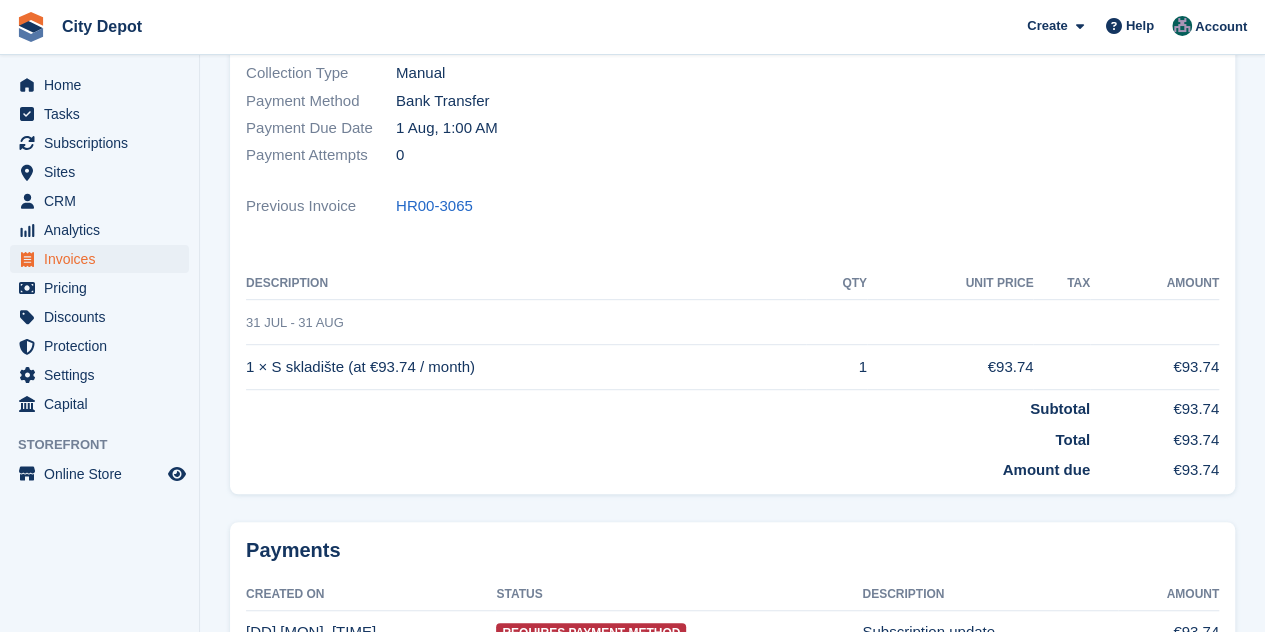 scroll, scrollTop: 0, scrollLeft: 0, axis: both 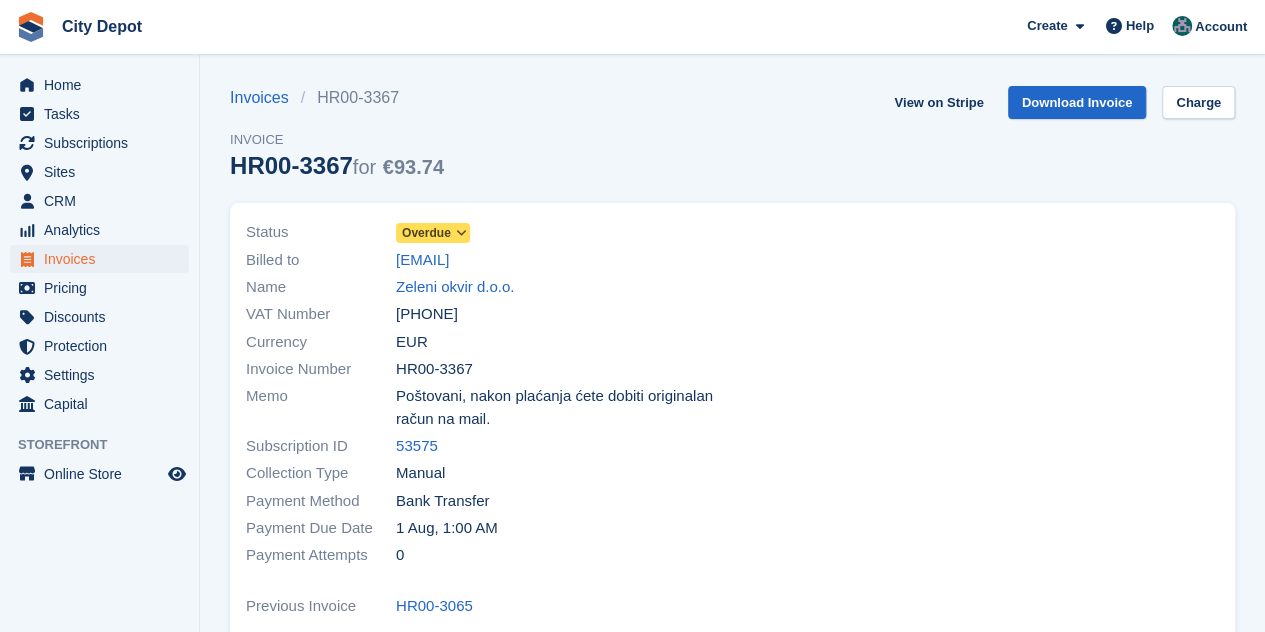 click at bounding box center (461, 233) 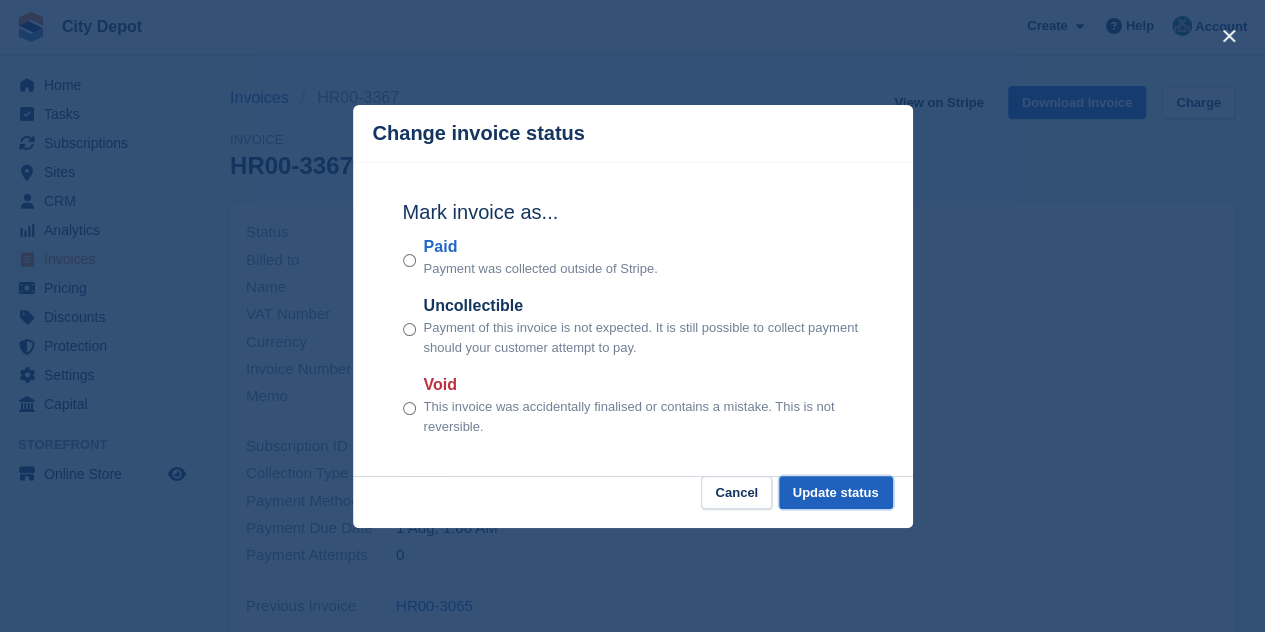 click on "Update status" at bounding box center (836, 492) 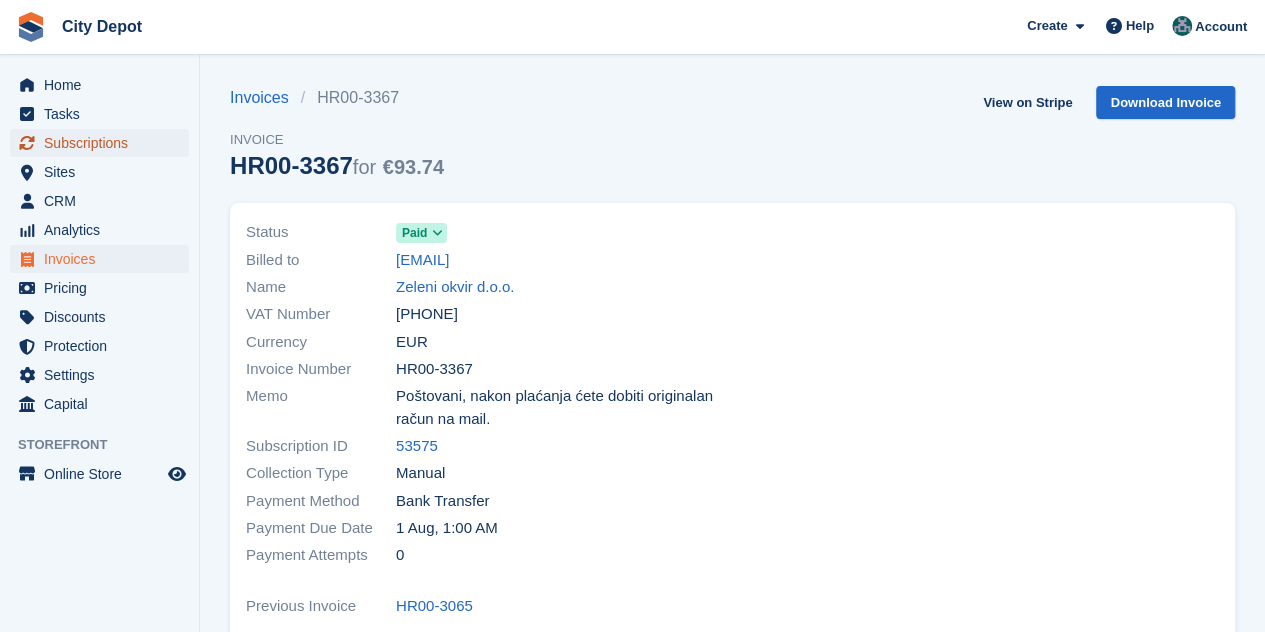 click on "Subscriptions" at bounding box center (104, 143) 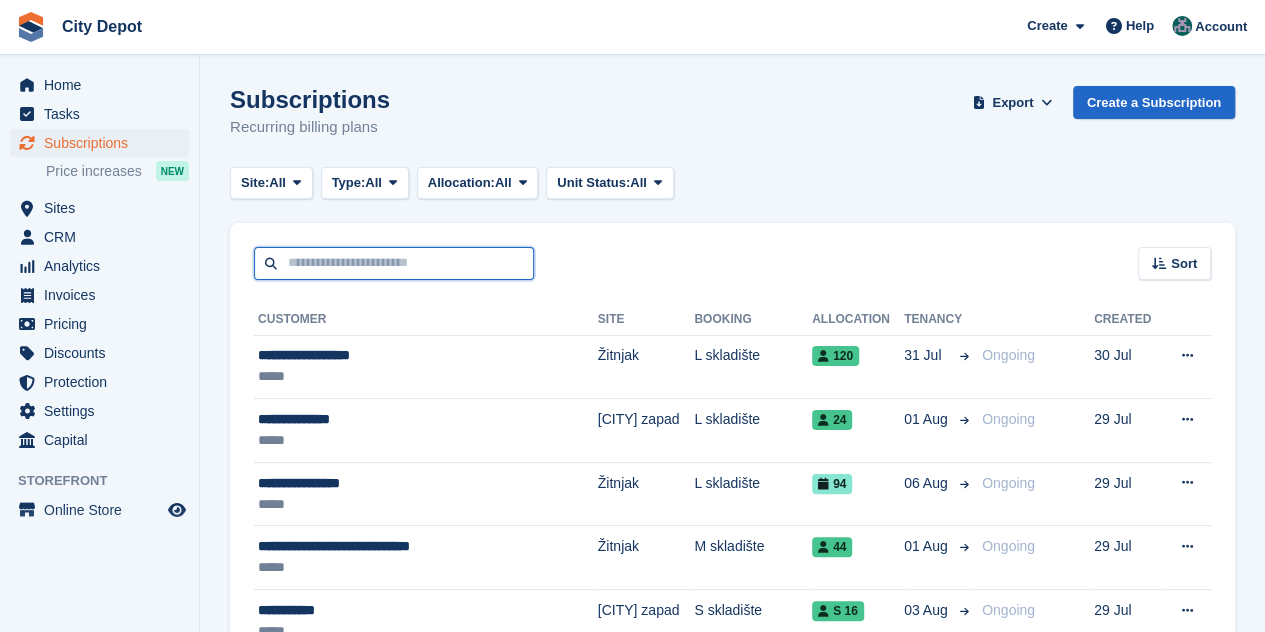 click at bounding box center [394, 263] 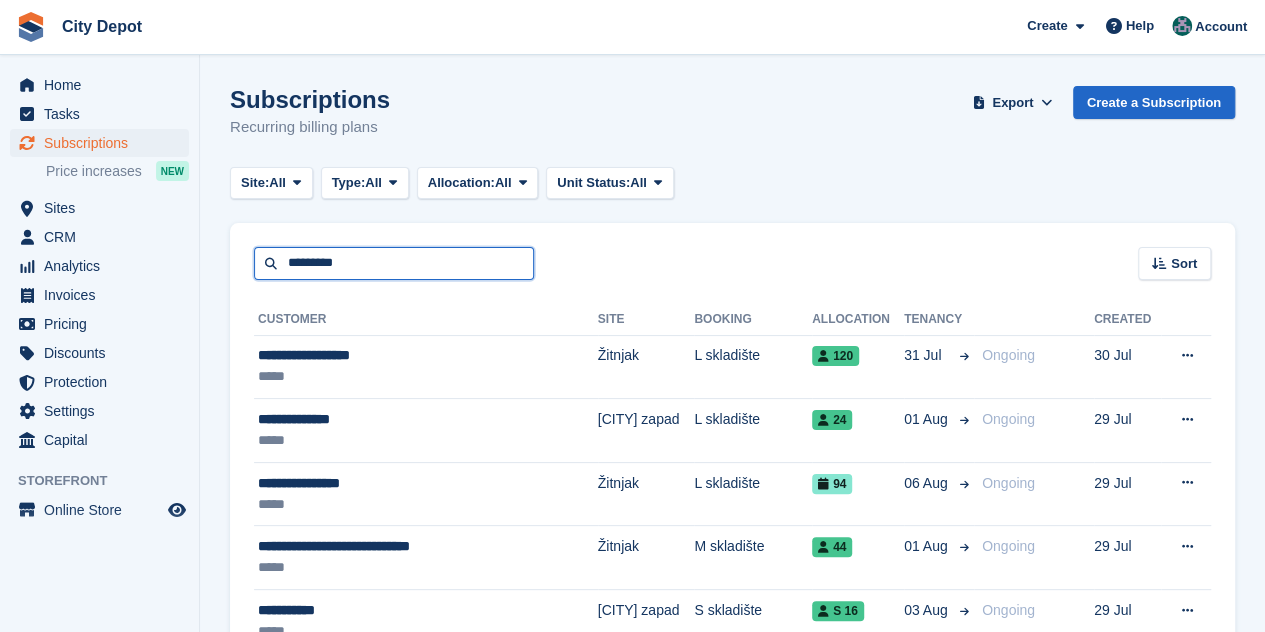type on "*********" 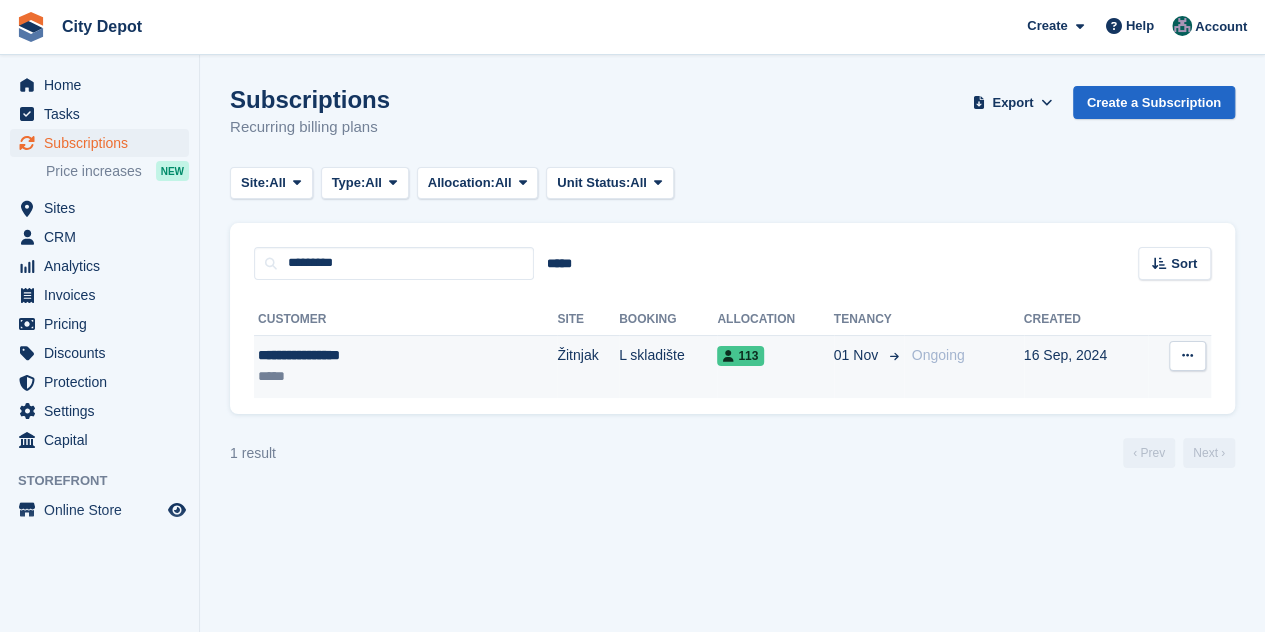 click on "*****" at bounding box center [357, 376] 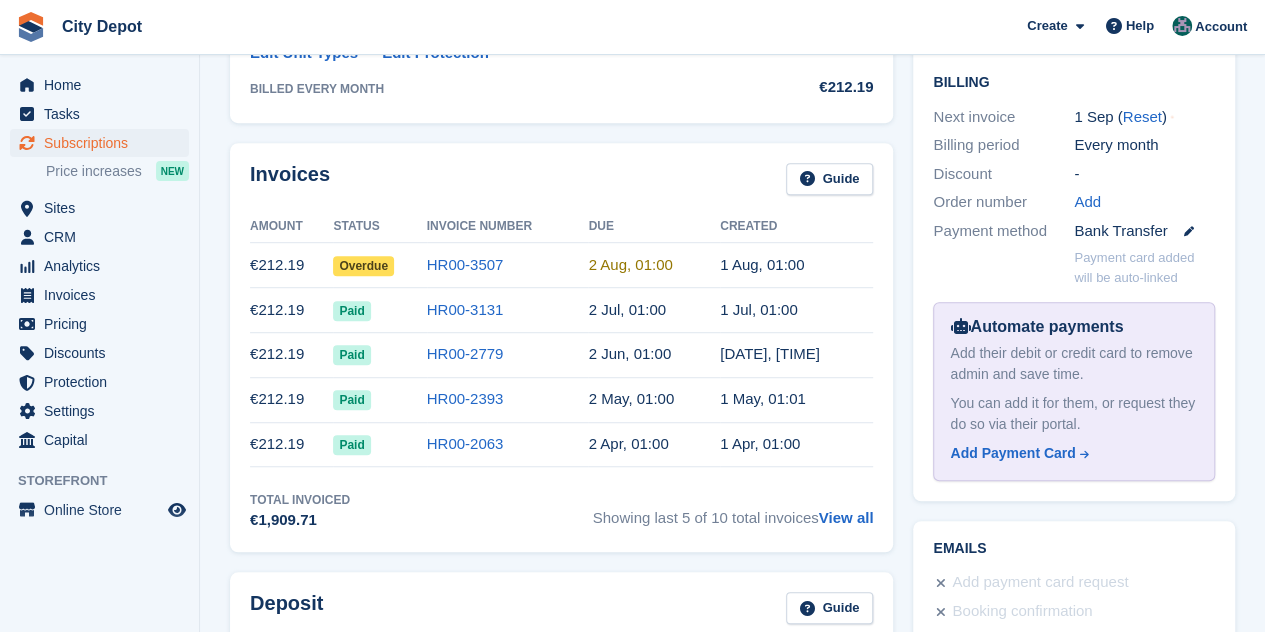 scroll, scrollTop: 500, scrollLeft: 0, axis: vertical 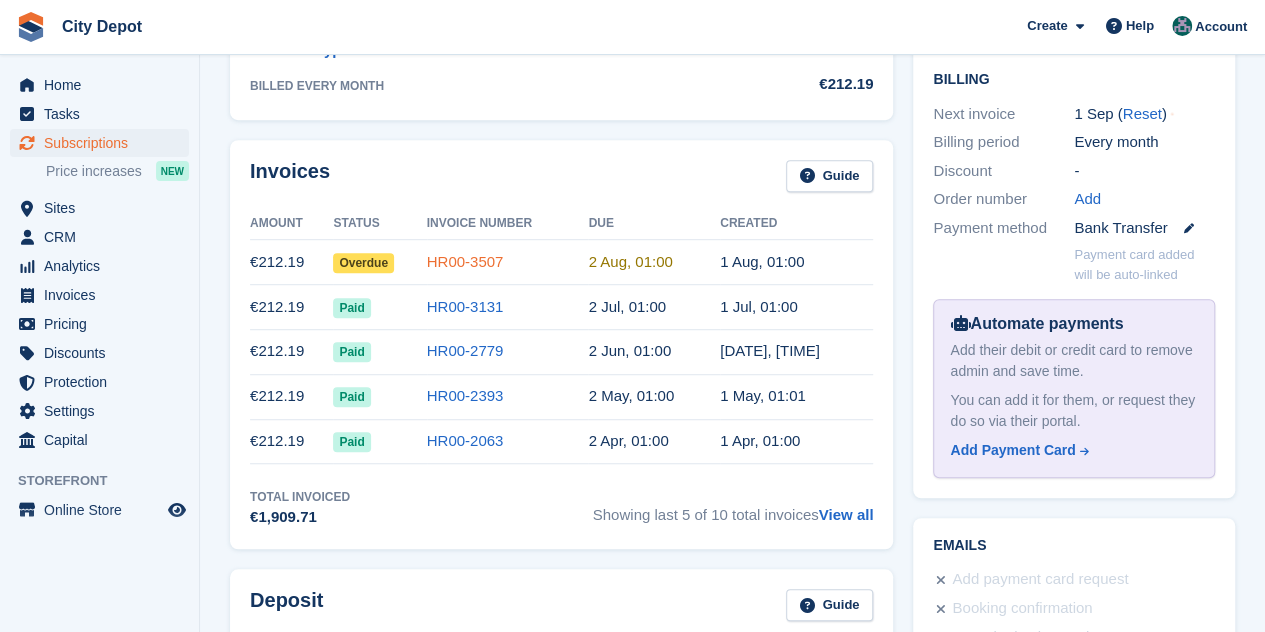 click on "HR00-3507" at bounding box center (465, 261) 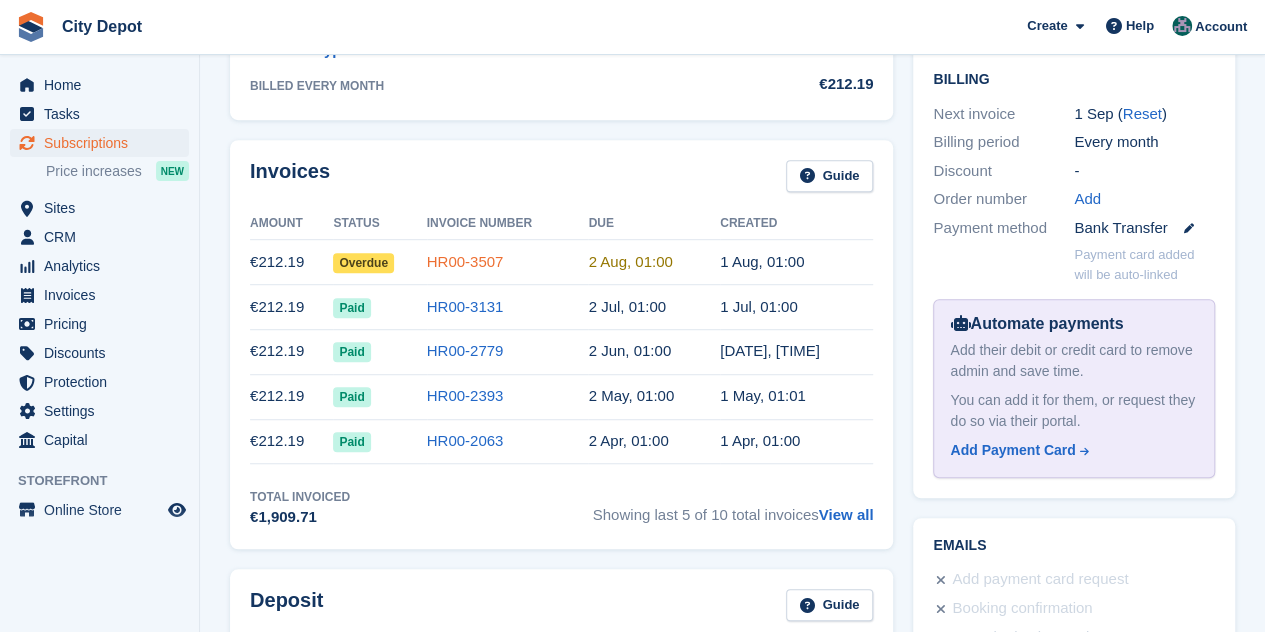 scroll, scrollTop: 0, scrollLeft: 0, axis: both 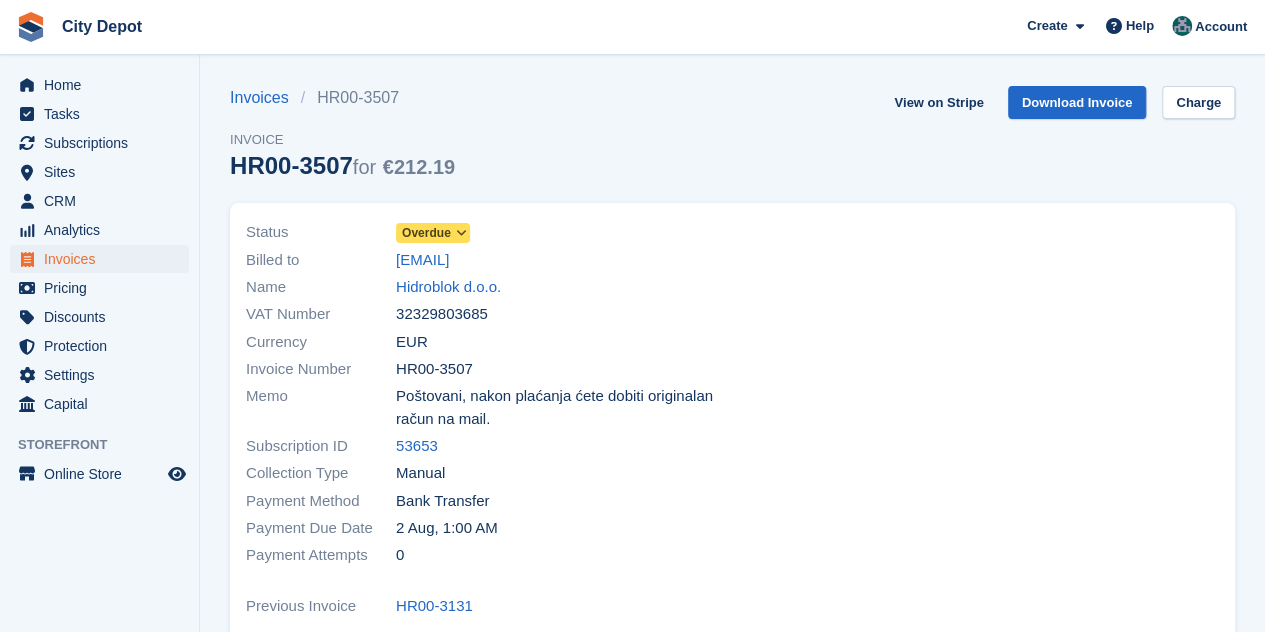 click at bounding box center (460, 233) 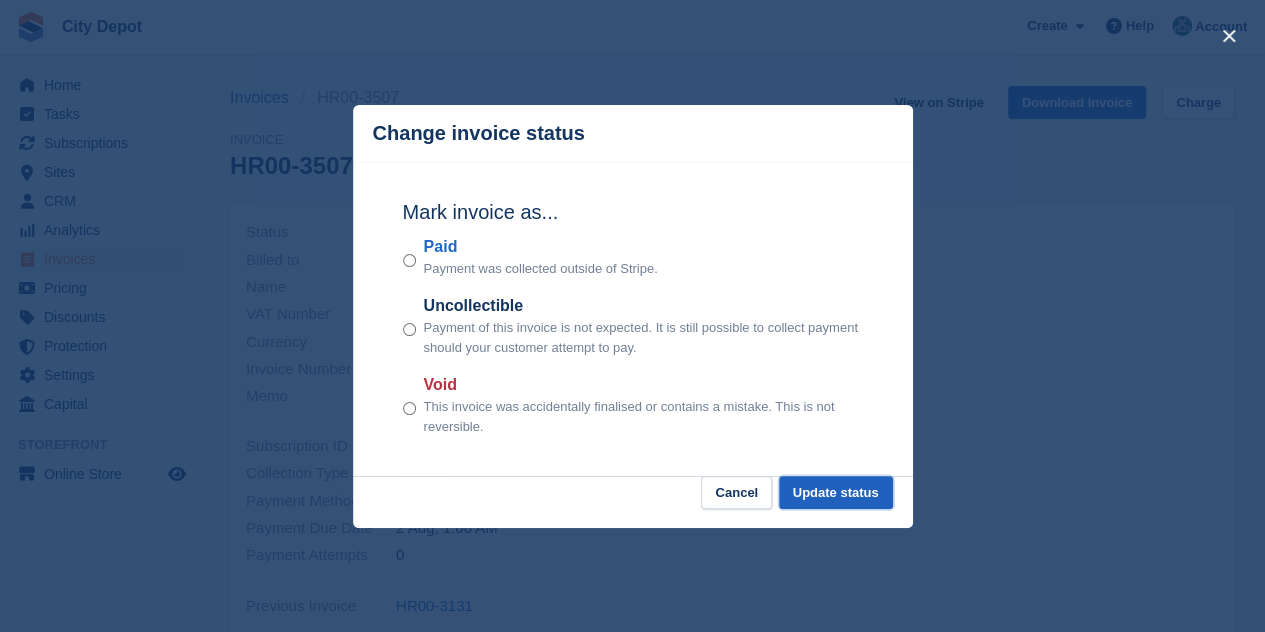 click on "Update status" at bounding box center [836, 492] 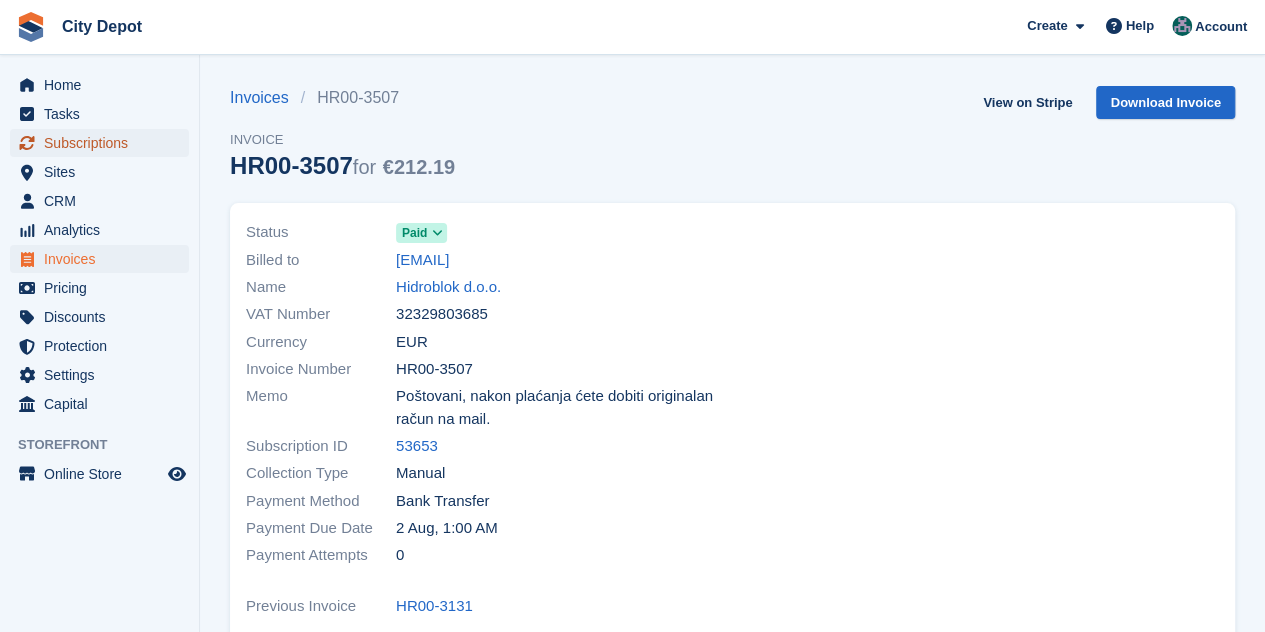 click on "Subscriptions" at bounding box center (104, 143) 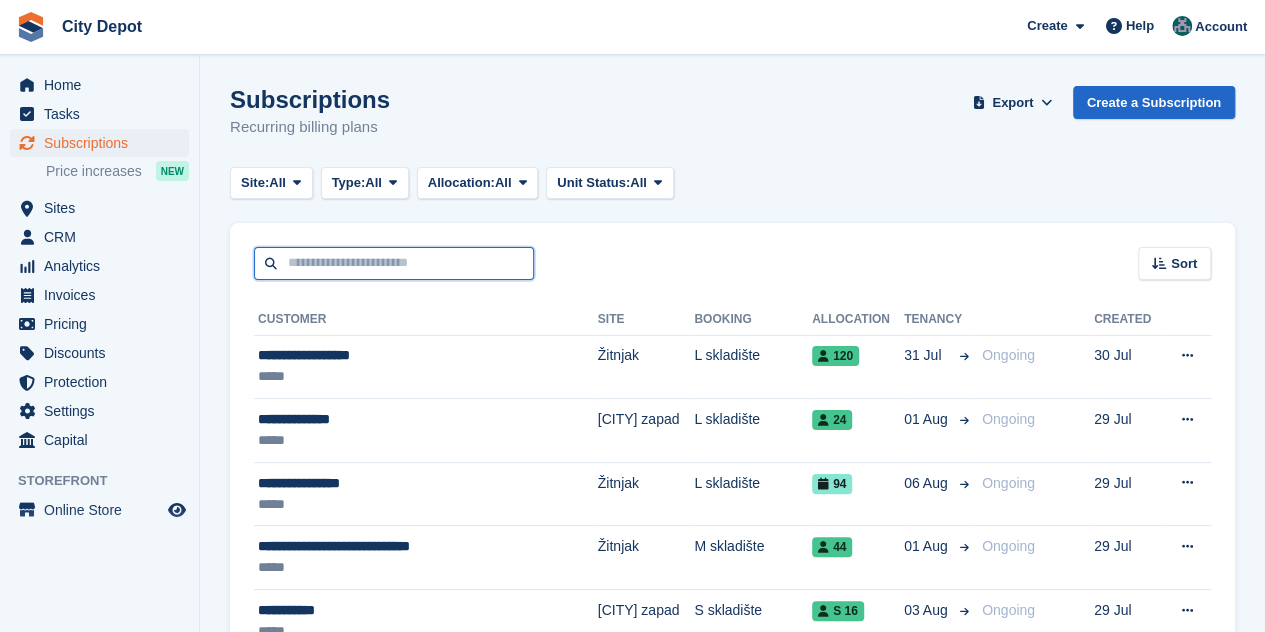 click at bounding box center (394, 263) 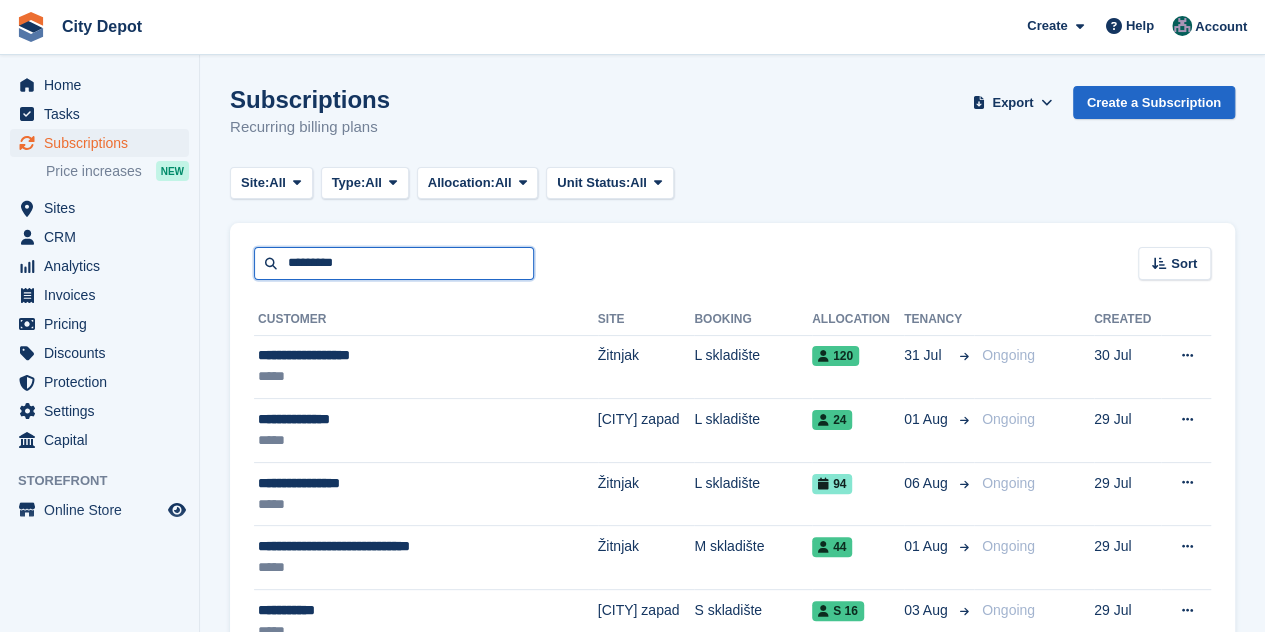 type on "*********" 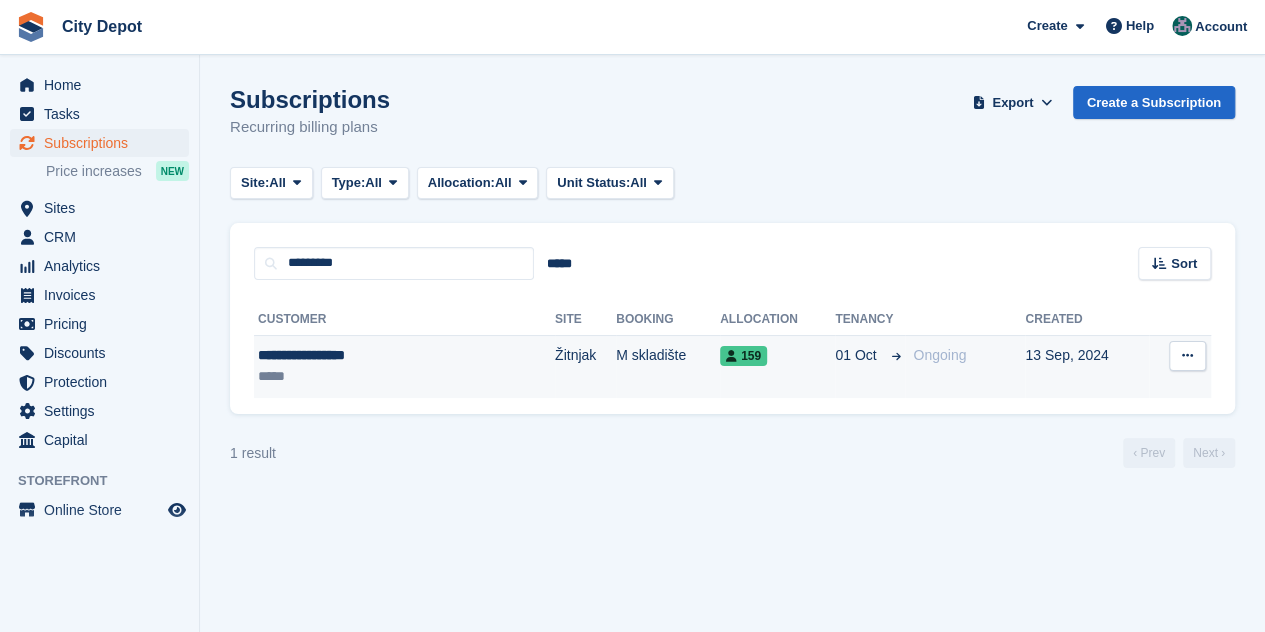 click on "**********" at bounding box center (357, 355) 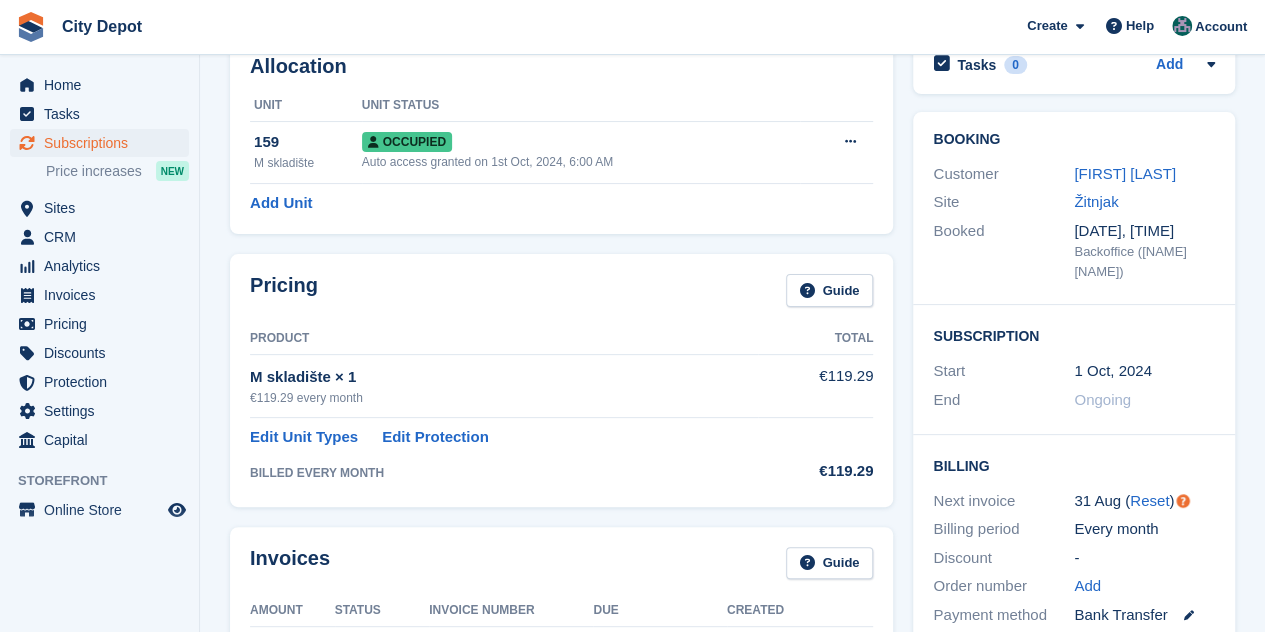 scroll, scrollTop: 400, scrollLeft: 0, axis: vertical 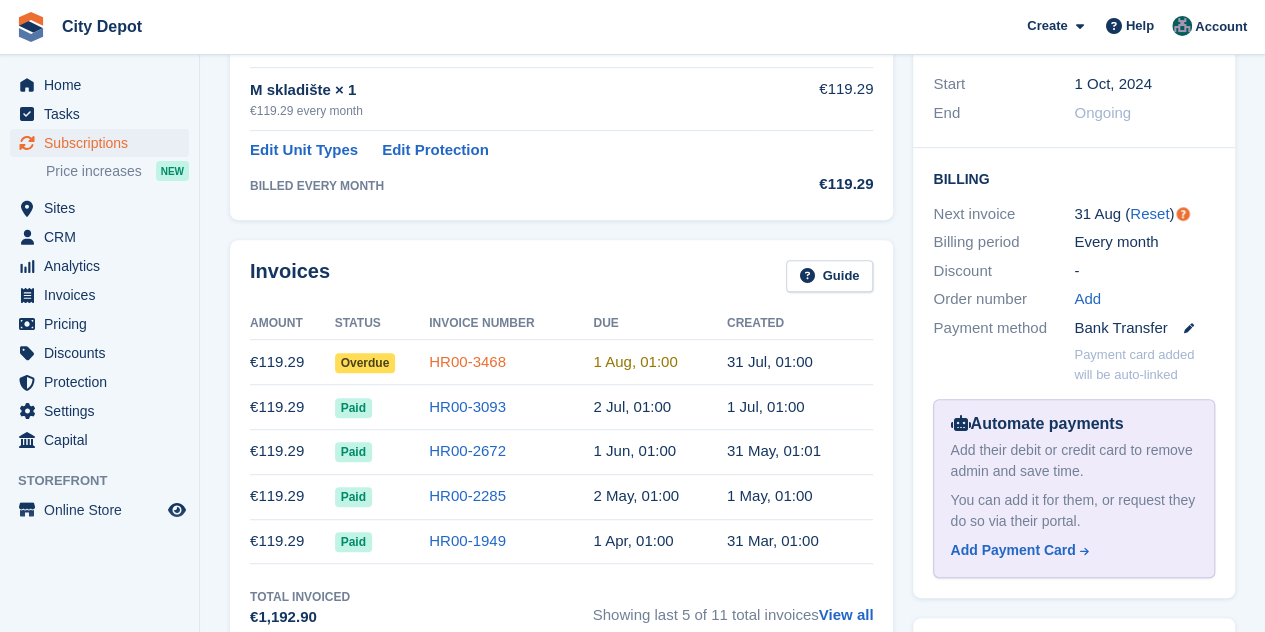 click on "HR00-3468" at bounding box center [467, 361] 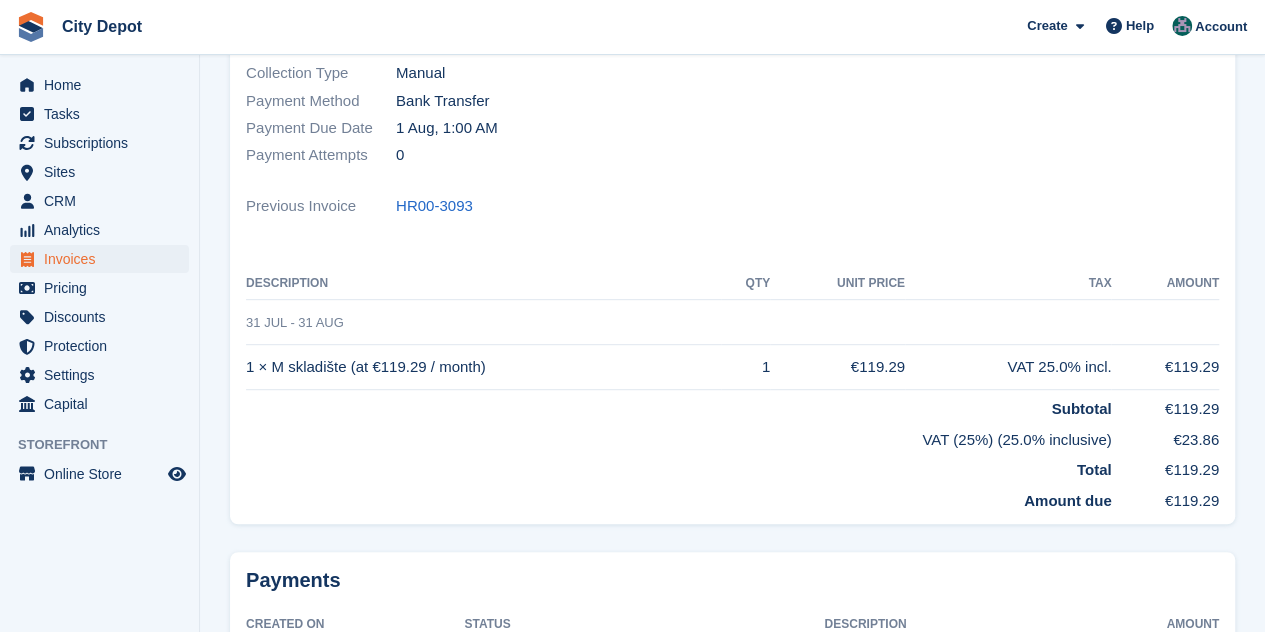 scroll, scrollTop: 0, scrollLeft: 0, axis: both 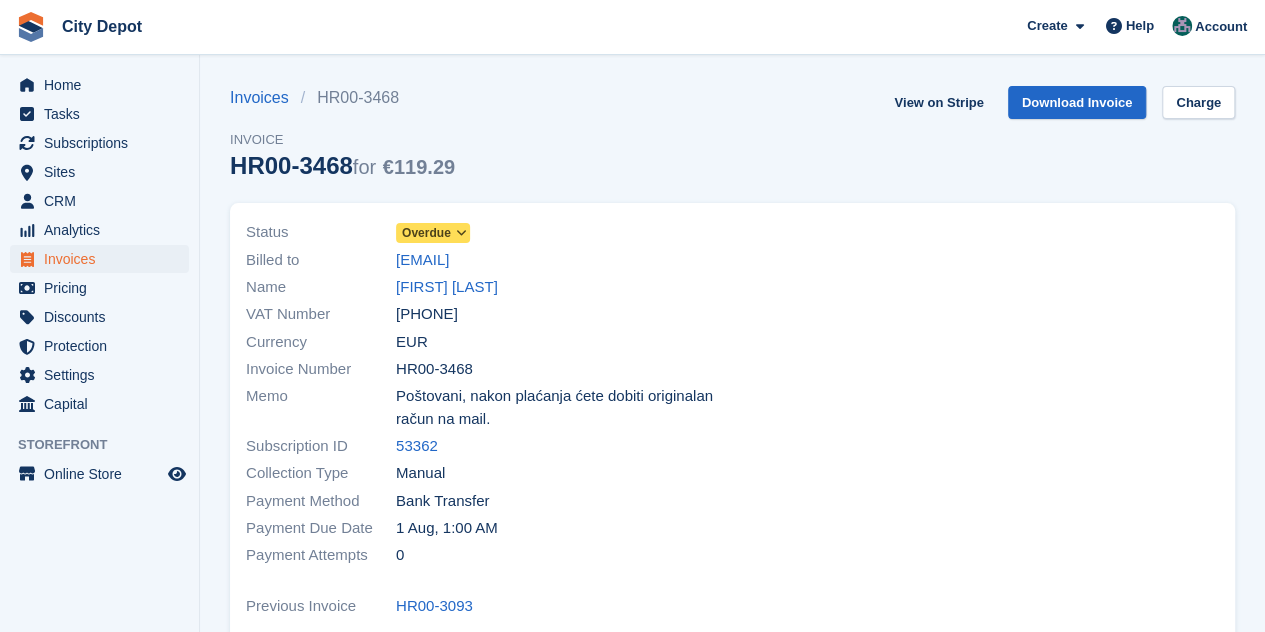 click on "Overdue" at bounding box center [426, 233] 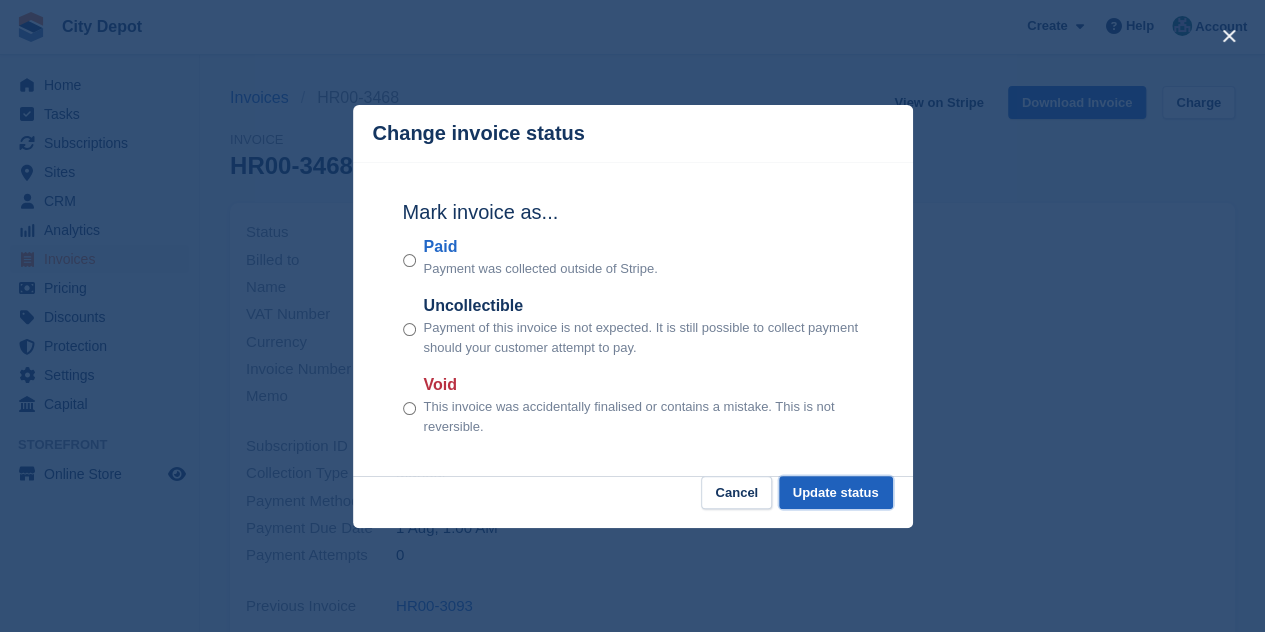 click on "Update status" at bounding box center [836, 492] 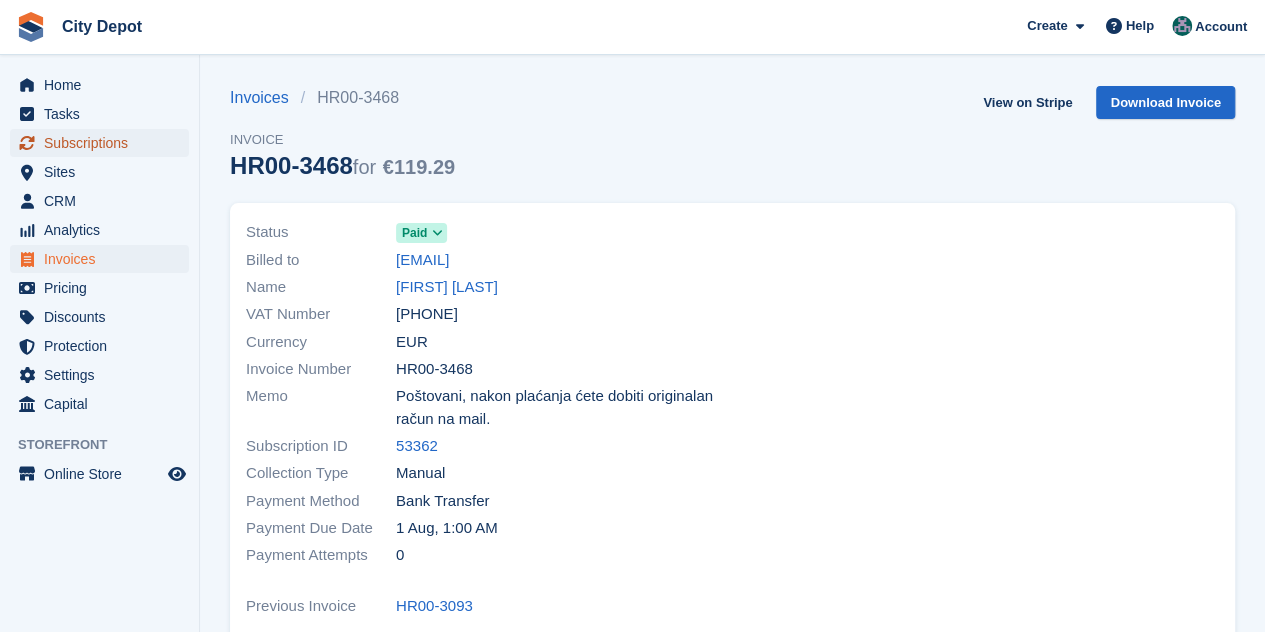 click on "Subscriptions" at bounding box center (104, 143) 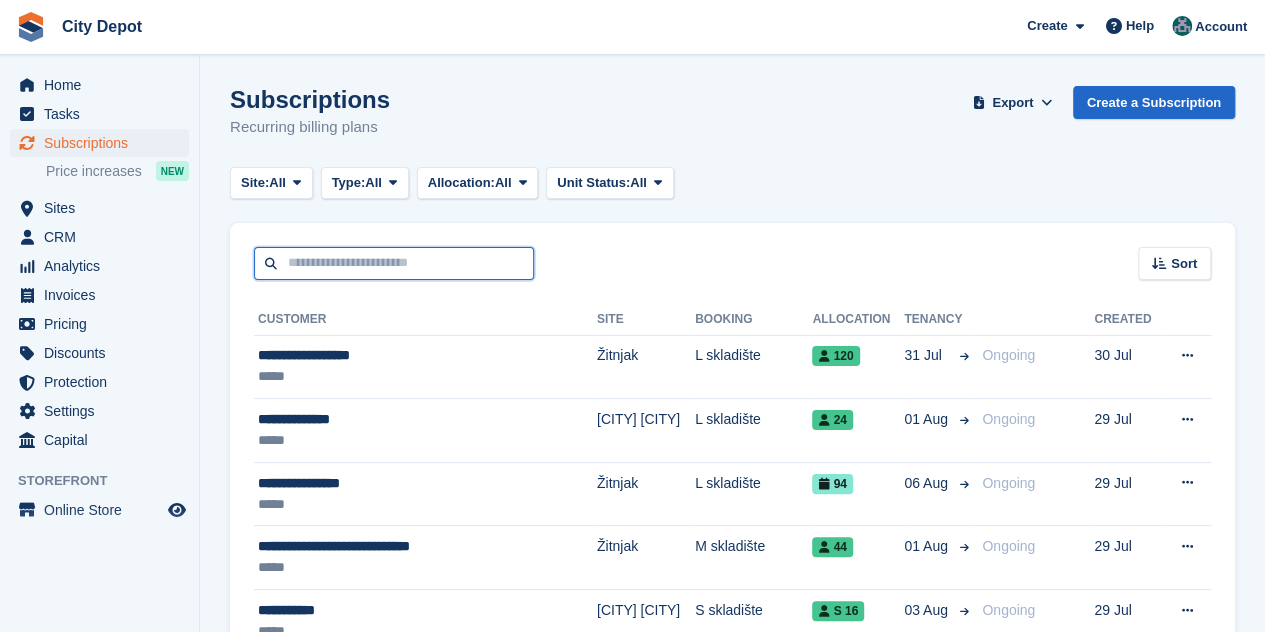 click at bounding box center (394, 263) 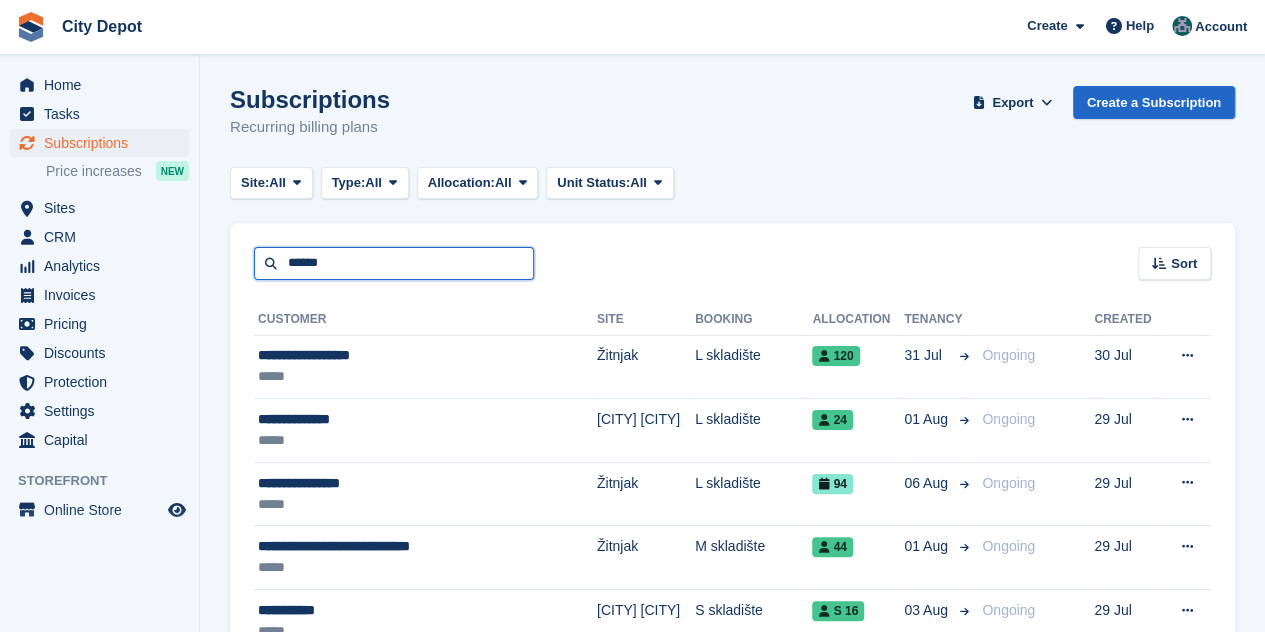 type on "******" 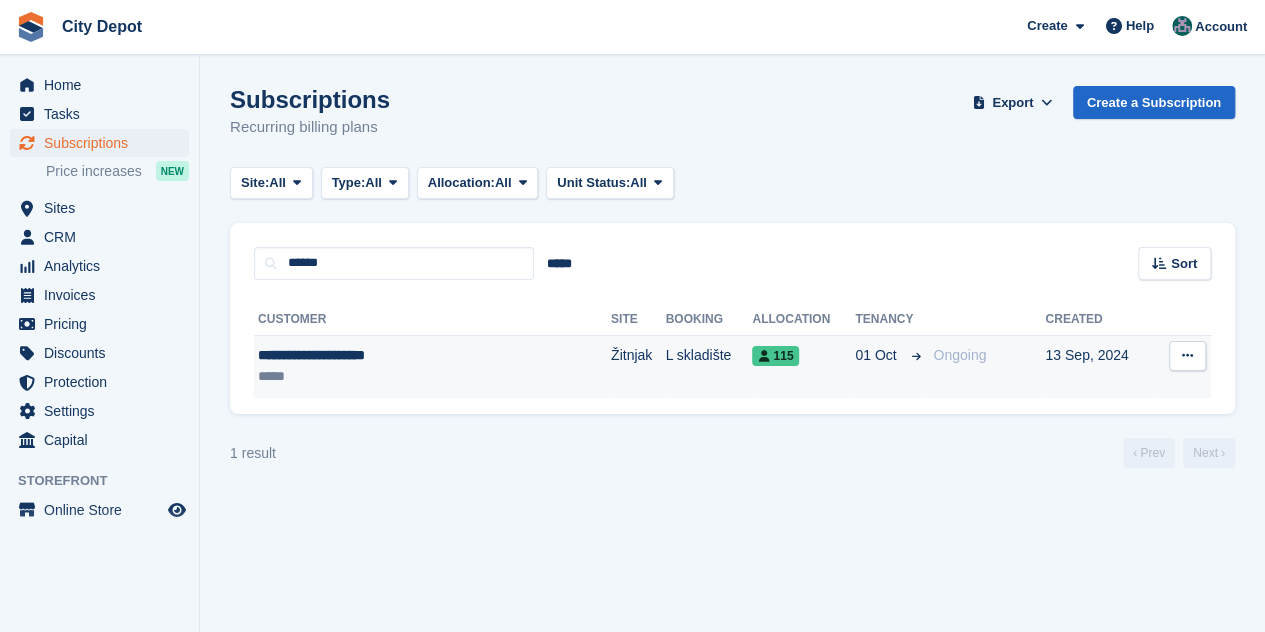 click on "*****" at bounding box center [391, 376] 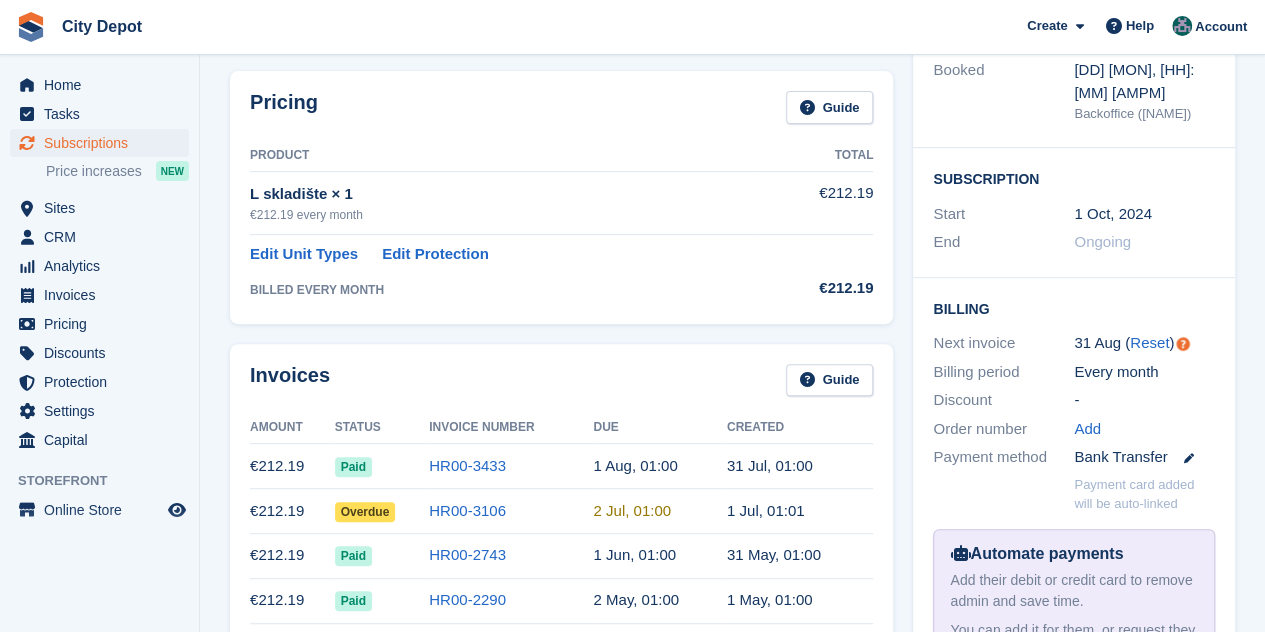 scroll, scrollTop: 400, scrollLeft: 0, axis: vertical 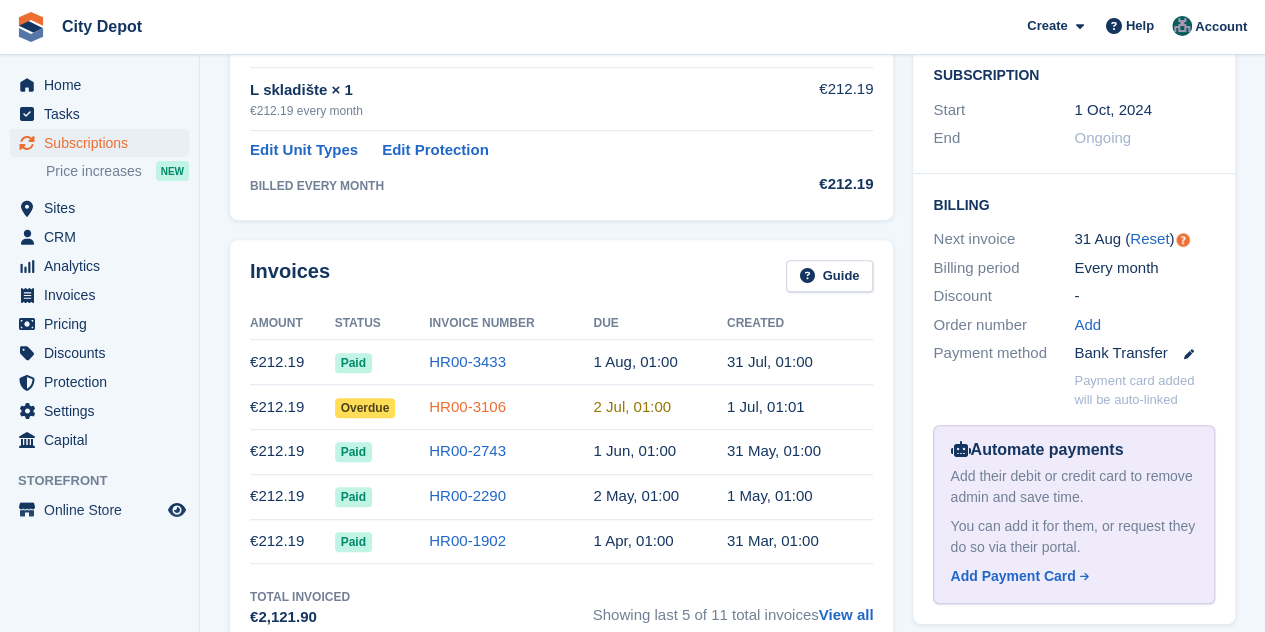 click on "HR00-3106" at bounding box center [467, 406] 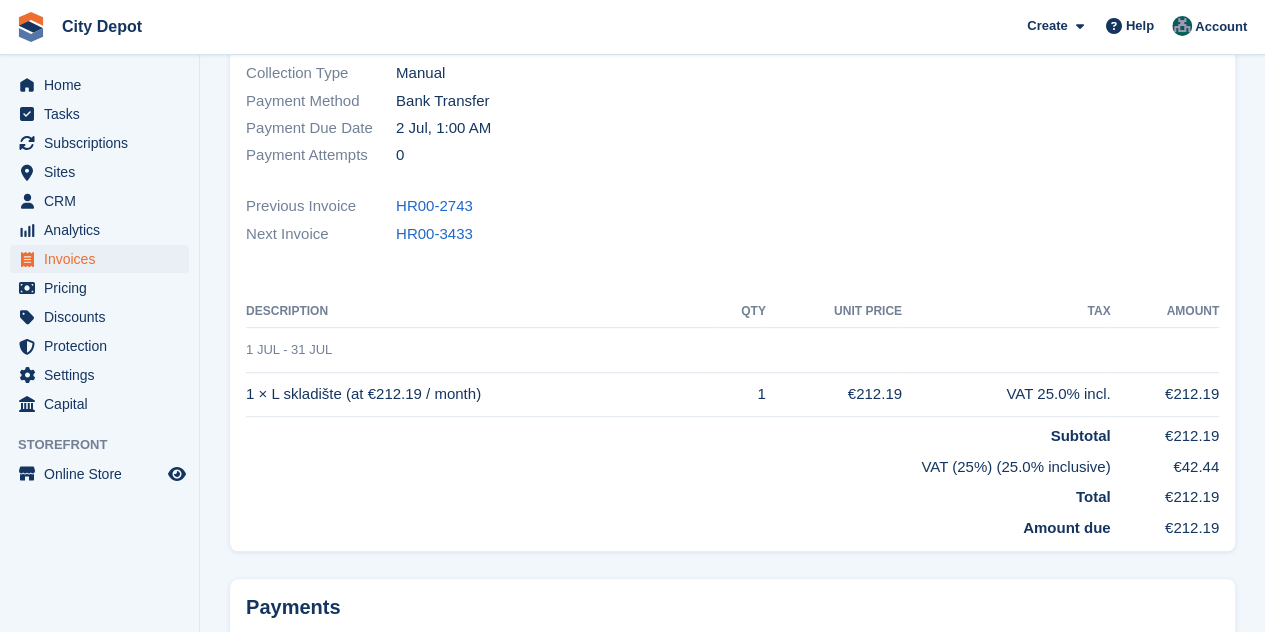 scroll, scrollTop: 0, scrollLeft: 0, axis: both 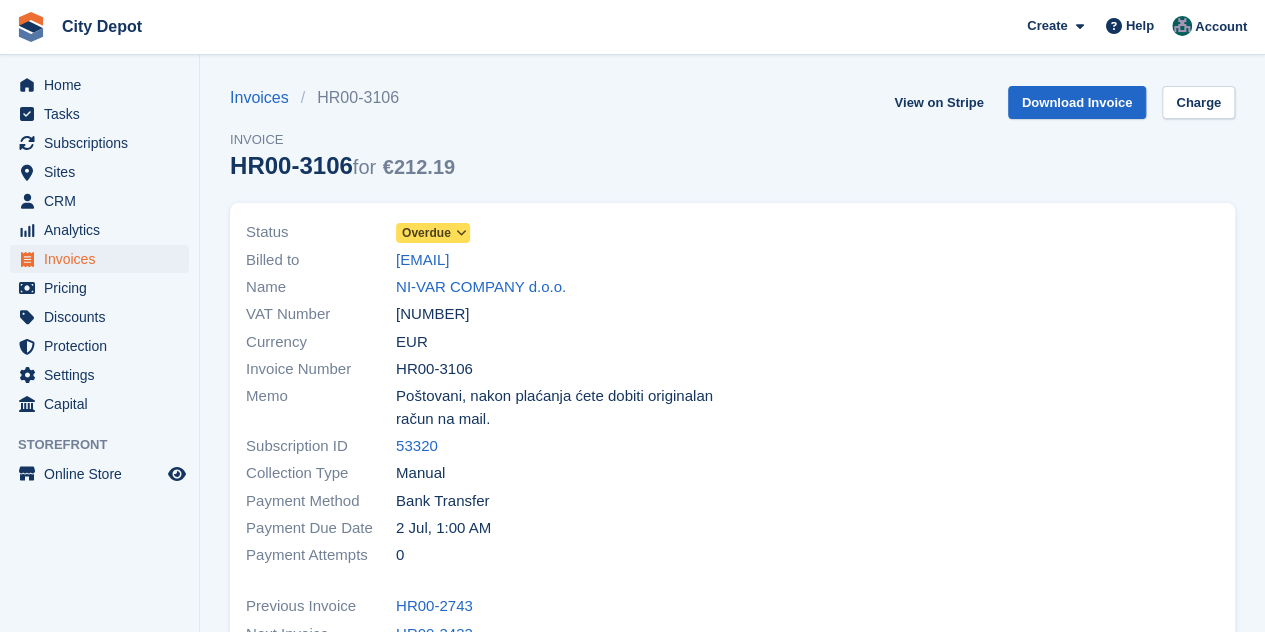 click at bounding box center (460, 233) 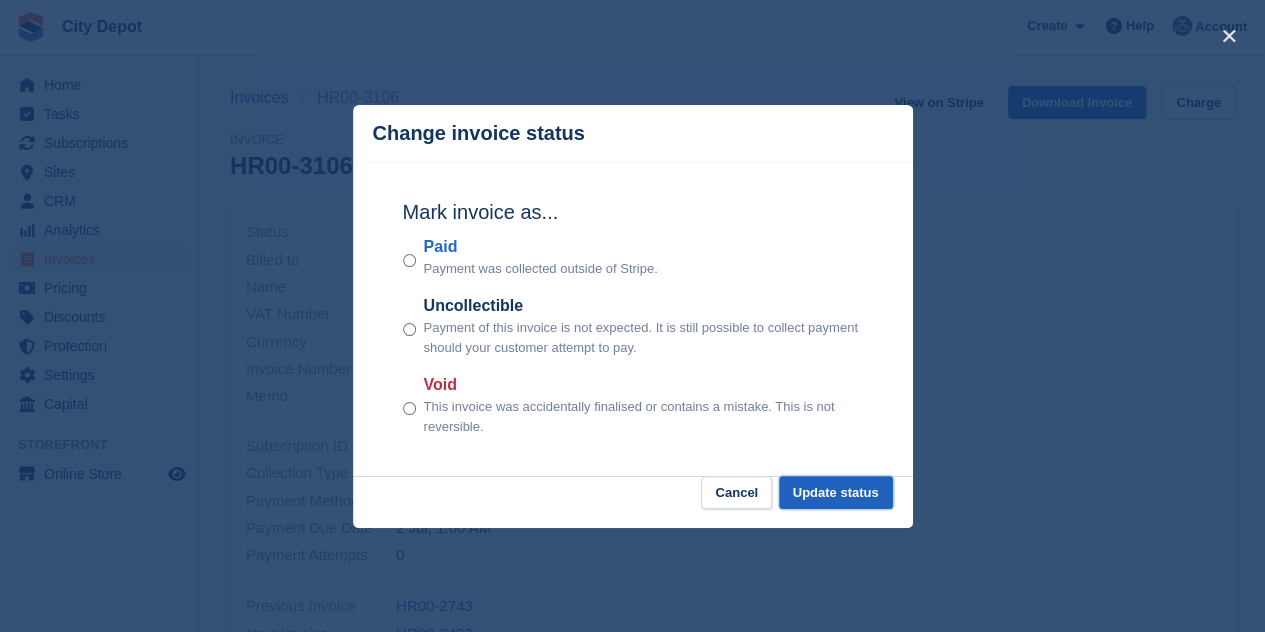 click on "Update status" at bounding box center [836, 492] 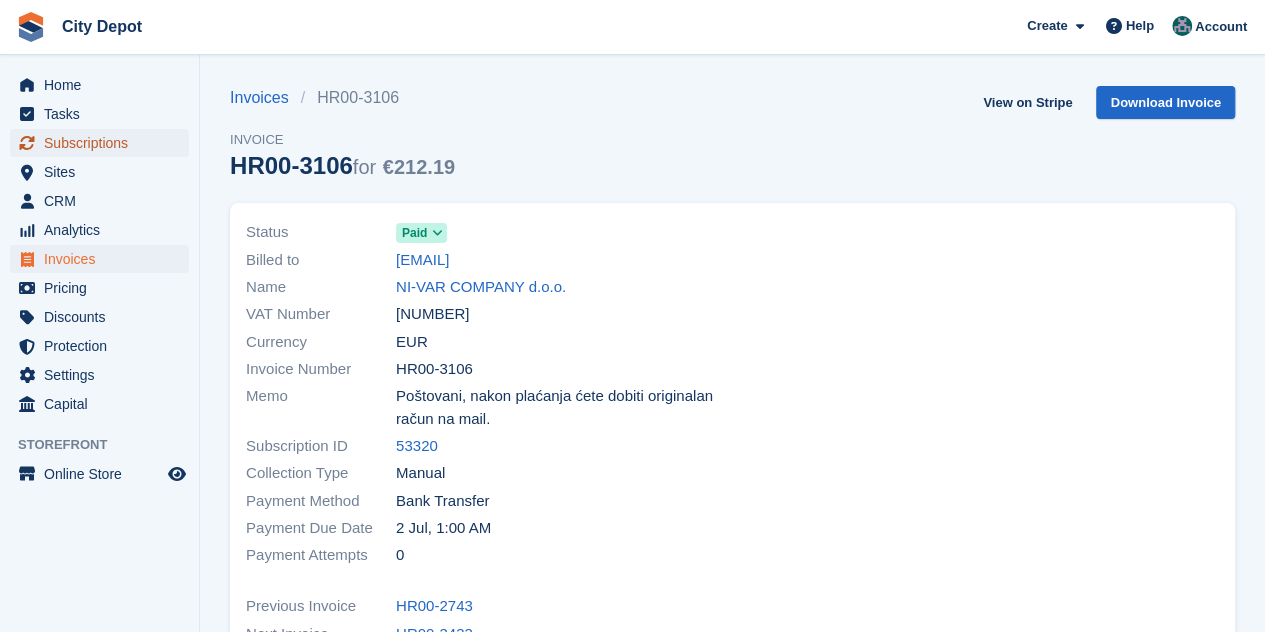 click on "Subscriptions" at bounding box center [104, 143] 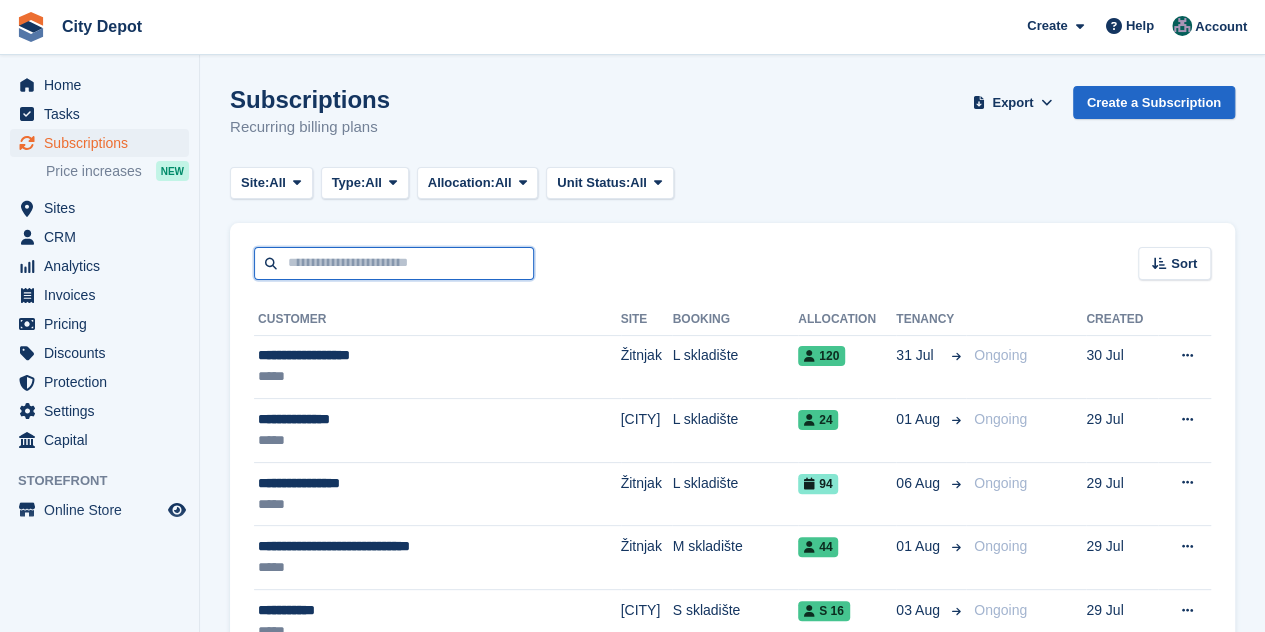 click at bounding box center (394, 263) 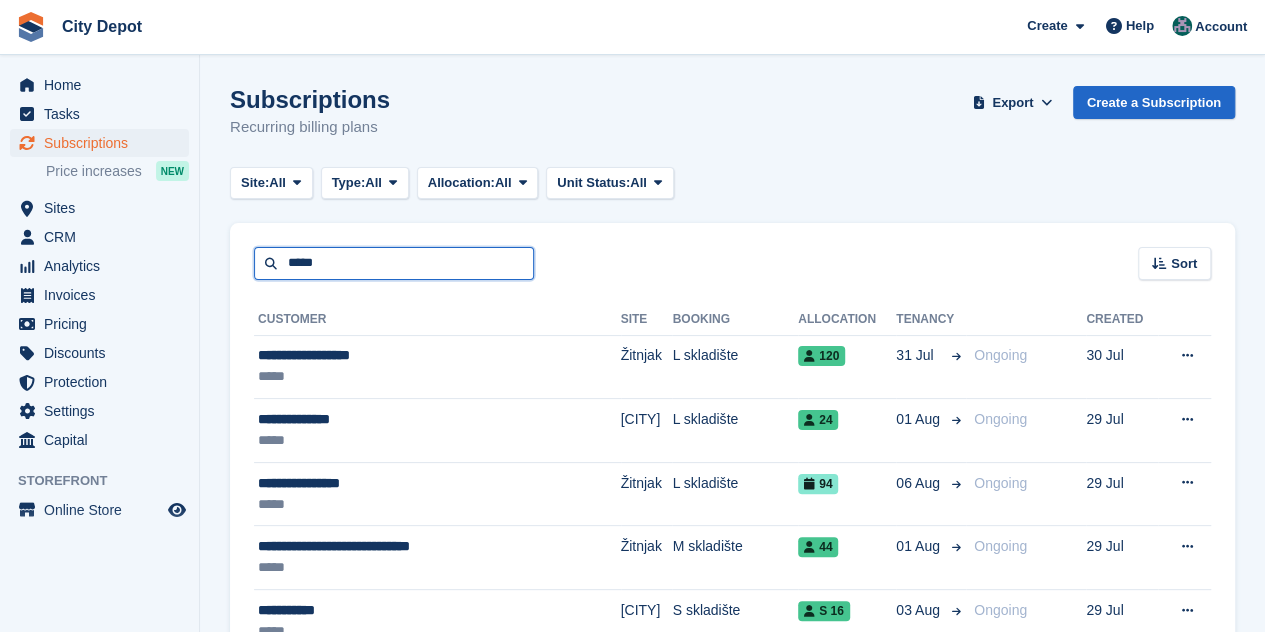 type on "*****" 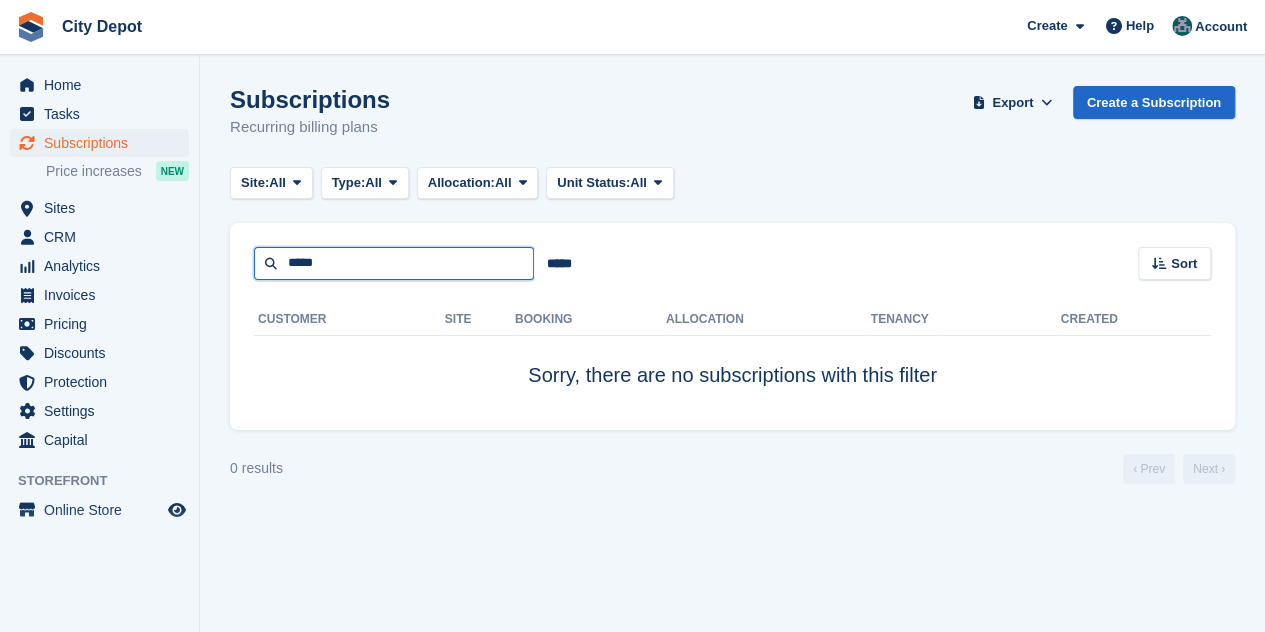 click on "*****" at bounding box center [394, 263] 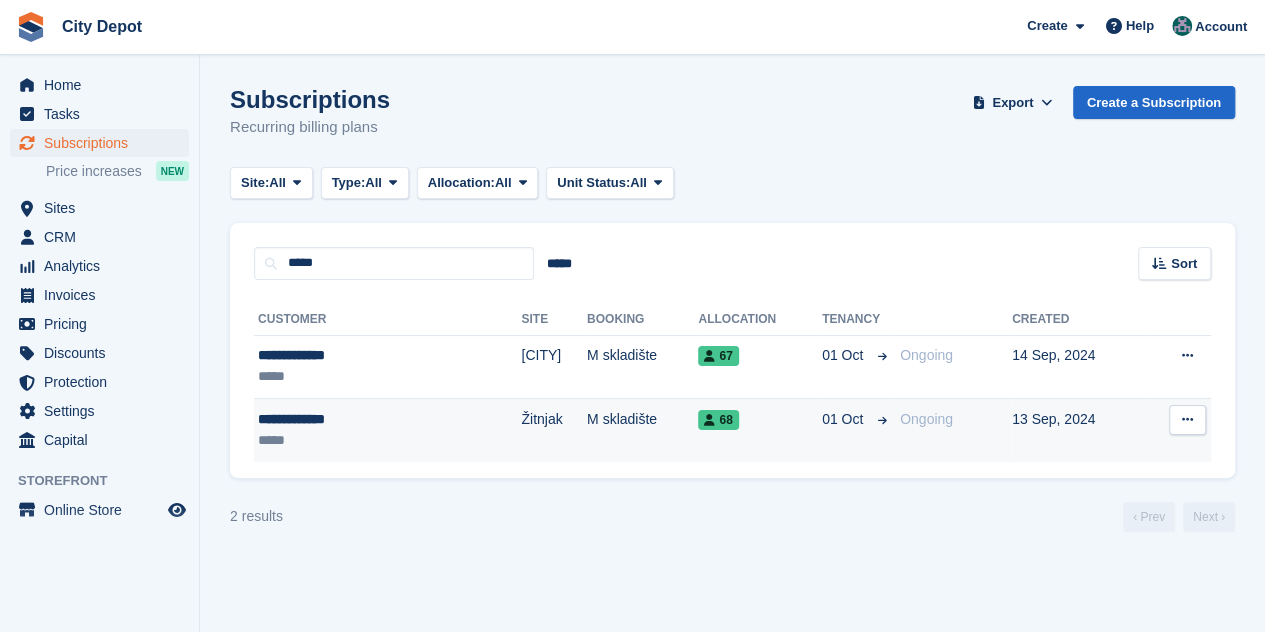 click on "*****" at bounding box center [340, 440] 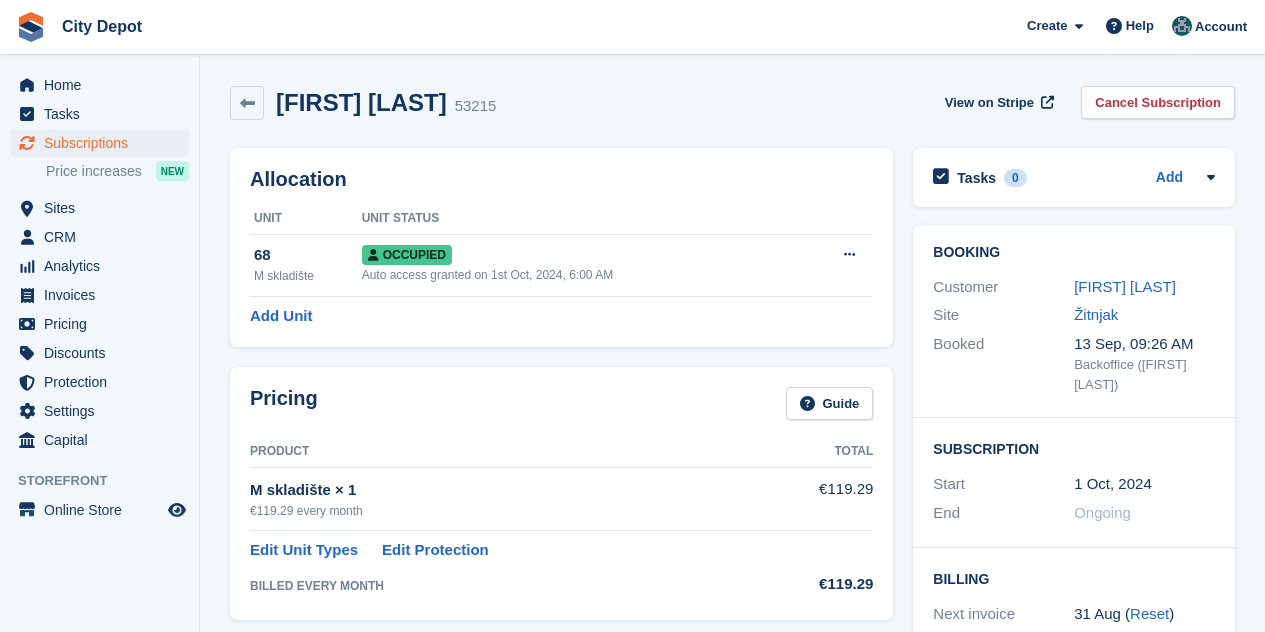 scroll, scrollTop: 0, scrollLeft: 0, axis: both 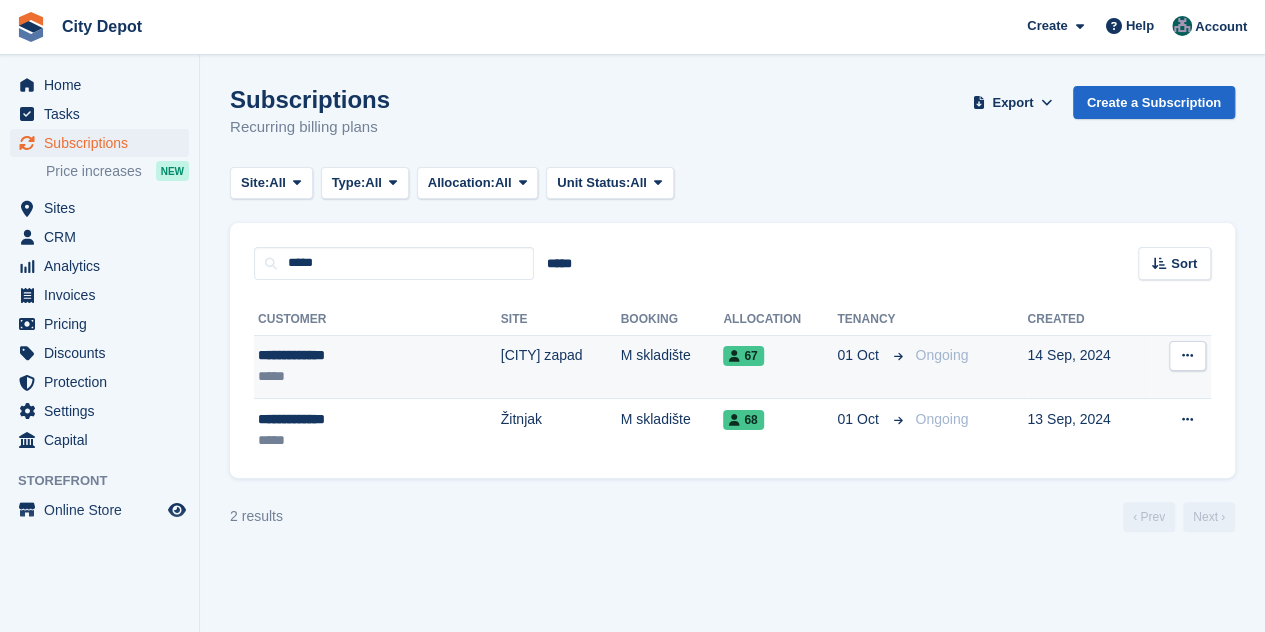 drag, startPoint x: 0, startPoint y: 0, endPoint x: 336, endPoint y: 376, distance: 504.2539 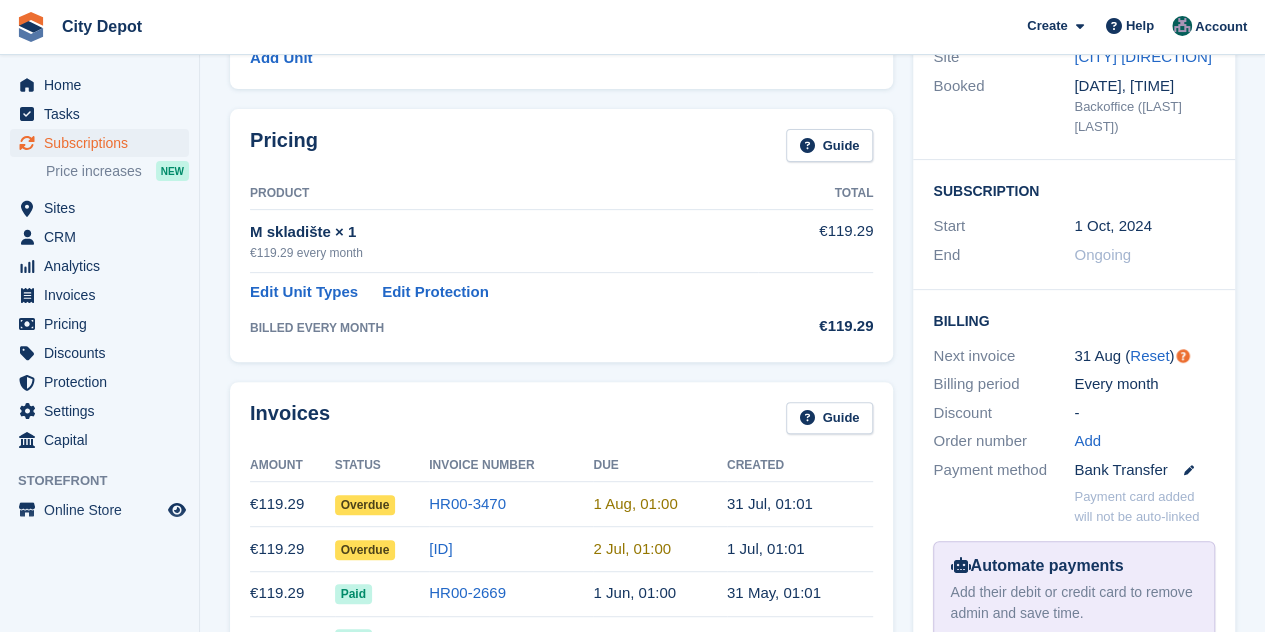 scroll, scrollTop: 300, scrollLeft: 0, axis: vertical 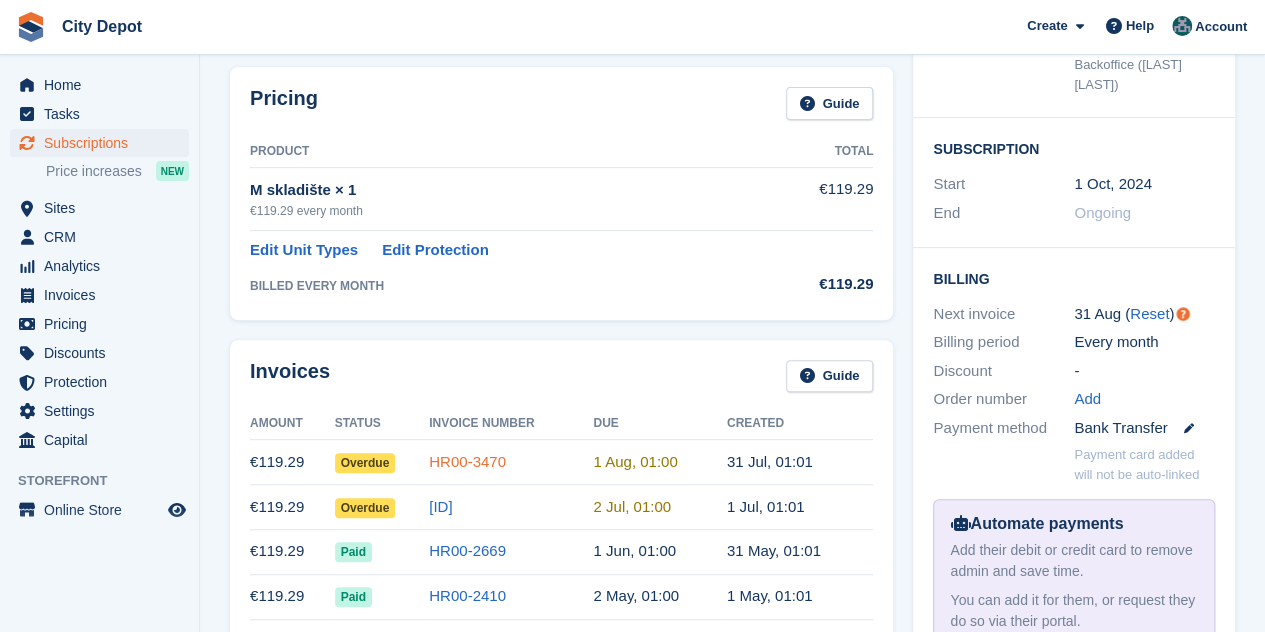 click on "HR00-3470" at bounding box center [467, 461] 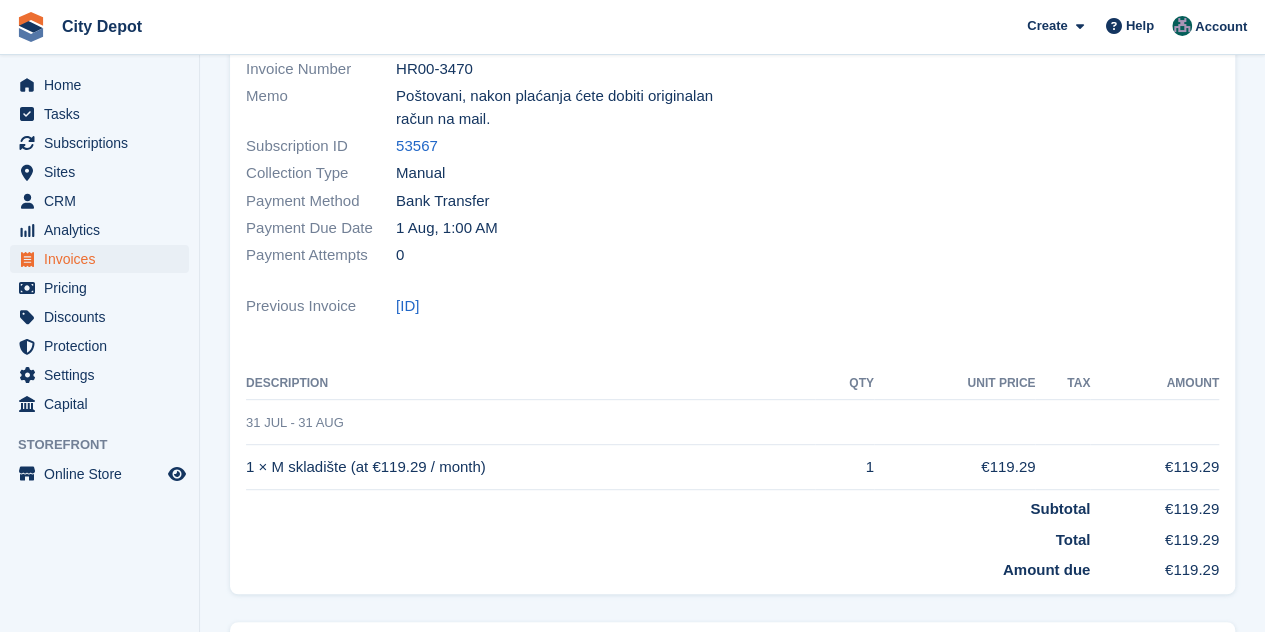 scroll, scrollTop: 0, scrollLeft: 0, axis: both 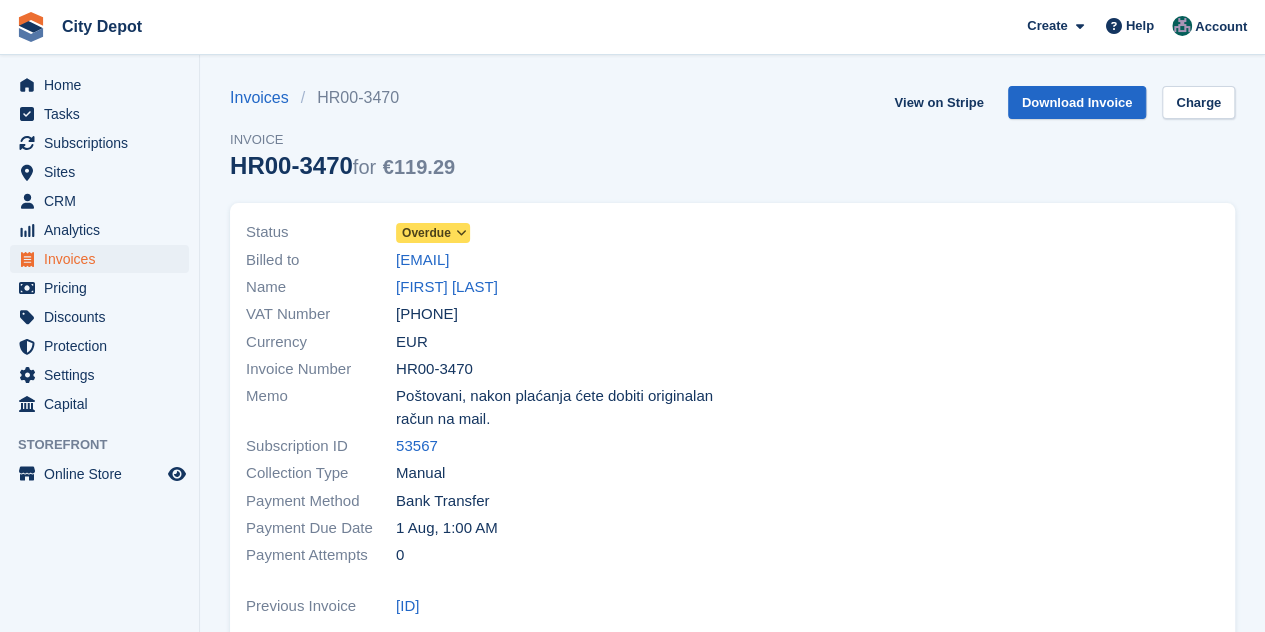 click on "Overdue" at bounding box center (426, 233) 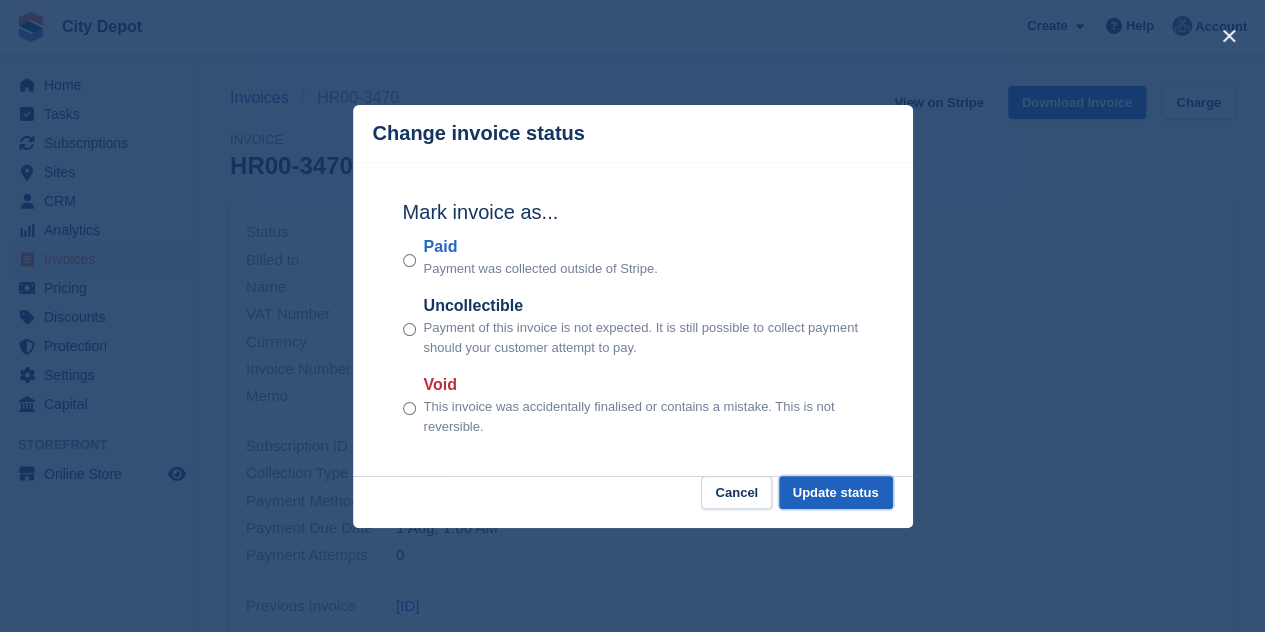 click on "Update status" at bounding box center (836, 492) 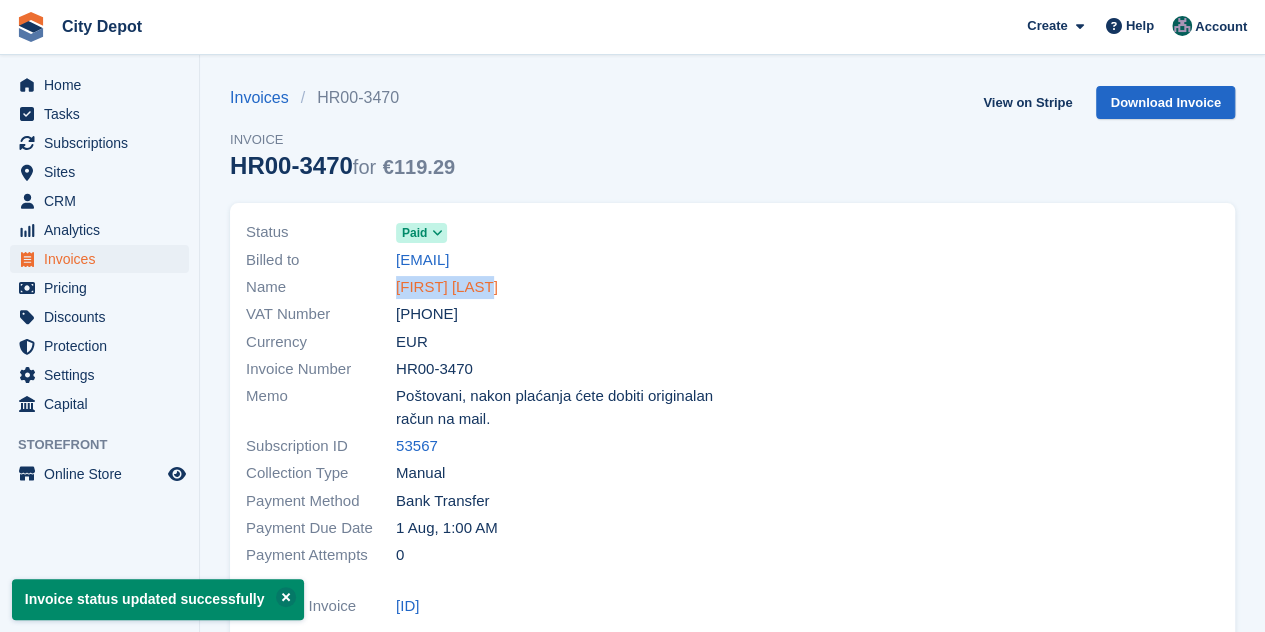 drag, startPoint x: 517, startPoint y: 285, endPoint x: 396, endPoint y: 281, distance: 121.0661 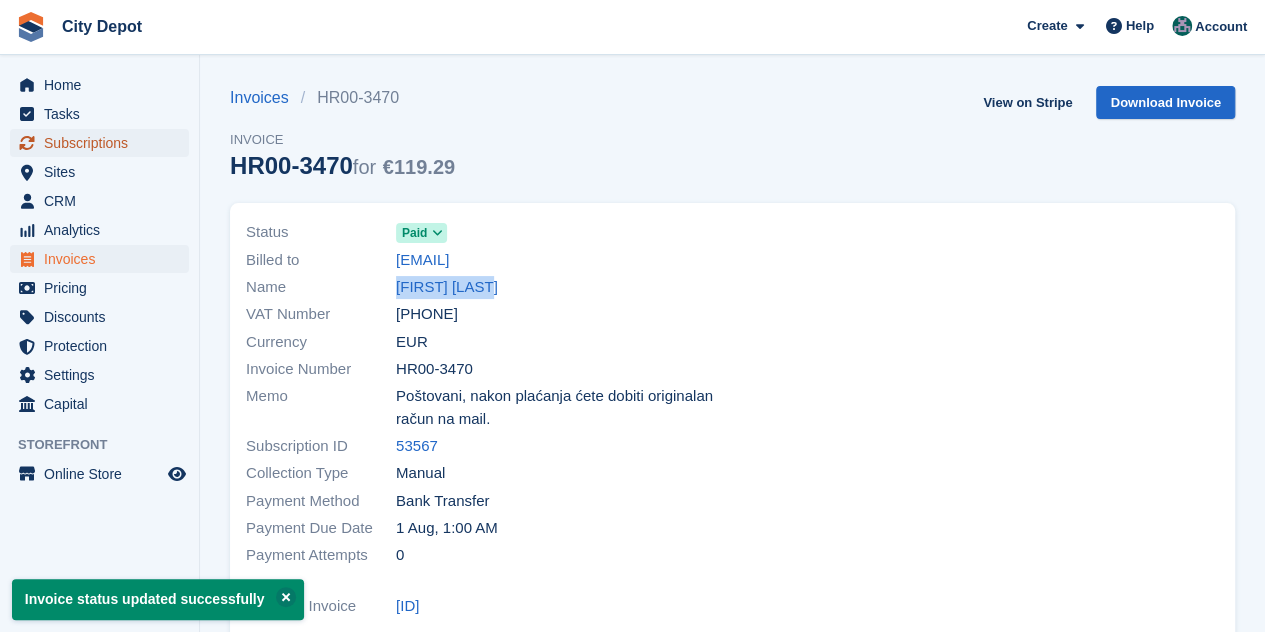 click on "Subscriptions" at bounding box center [104, 143] 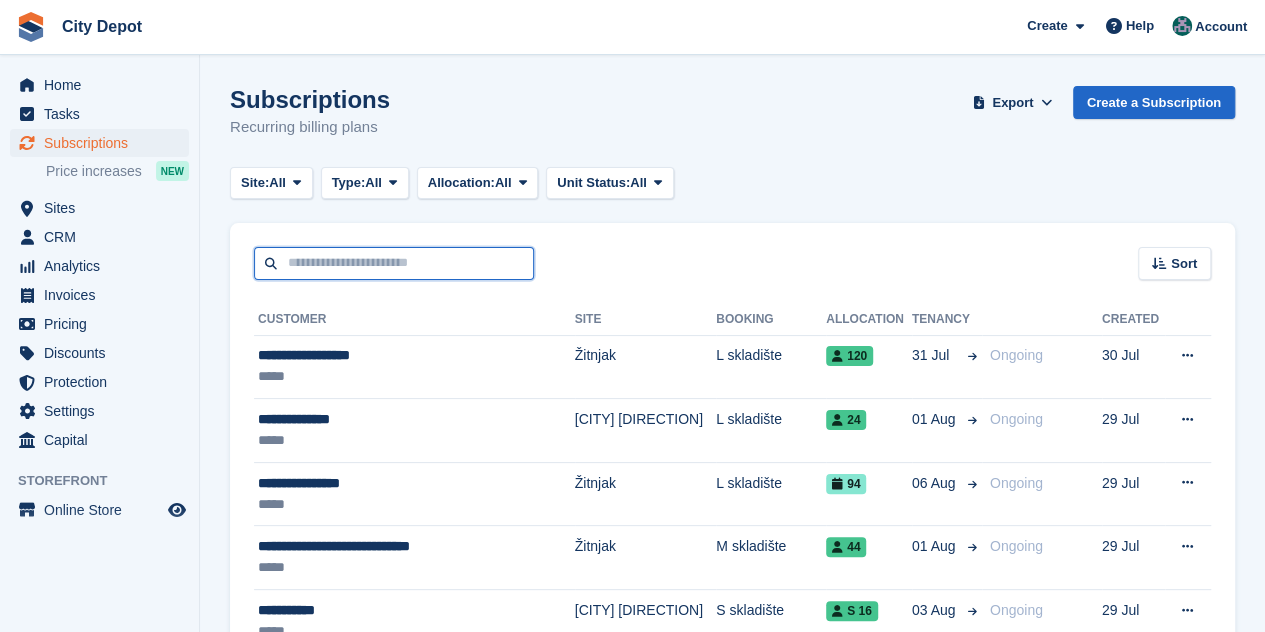 click at bounding box center [394, 263] 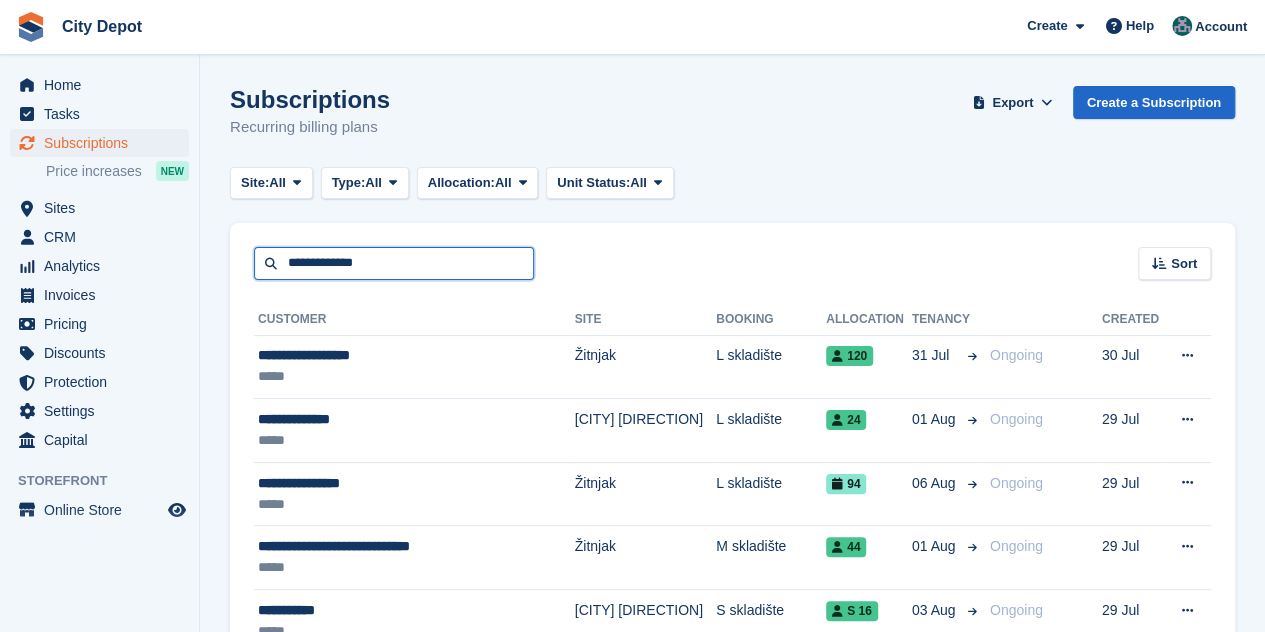 type on "**********" 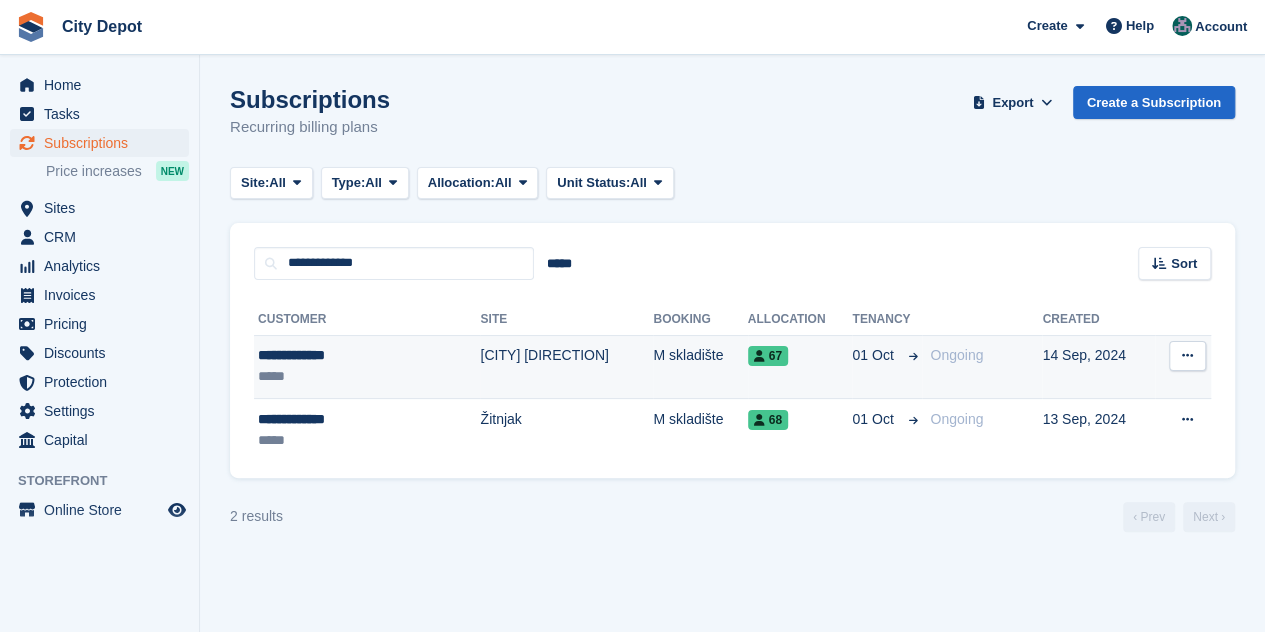click on "**********" at bounding box center (340, 355) 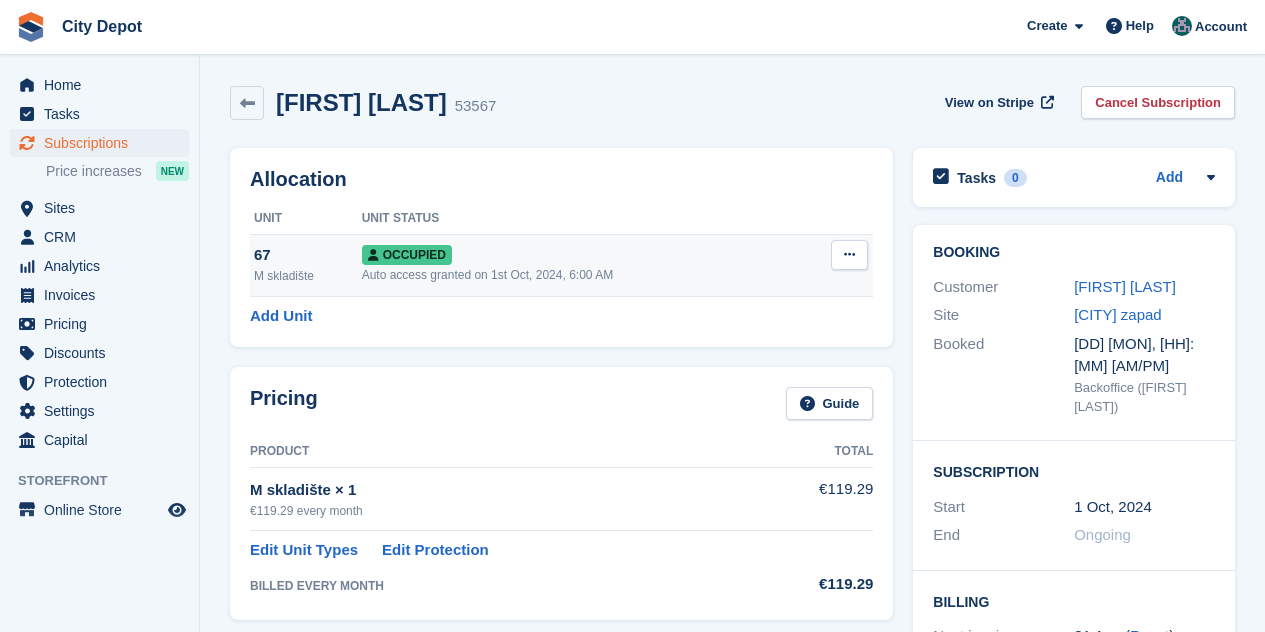 scroll, scrollTop: 0, scrollLeft: 0, axis: both 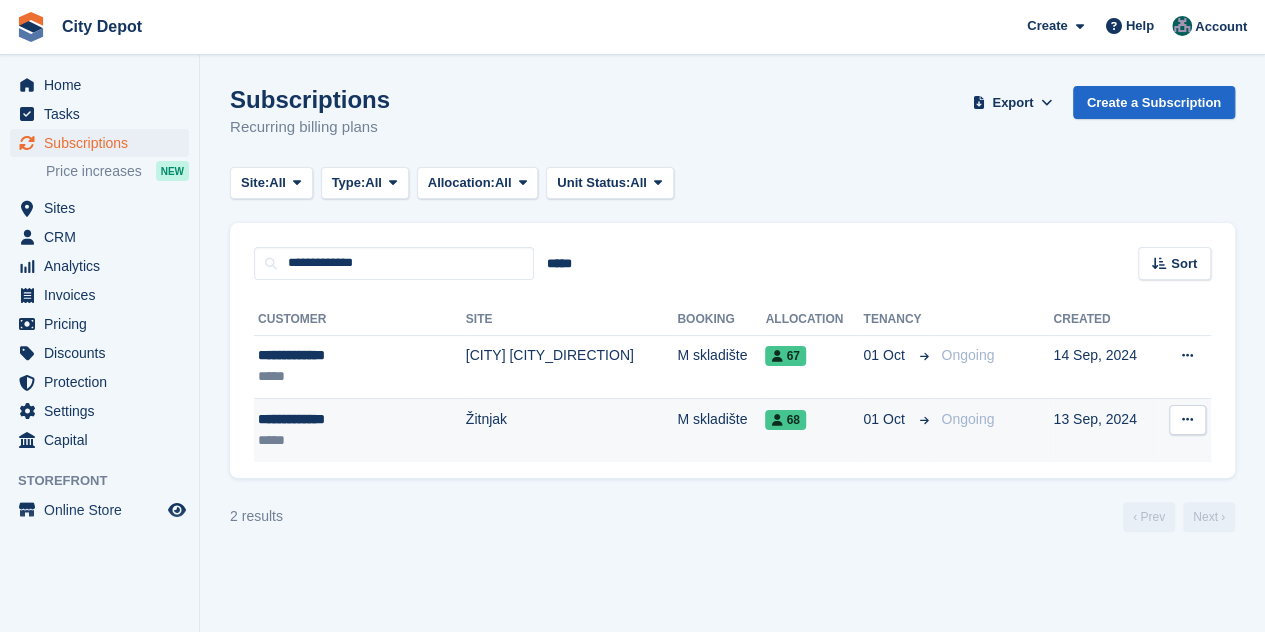click on "*****" at bounding box center [340, 440] 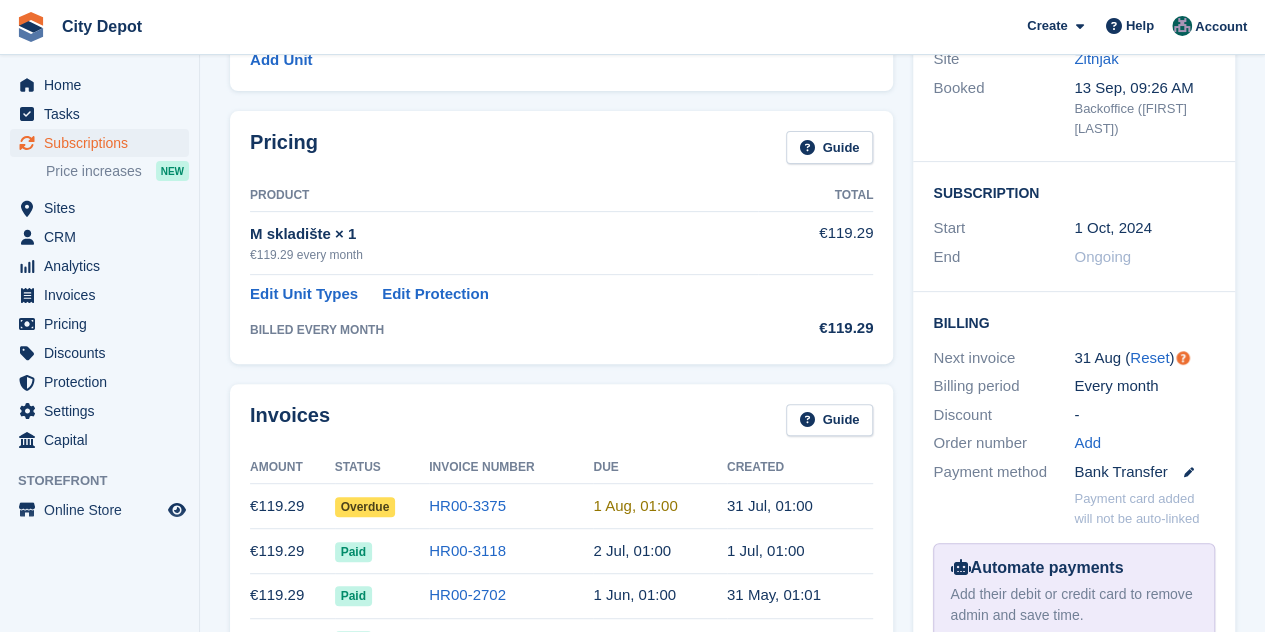 scroll, scrollTop: 300, scrollLeft: 0, axis: vertical 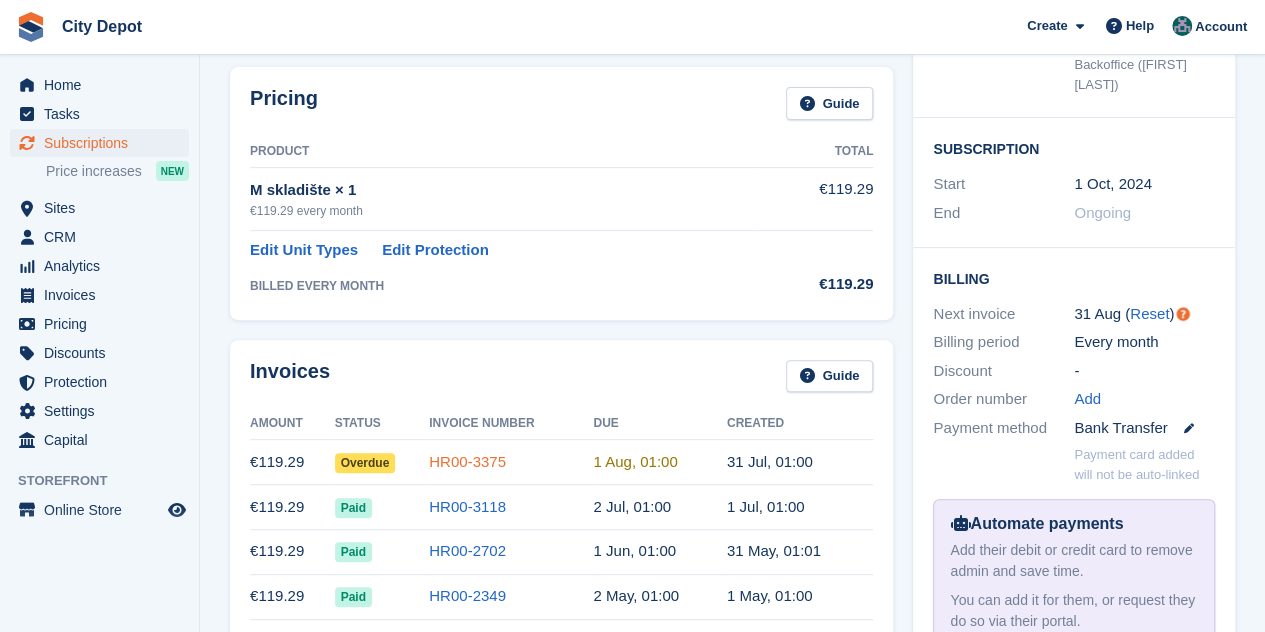 click on "HR00-3375" at bounding box center [467, 461] 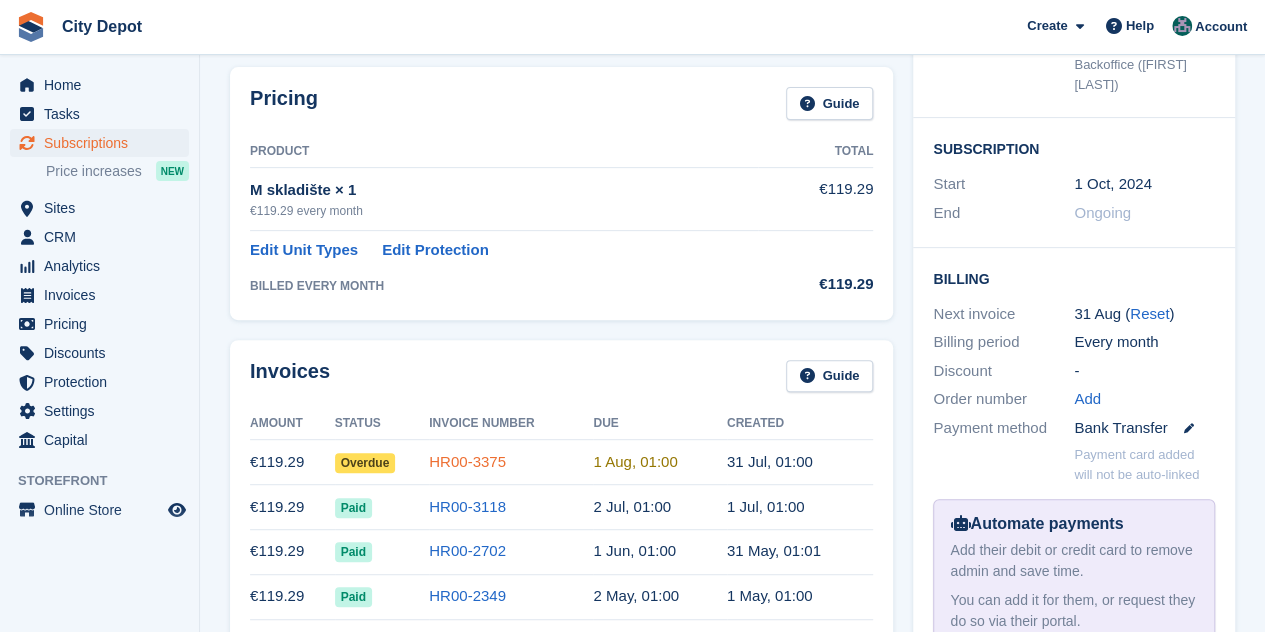 scroll, scrollTop: 0, scrollLeft: 0, axis: both 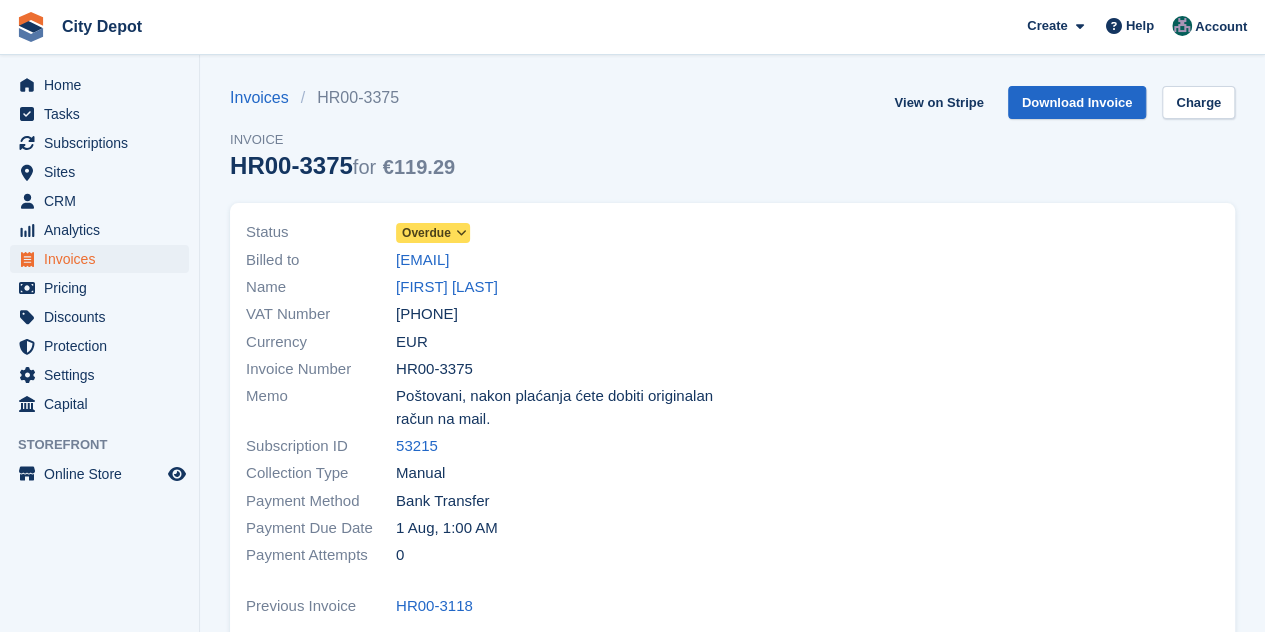 click on "Overdue" at bounding box center [426, 233] 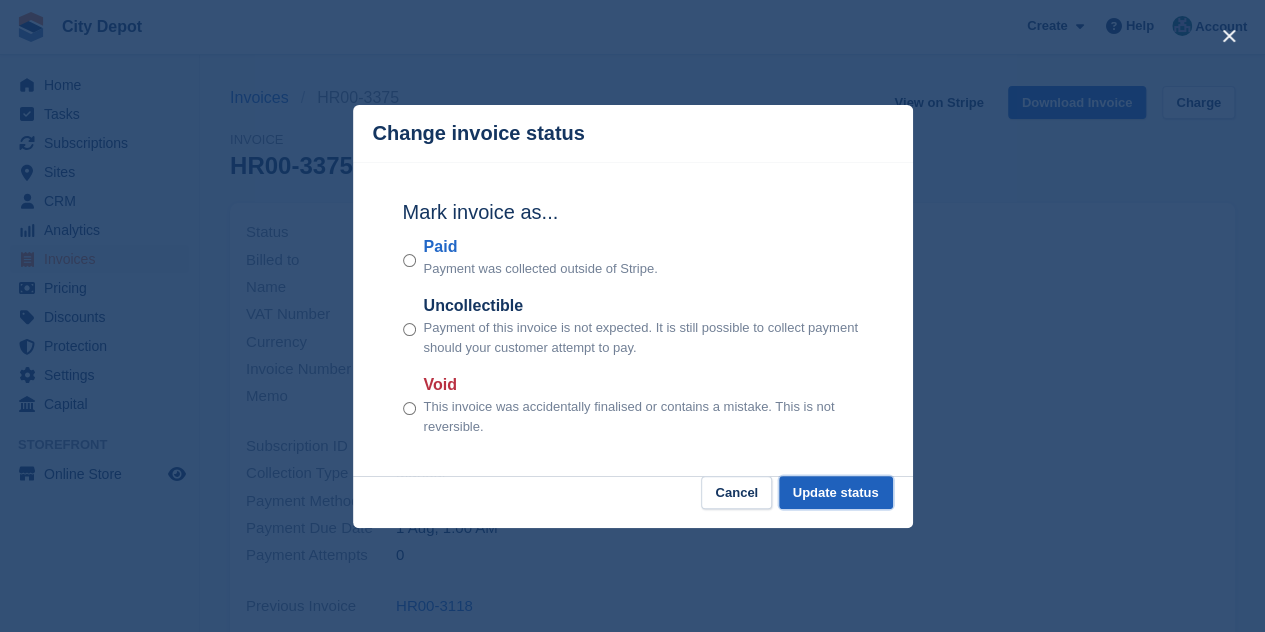 click on "Update status" at bounding box center (836, 492) 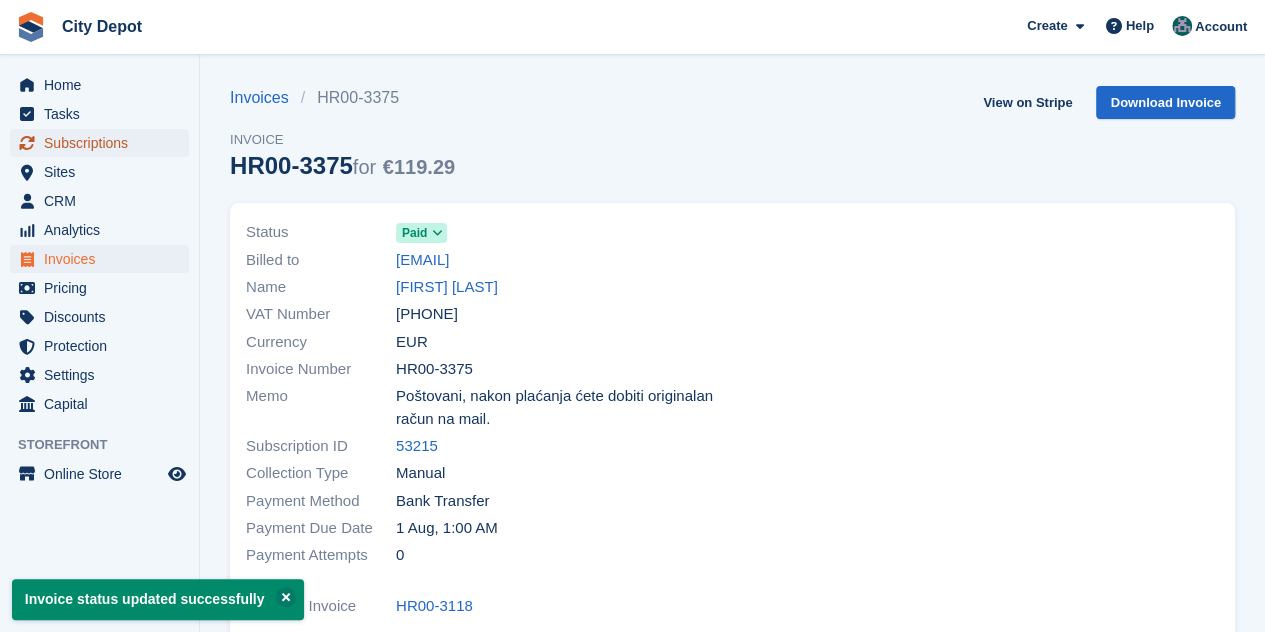 click on "Subscriptions" at bounding box center (104, 143) 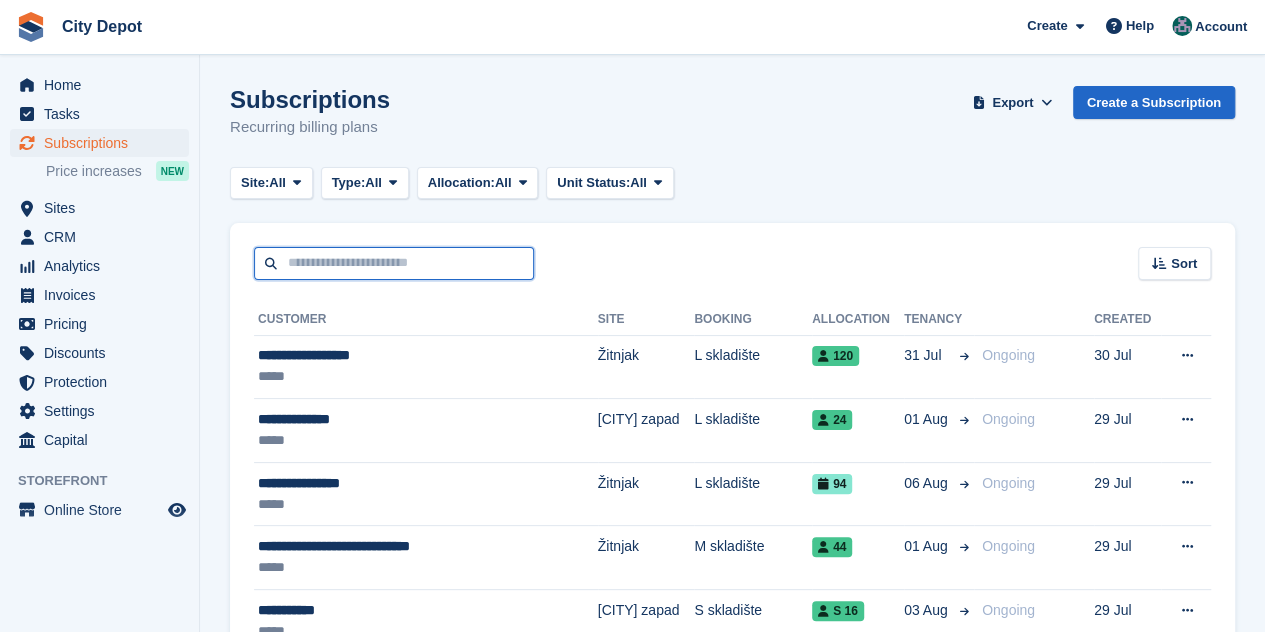 click at bounding box center [394, 263] 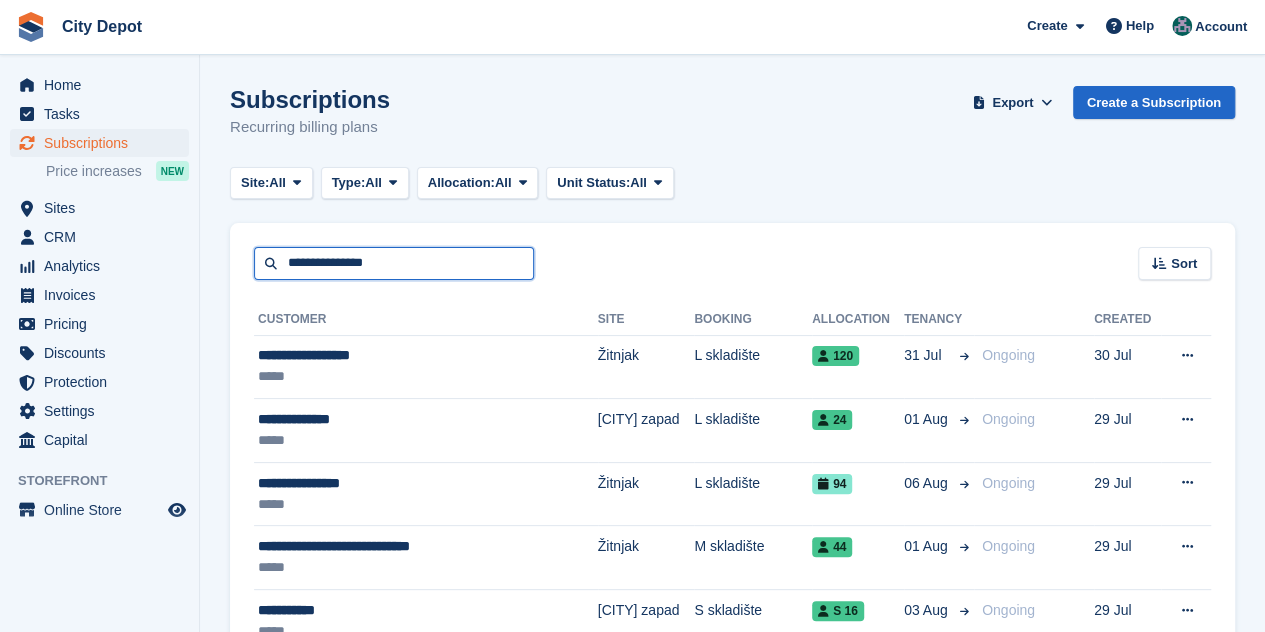 type on "**********" 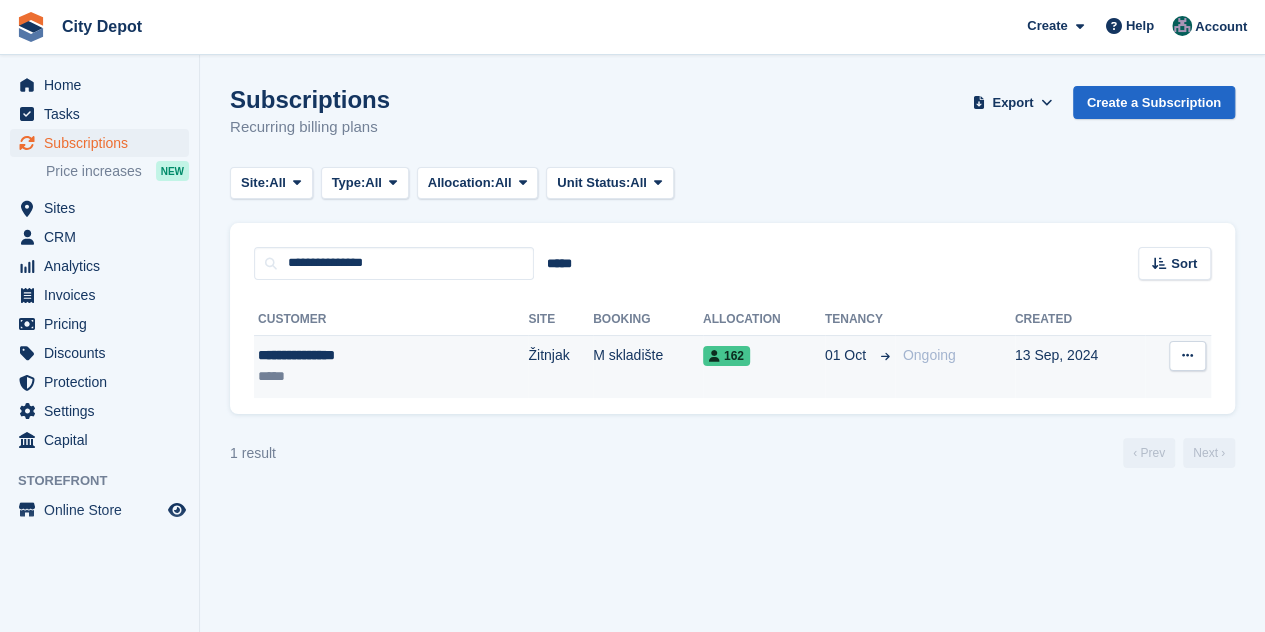 click on "**********" at bounding box center (343, 355) 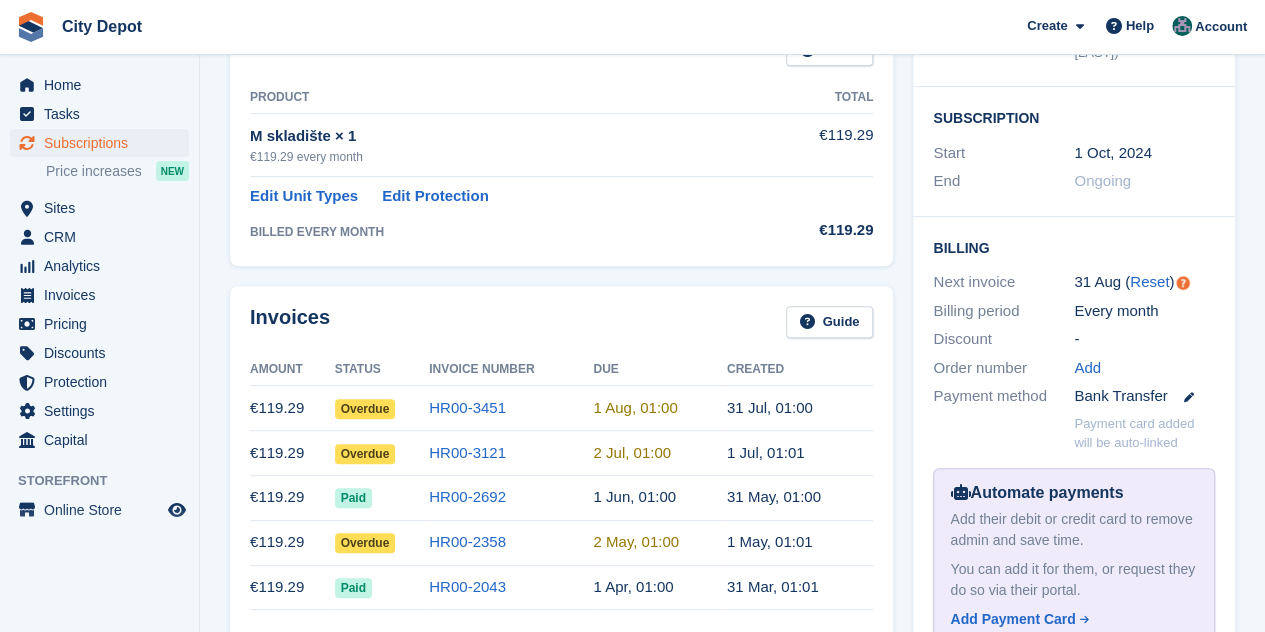 scroll, scrollTop: 400, scrollLeft: 0, axis: vertical 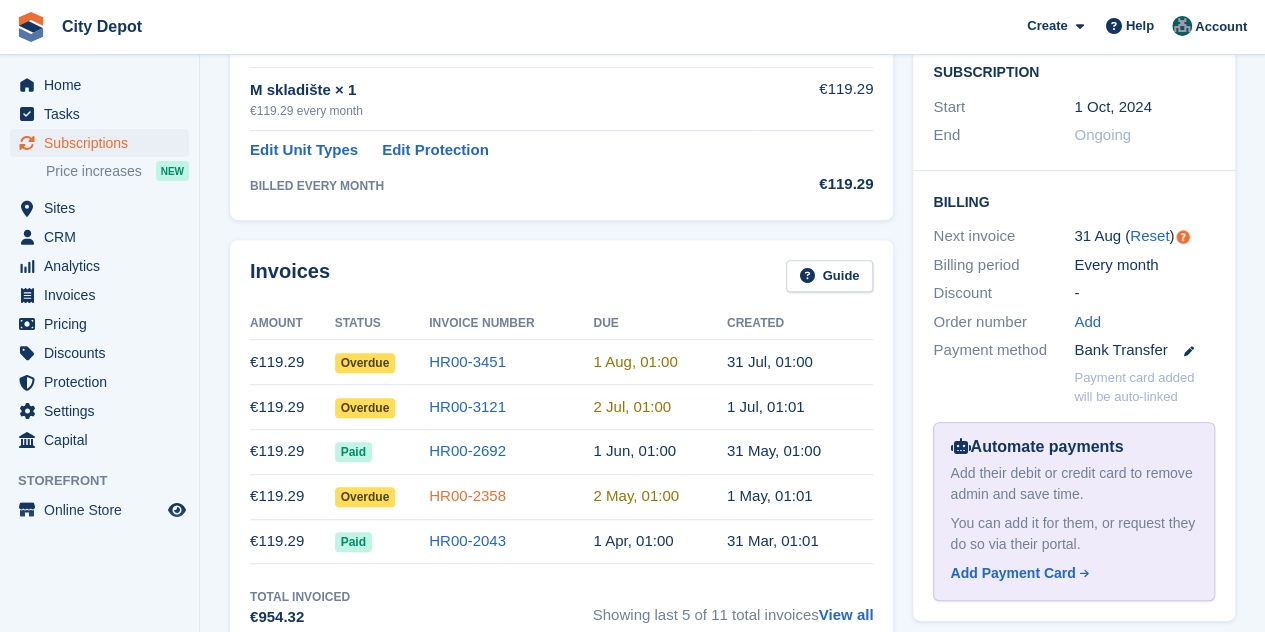 click on "HR00-2358" at bounding box center (467, 495) 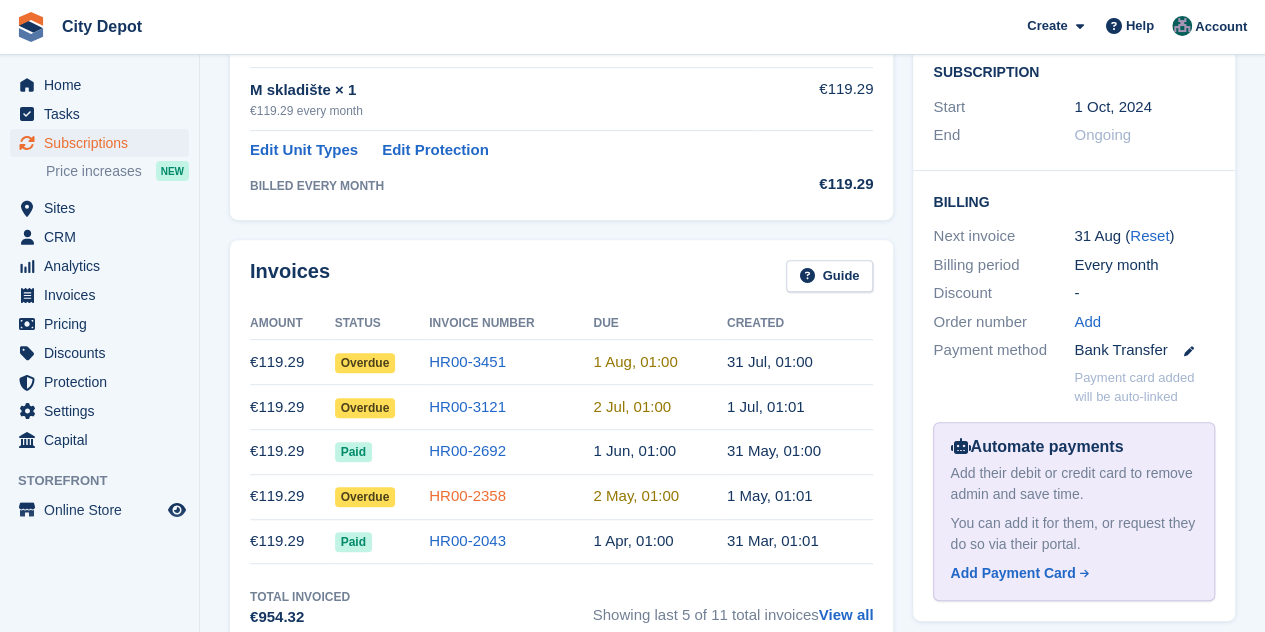 scroll, scrollTop: 0, scrollLeft: 0, axis: both 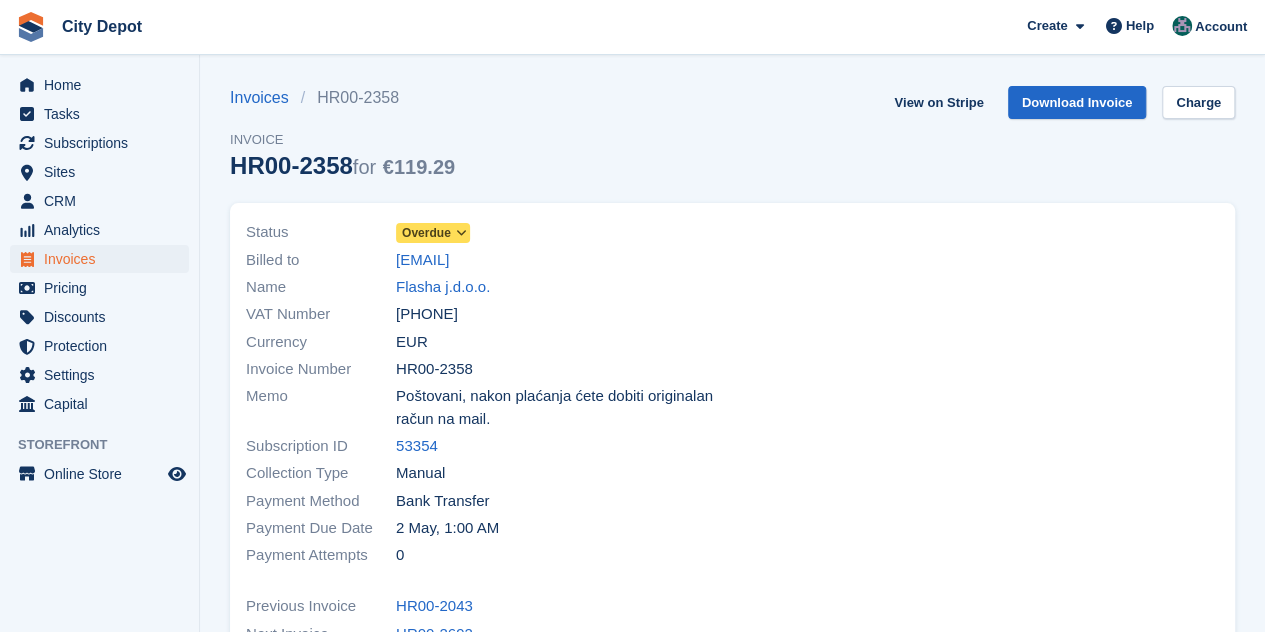 click on "Overdue" at bounding box center (426, 233) 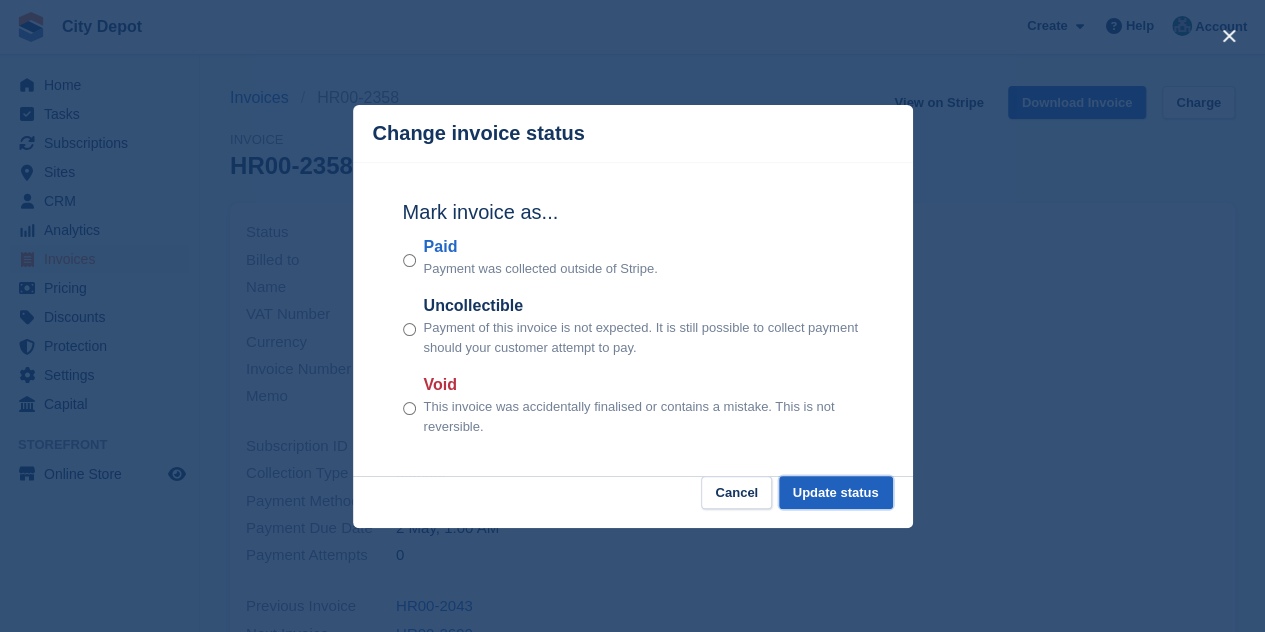 click on "Update status" at bounding box center [836, 492] 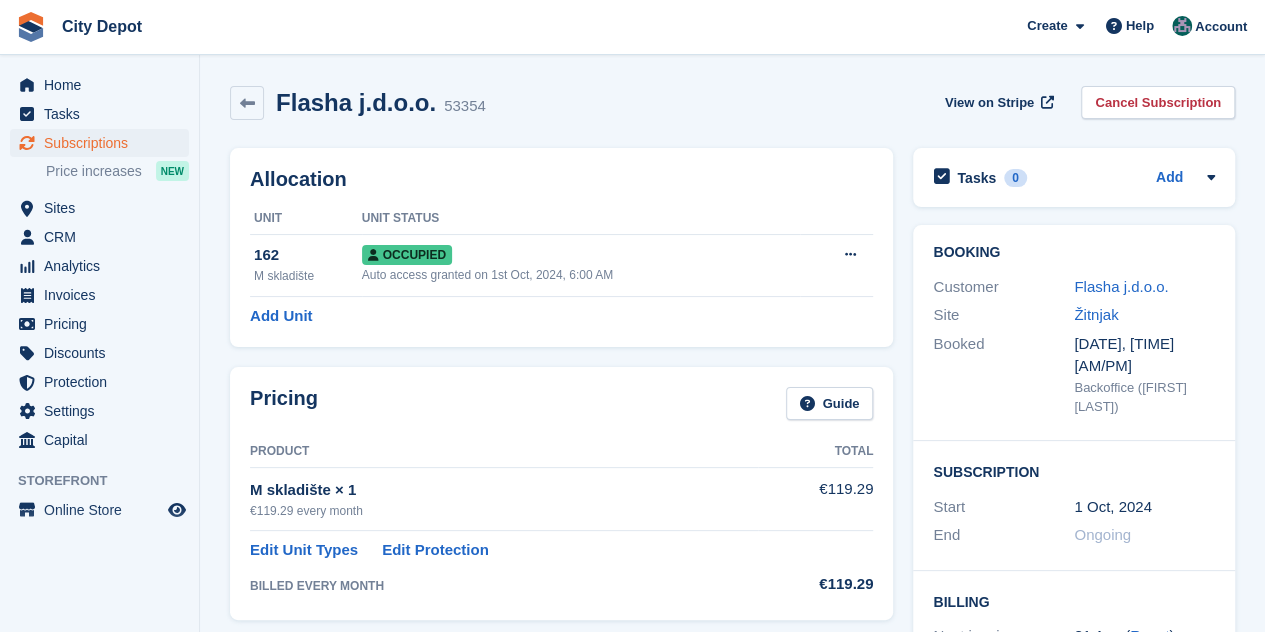 scroll, scrollTop: 400, scrollLeft: 0, axis: vertical 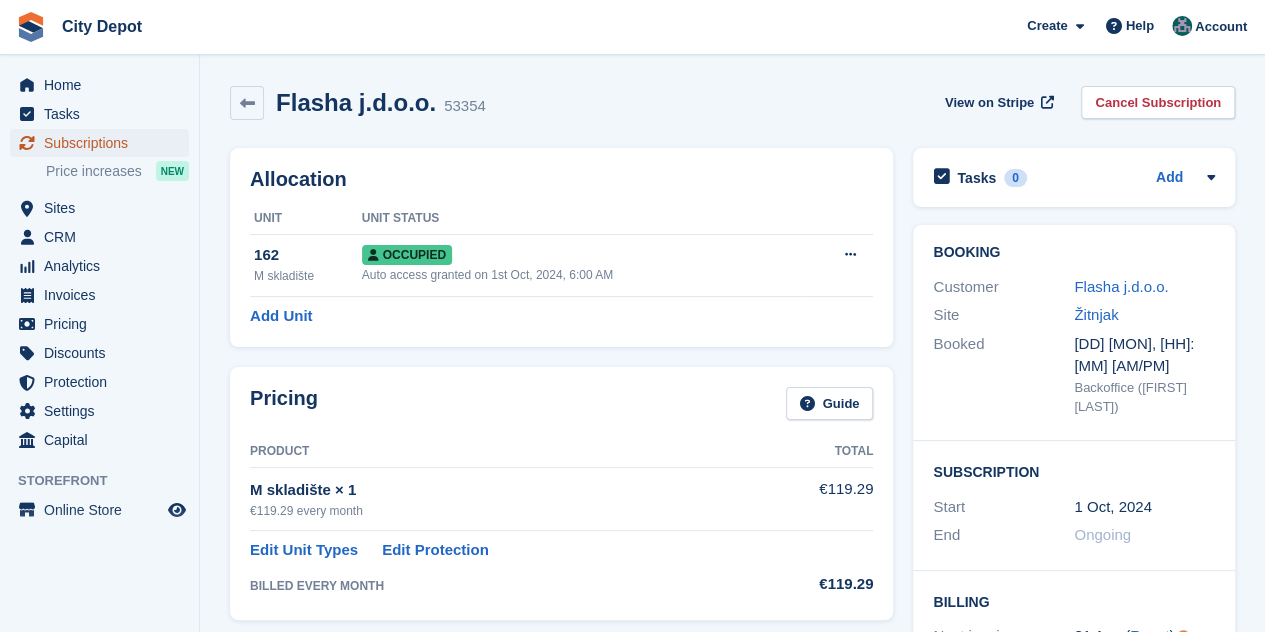 click on "Subscriptions" at bounding box center [104, 143] 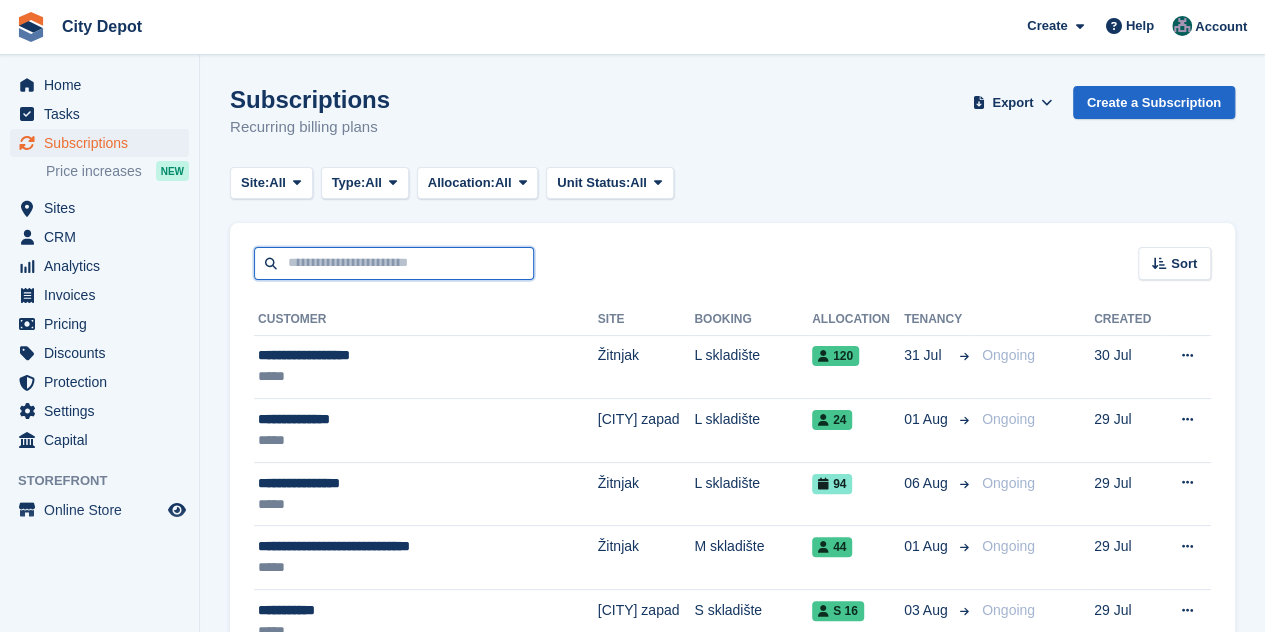 click at bounding box center [394, 263] 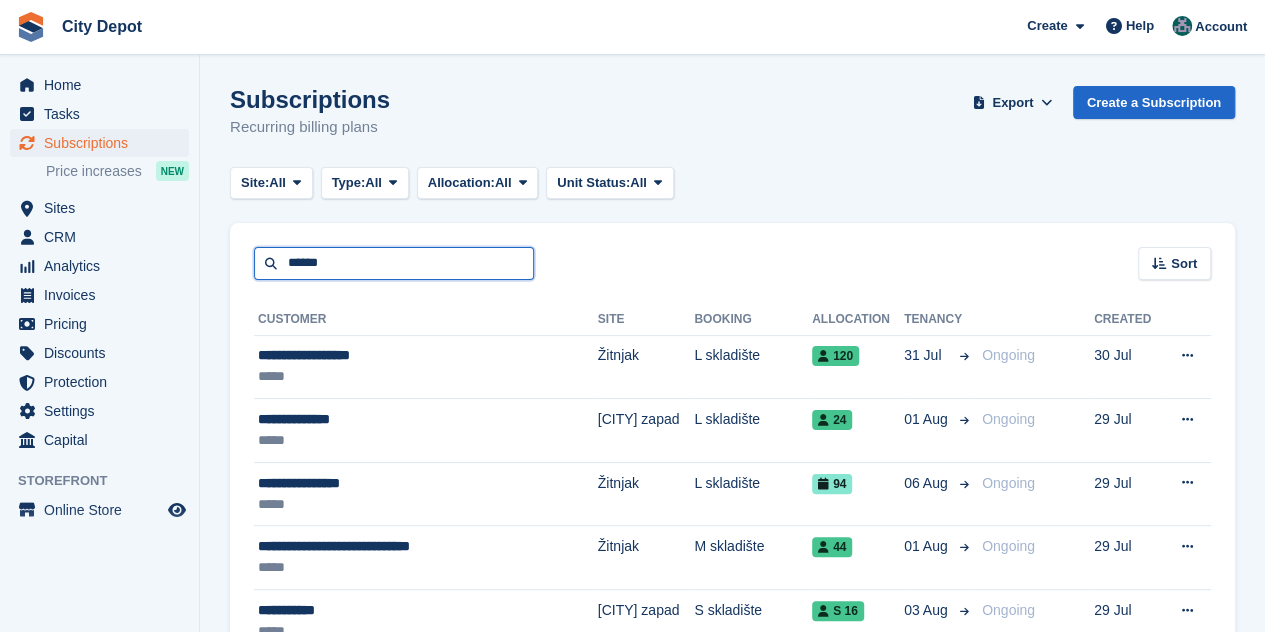 type on "******" 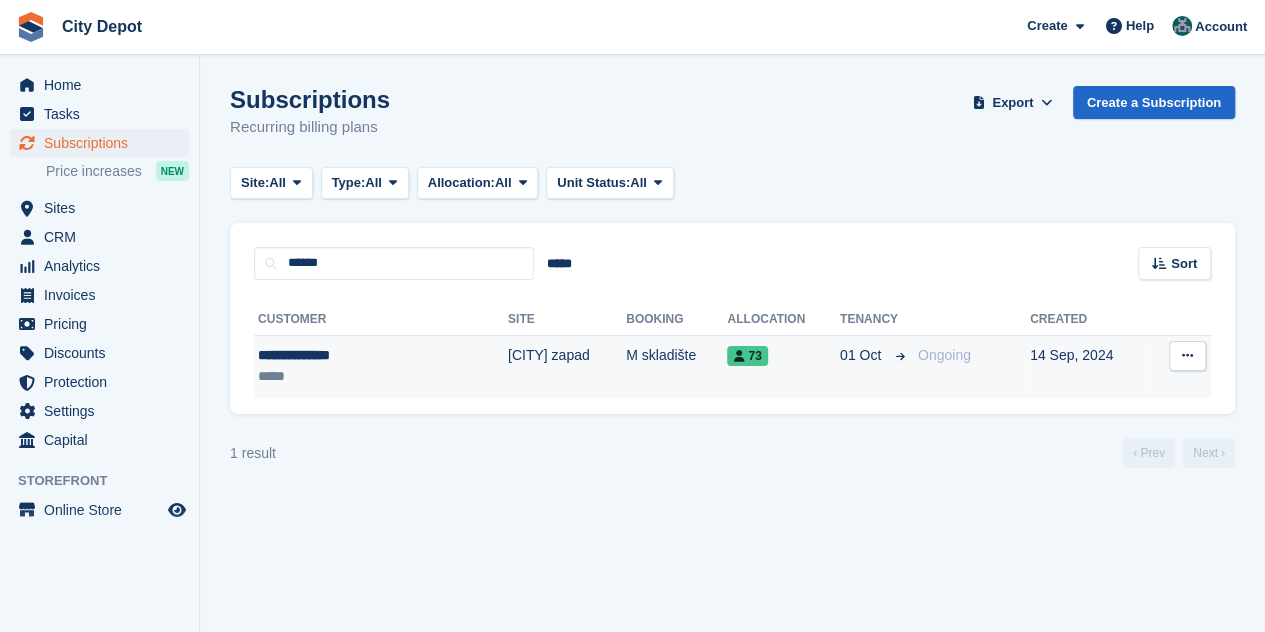 click on "**********" at bounding box center (344, 355) 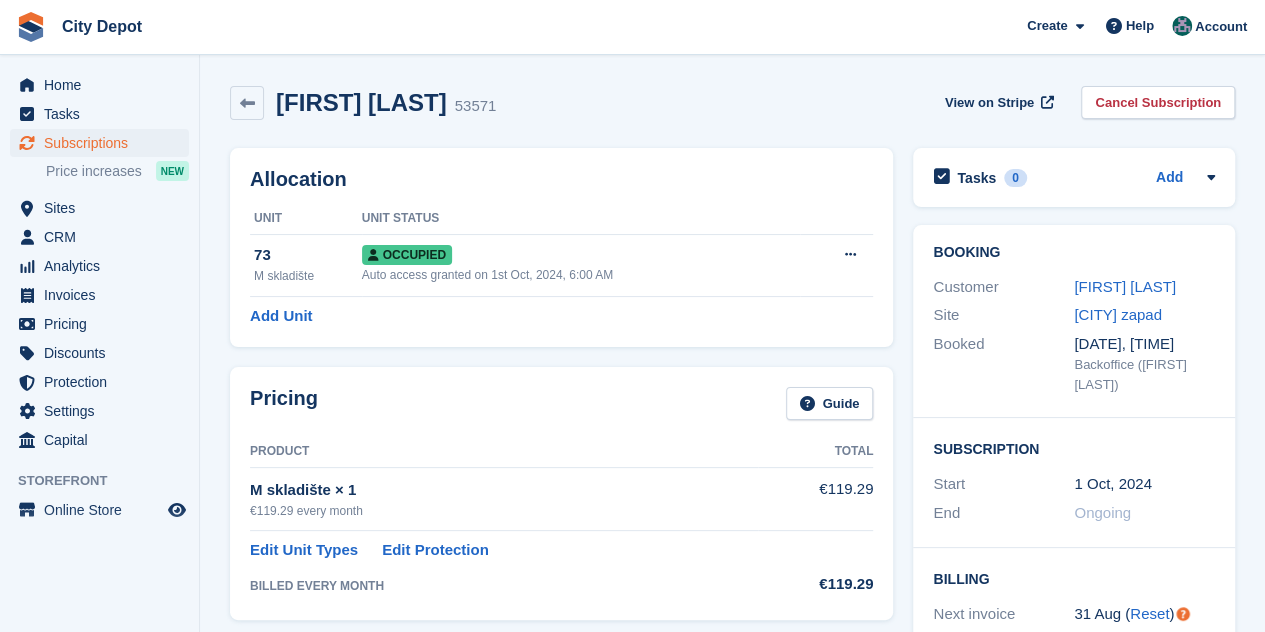 scroll, scrollTop: 400, scrollLeft: 0, axis: vertical 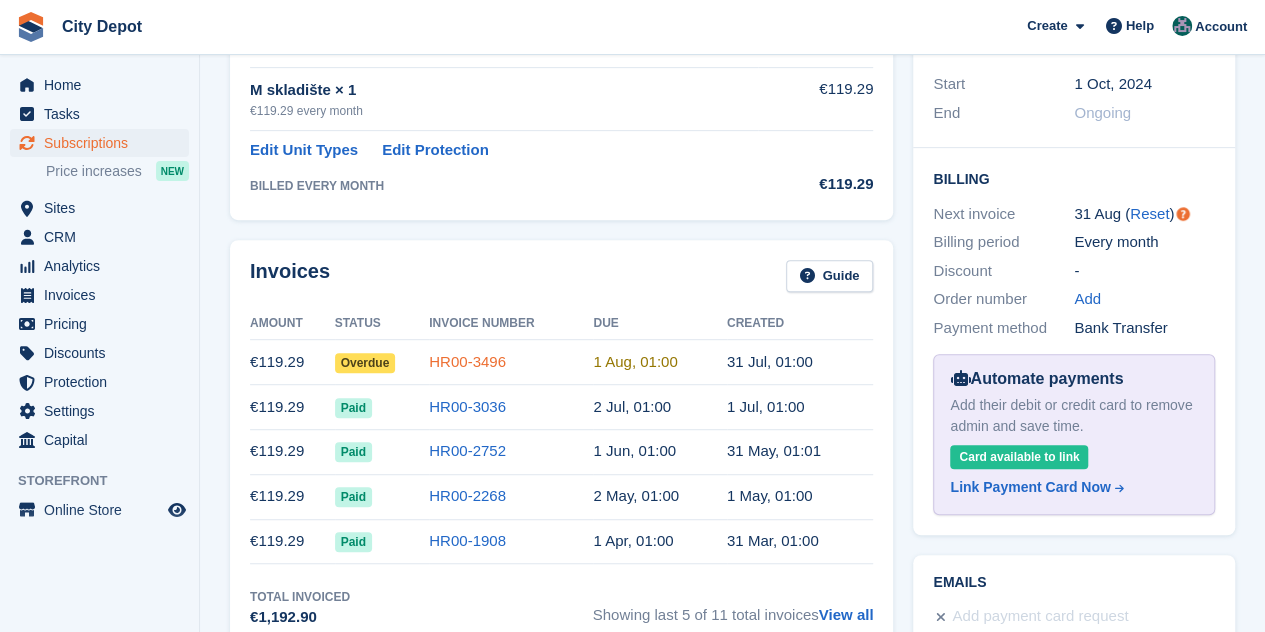 click on "HR00-3496" at bounding box center [467, 361] 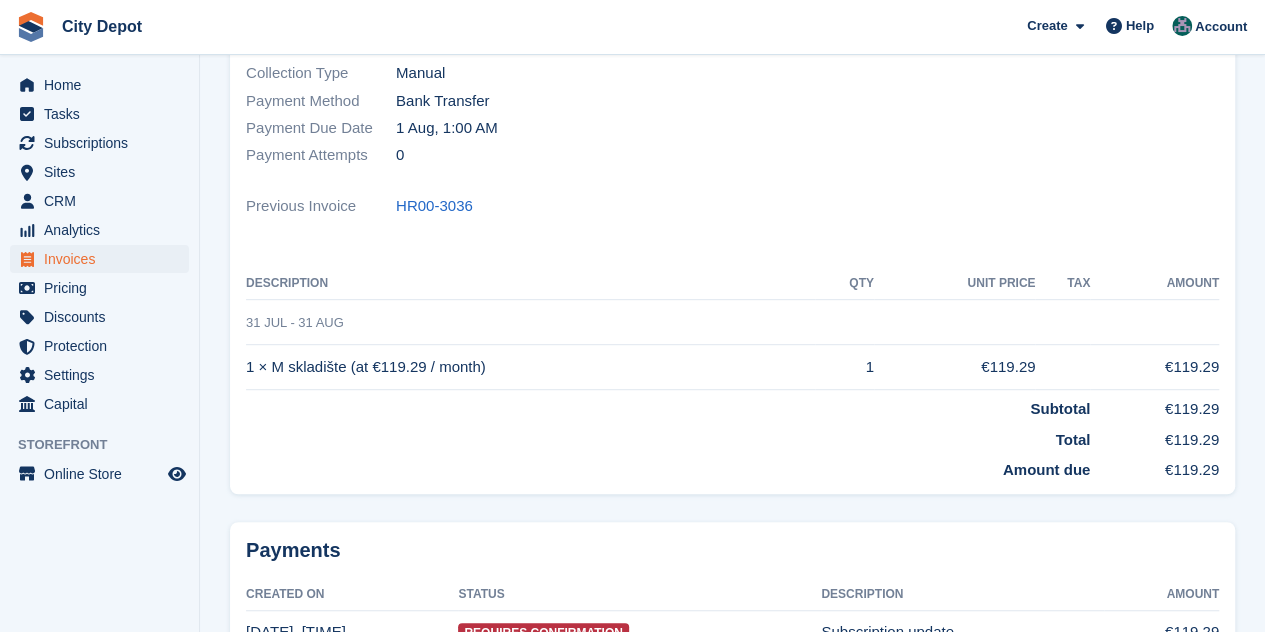 scroll, scrollTop: 0, scrollLeft: 0, axis: both 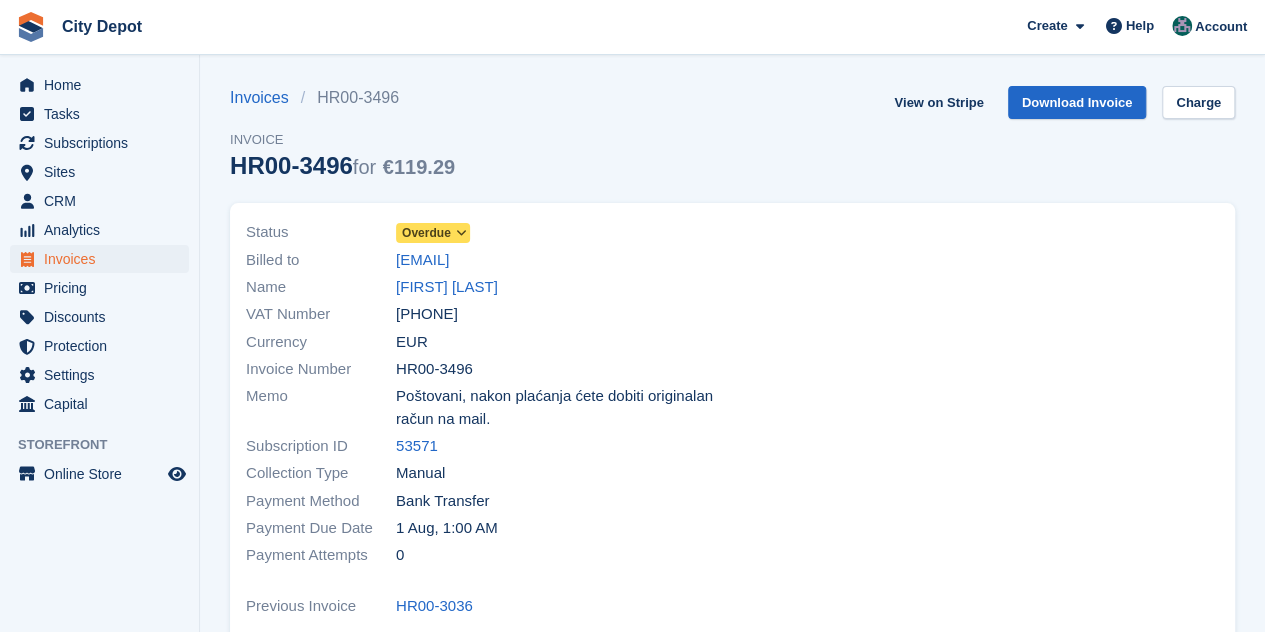 click on "Overdue" at bounding box center (426, 233) 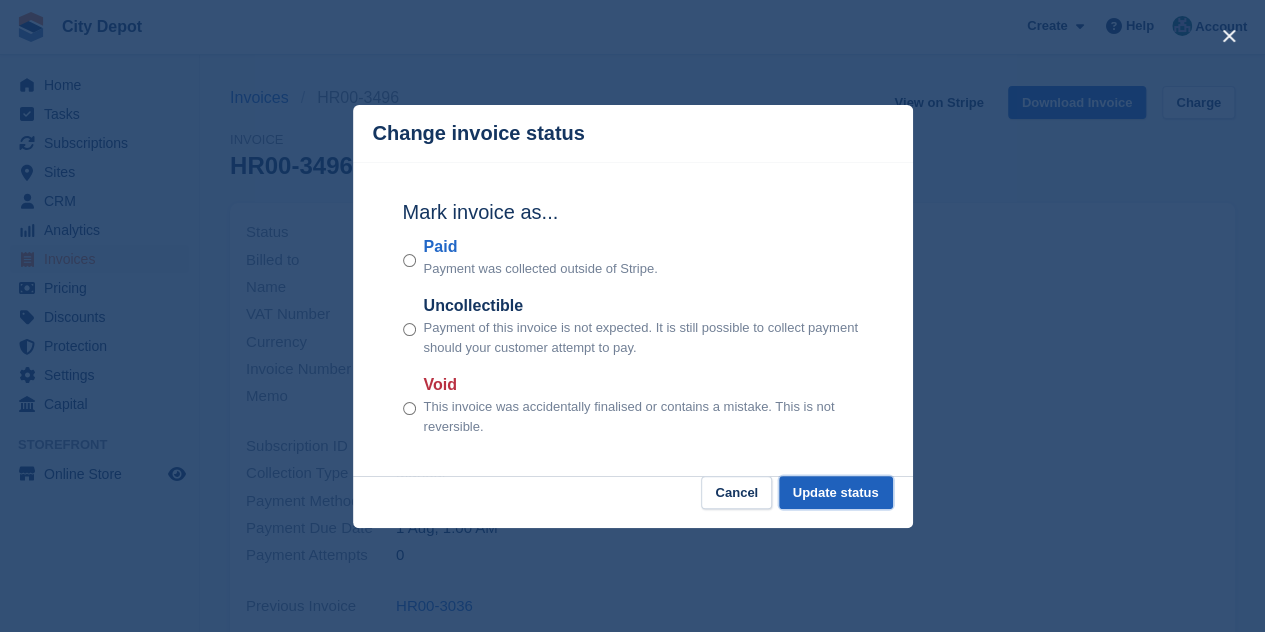 click on "Update status" at bounding box center [836, 492] 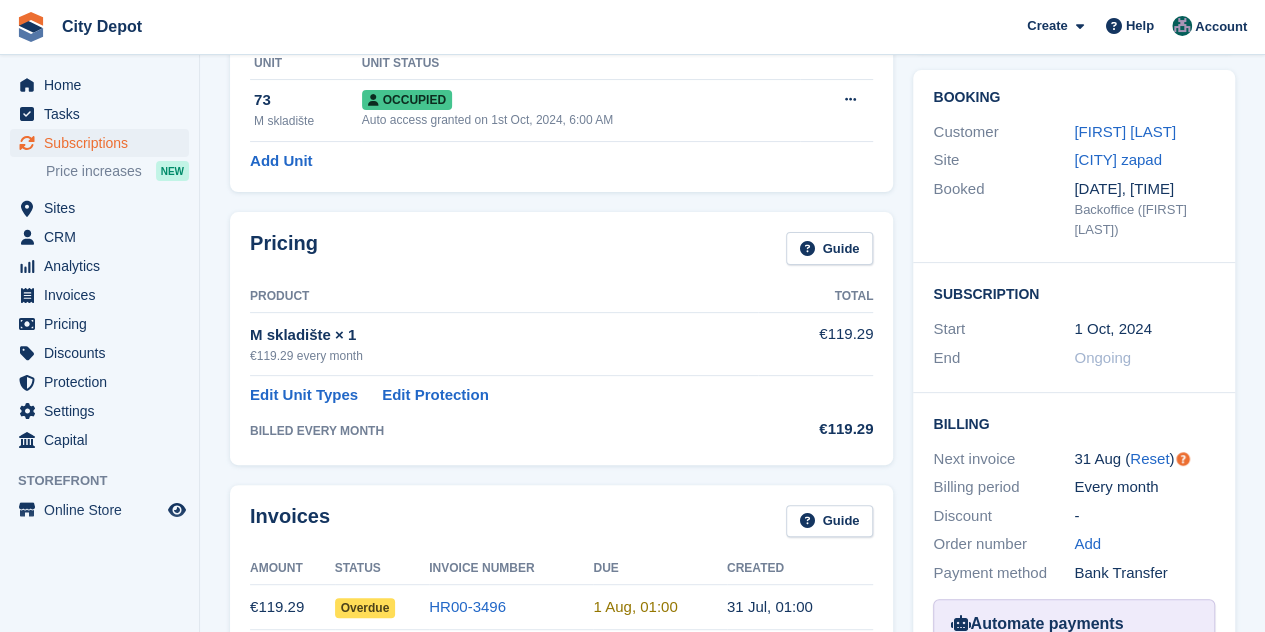 scroll, scrollTop: 400, scrollLeft: 0, axis: vertical 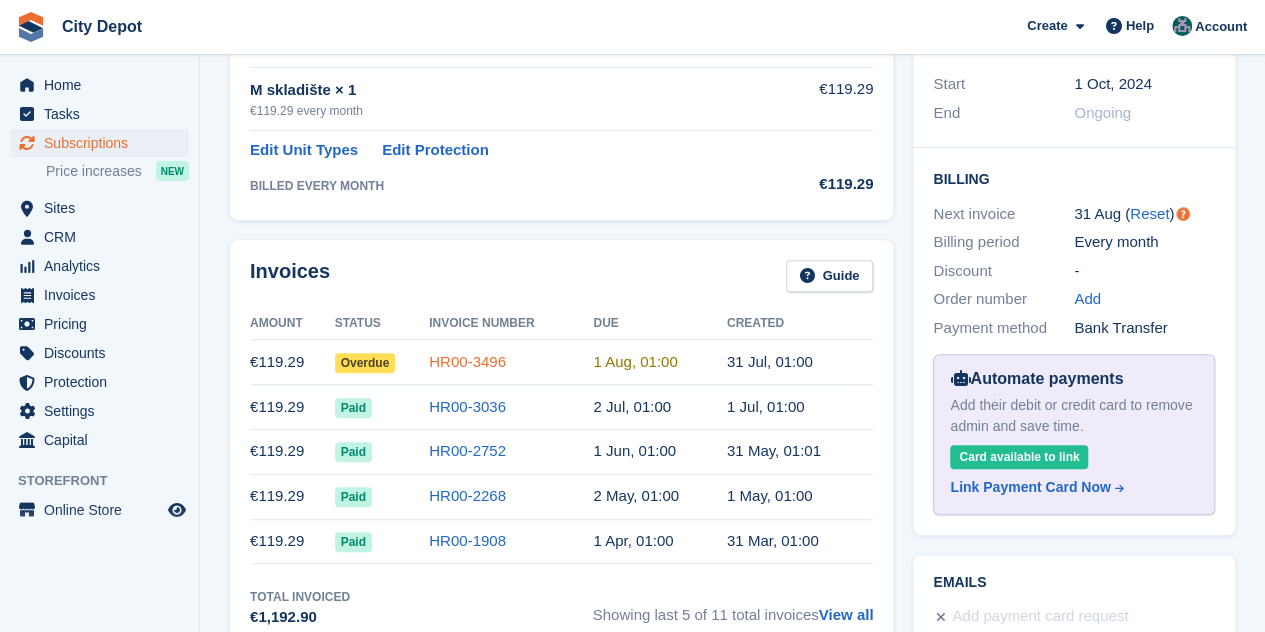 click on "HR00-3496" at bounding box center [467, 361] 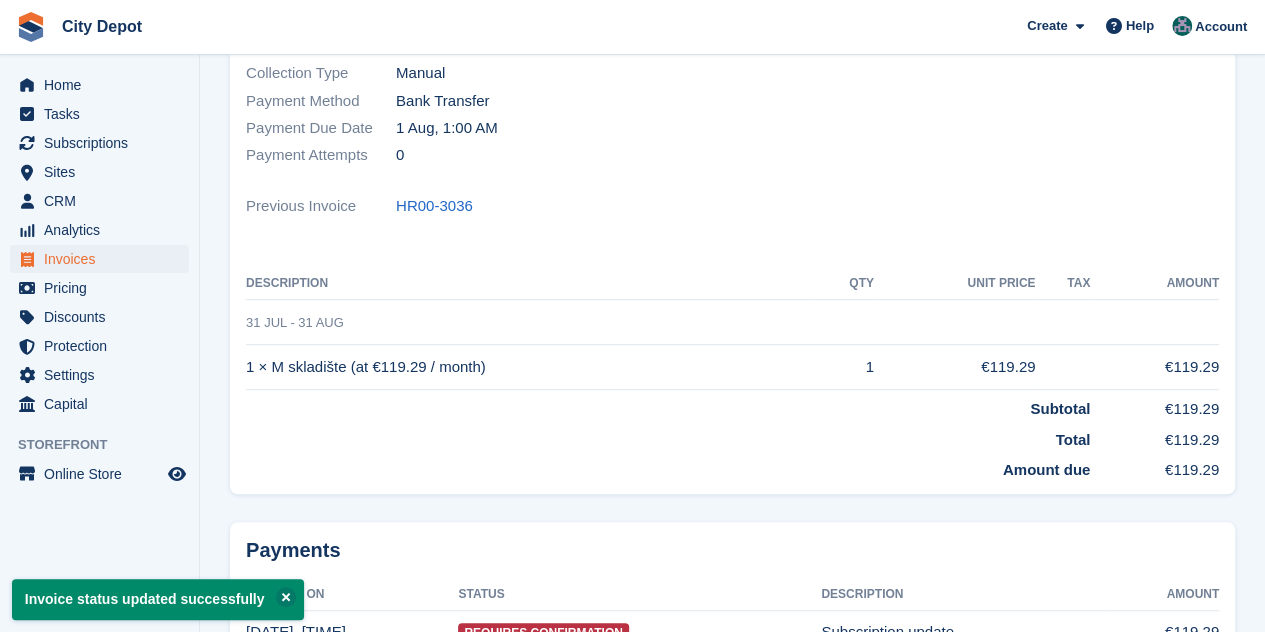 scroll, scrollTop: 0, scrollLeft: 0, axis: both 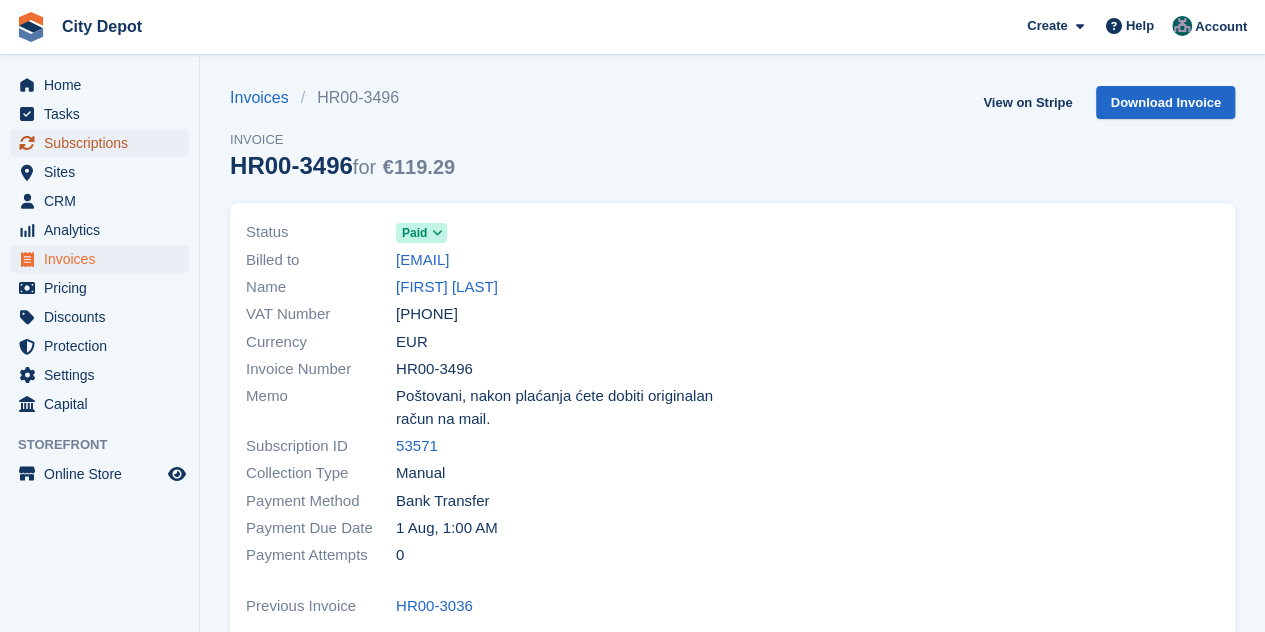 click on "Subscriptions" at bounding box center [104, 143] 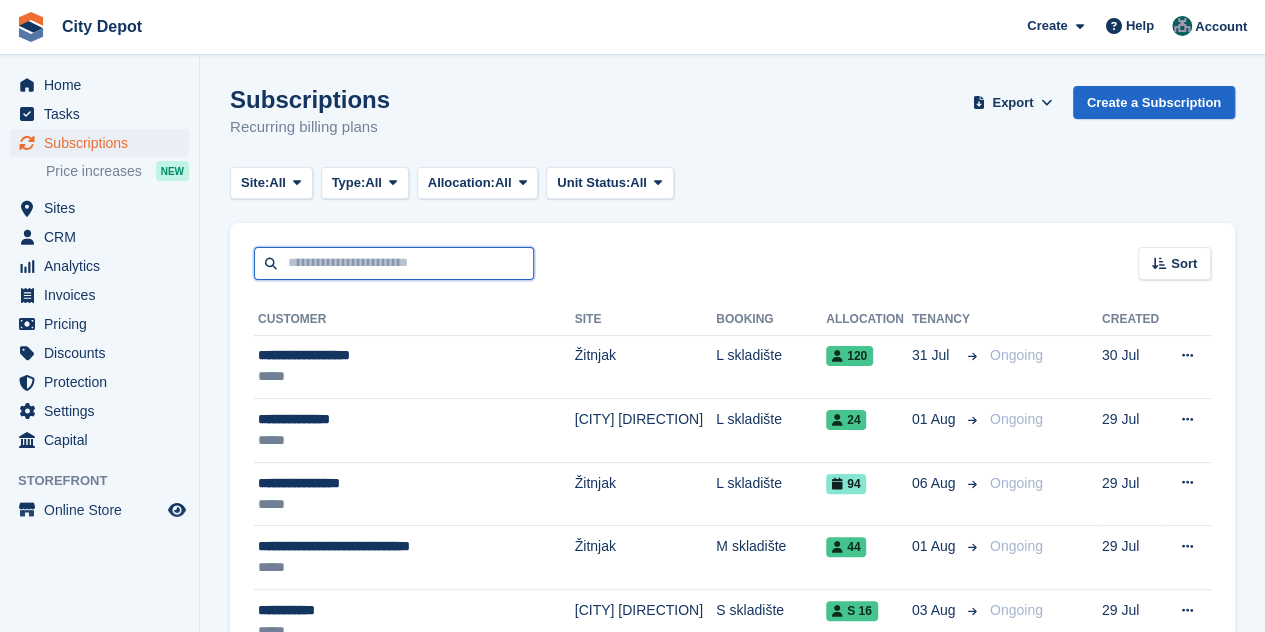 click at bounding box center [394, 263] 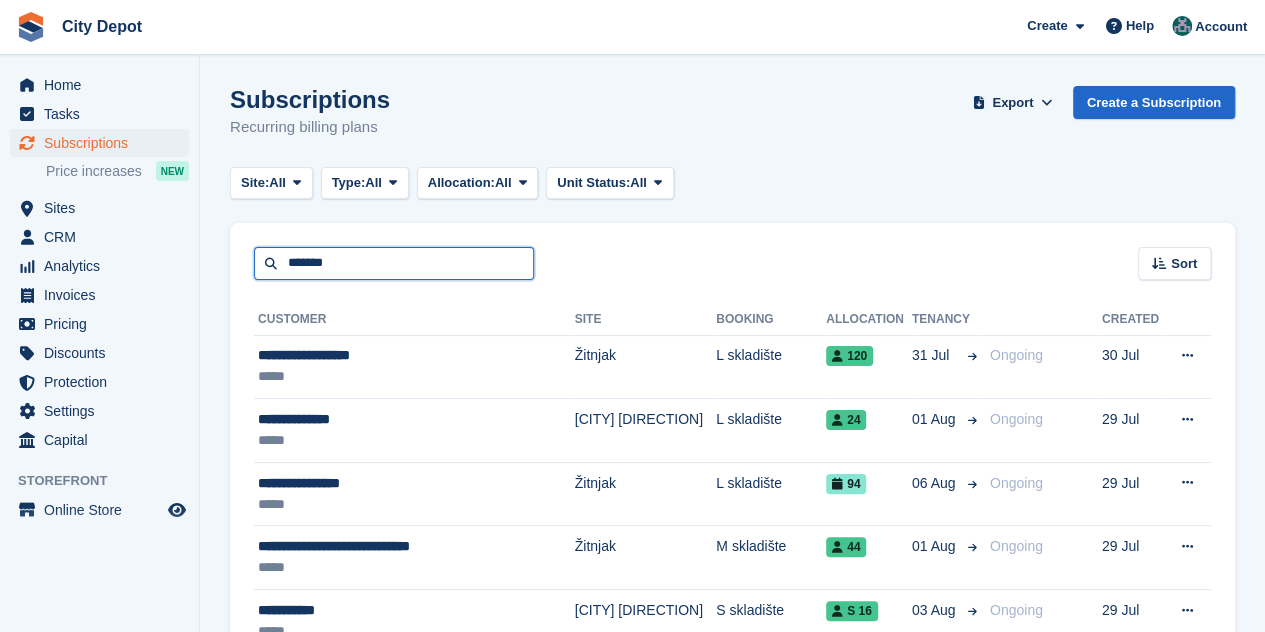 type on "*******" 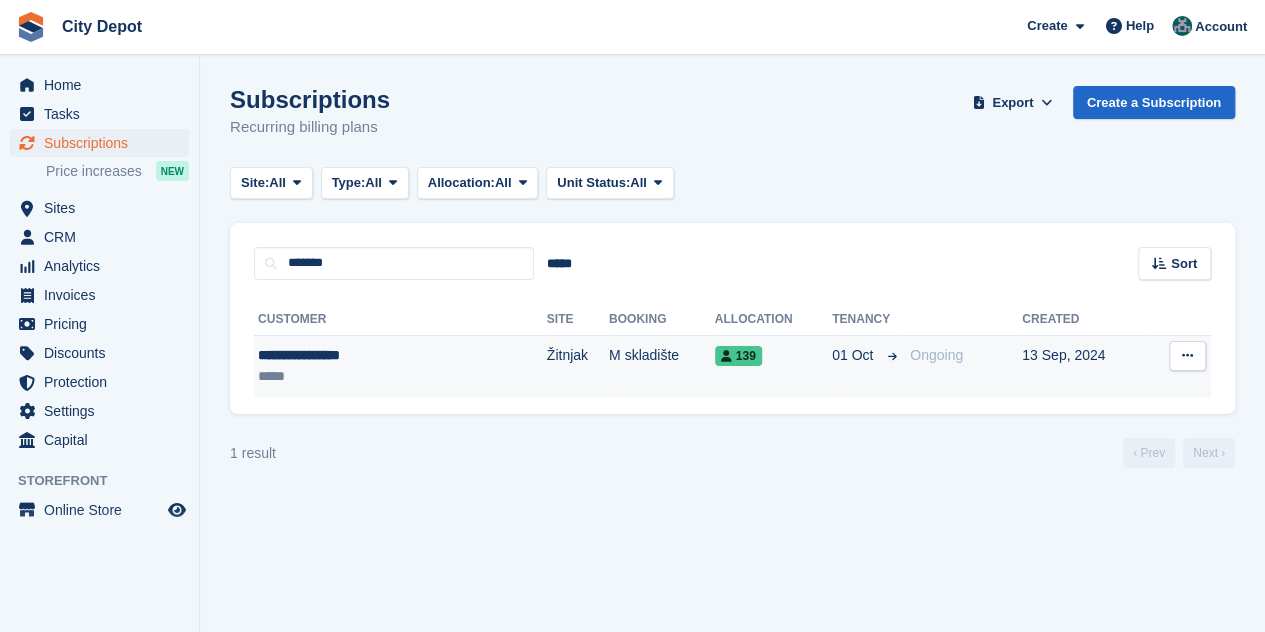 drag, startPoint x: 331, startPoint y: 340, endPoint x: 331, endPoint y: 351, distance: 11 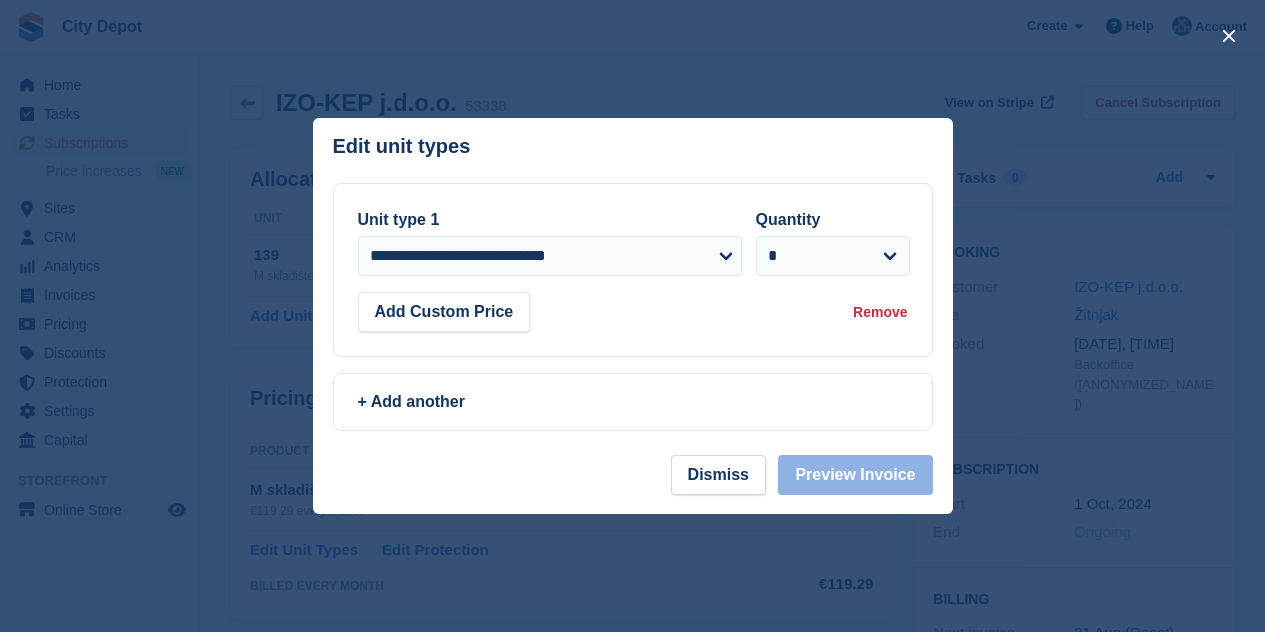 scroll, scrollTop: 0, scrollLeft: 0, axis: both 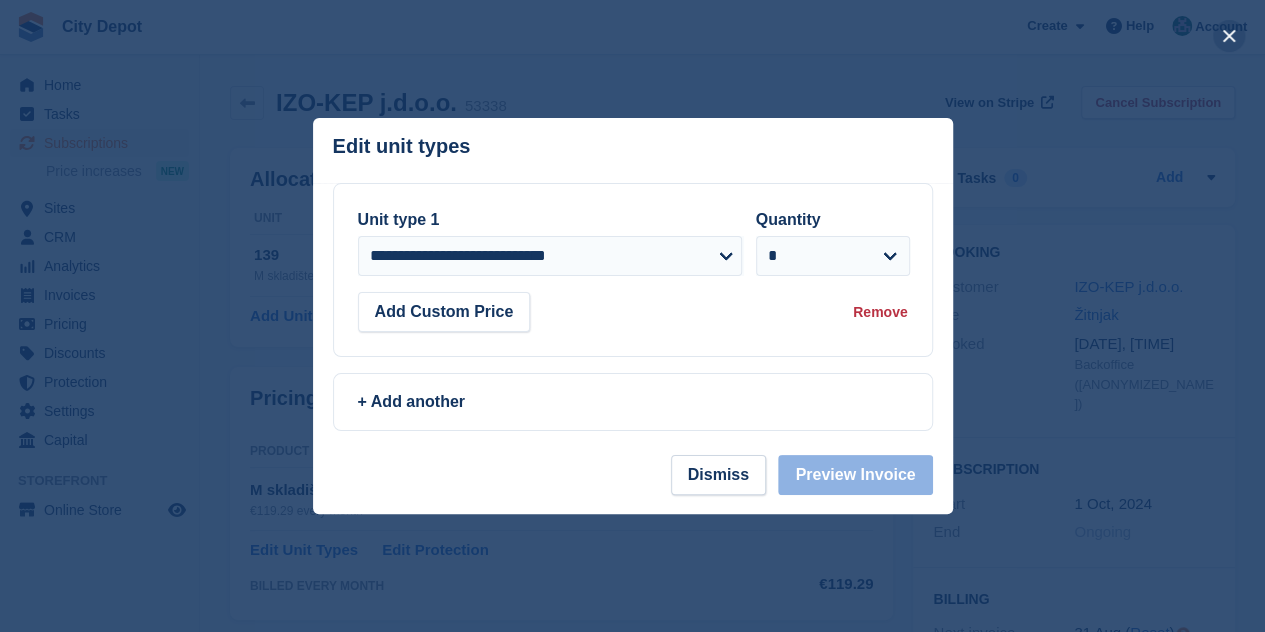 click at bounding box center [1229, 36] 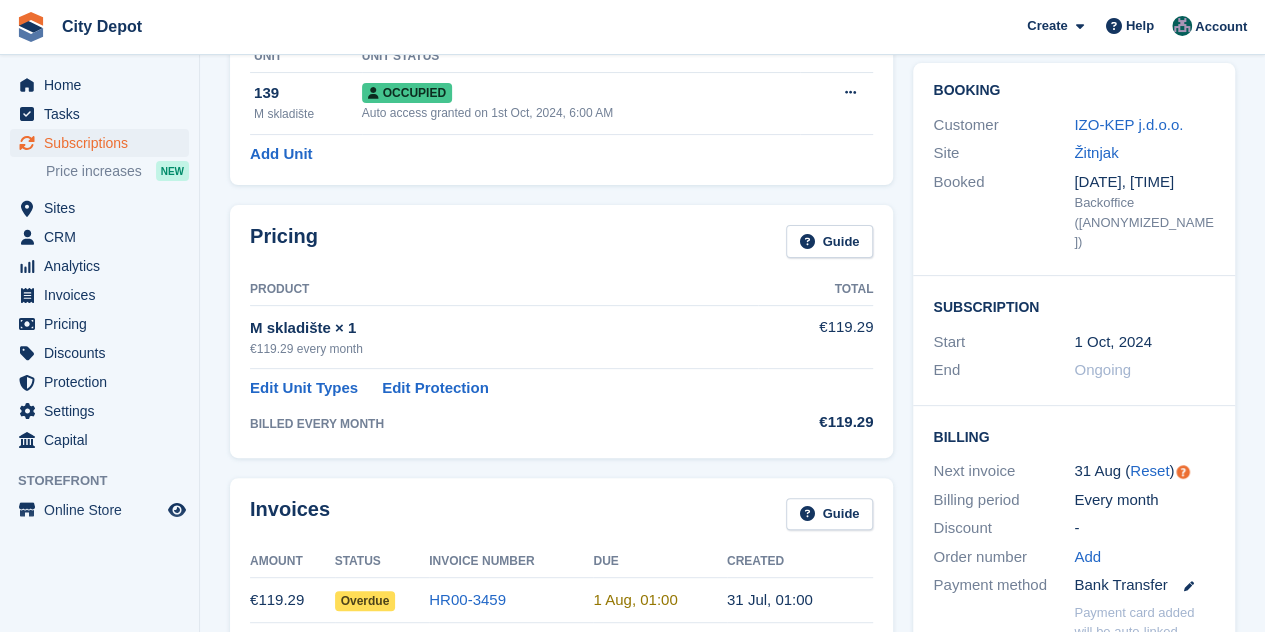 scroll, scrollTop: 400, scrollLeft: 0, axis: vertical 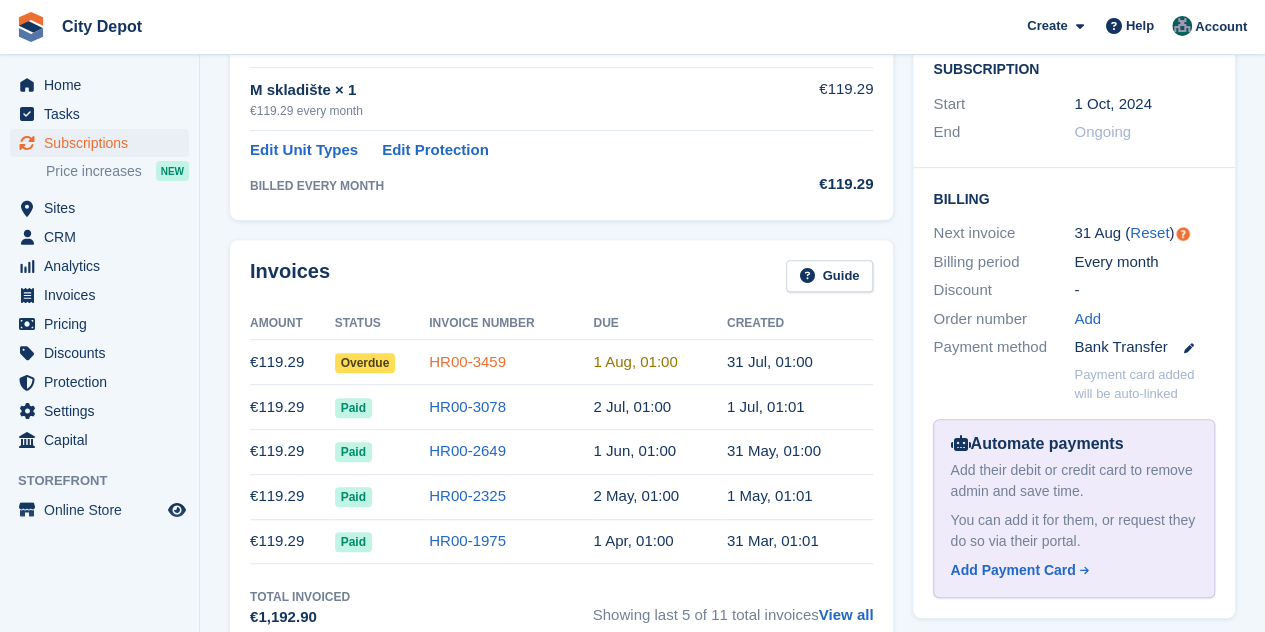 click on "HR00-3459" at bounding box center [467, 361] 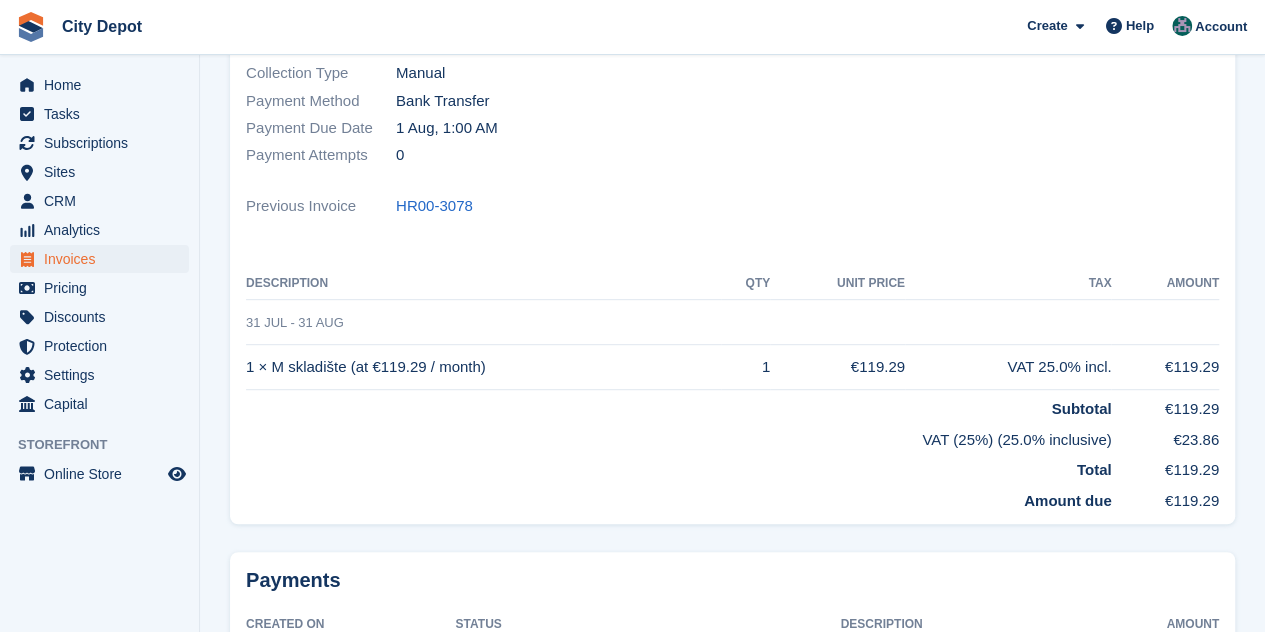 scroll, scrollTop: 0, scrollLeft: 0, axis: both 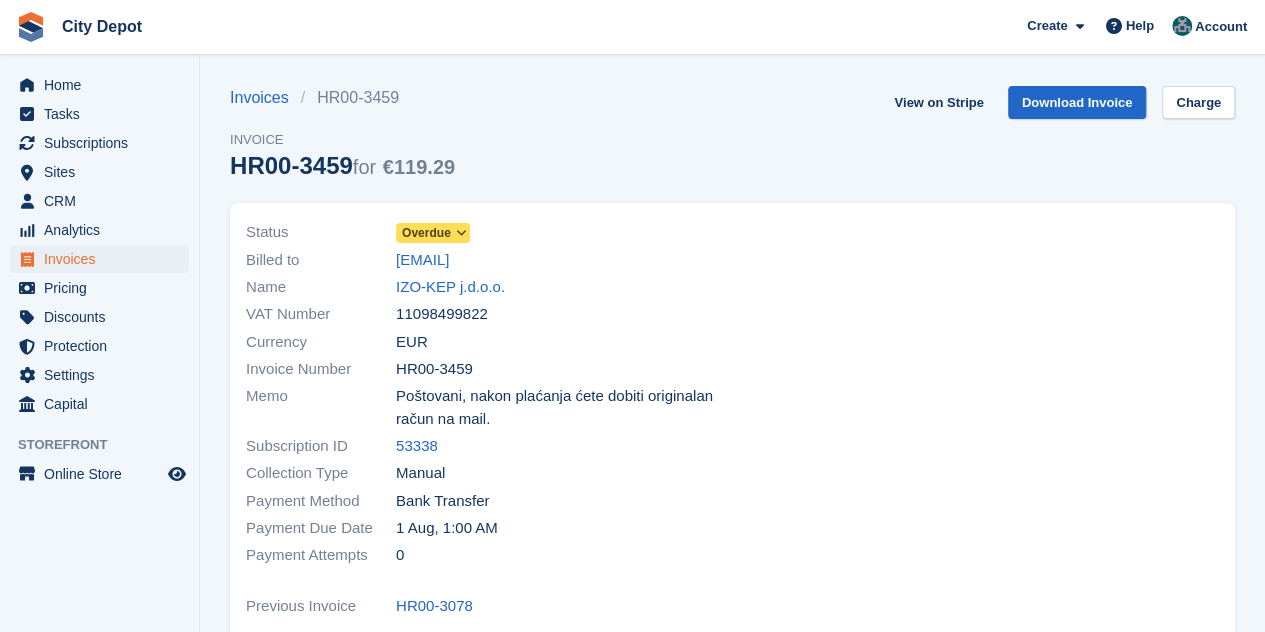 click on "Overdue" at bounding box center (426, 233) 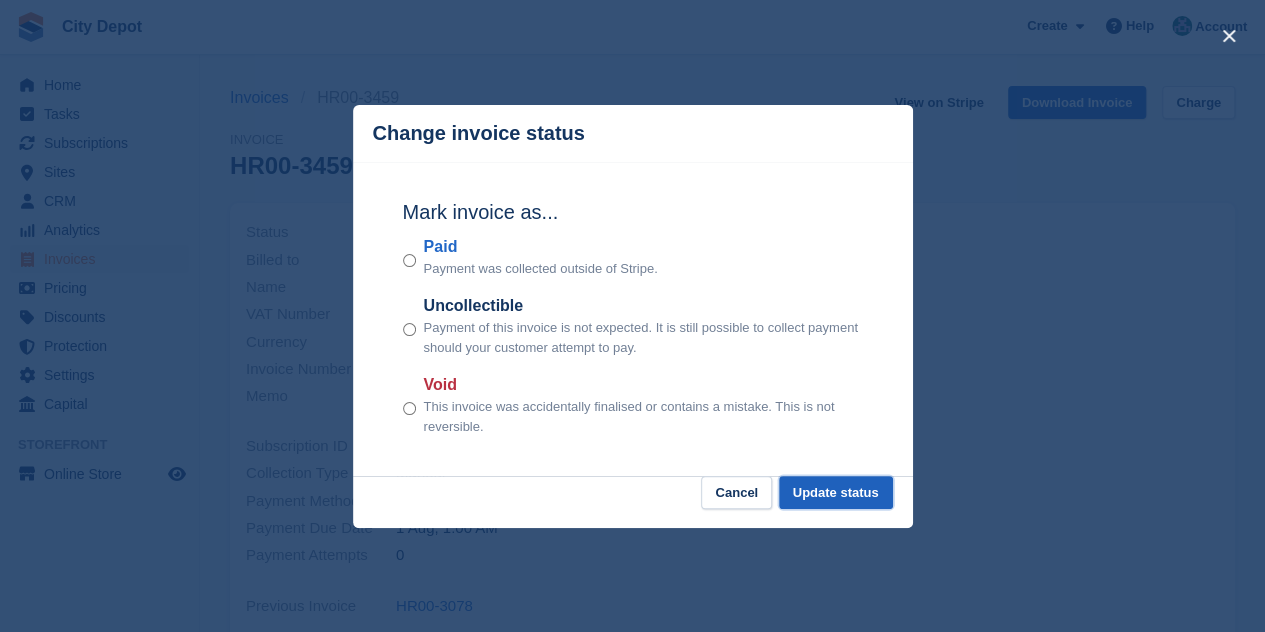 click on "Update status" at bounding box center (836, 492) 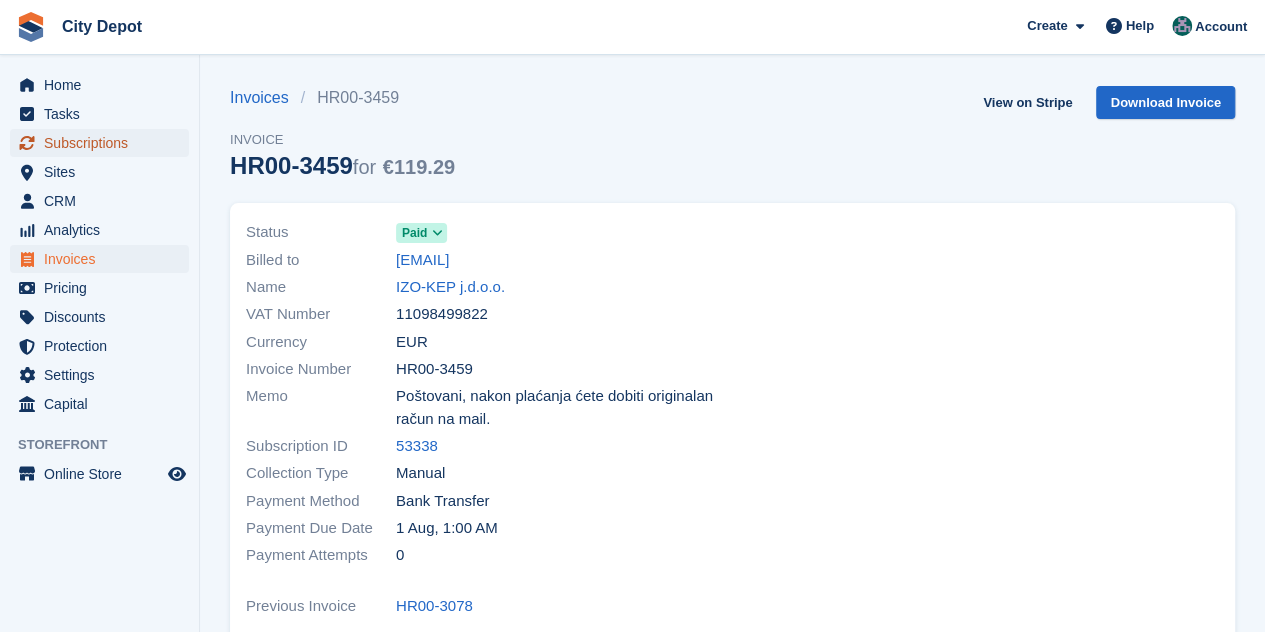click on "Subscriptions" at bounding box center (104, 143) 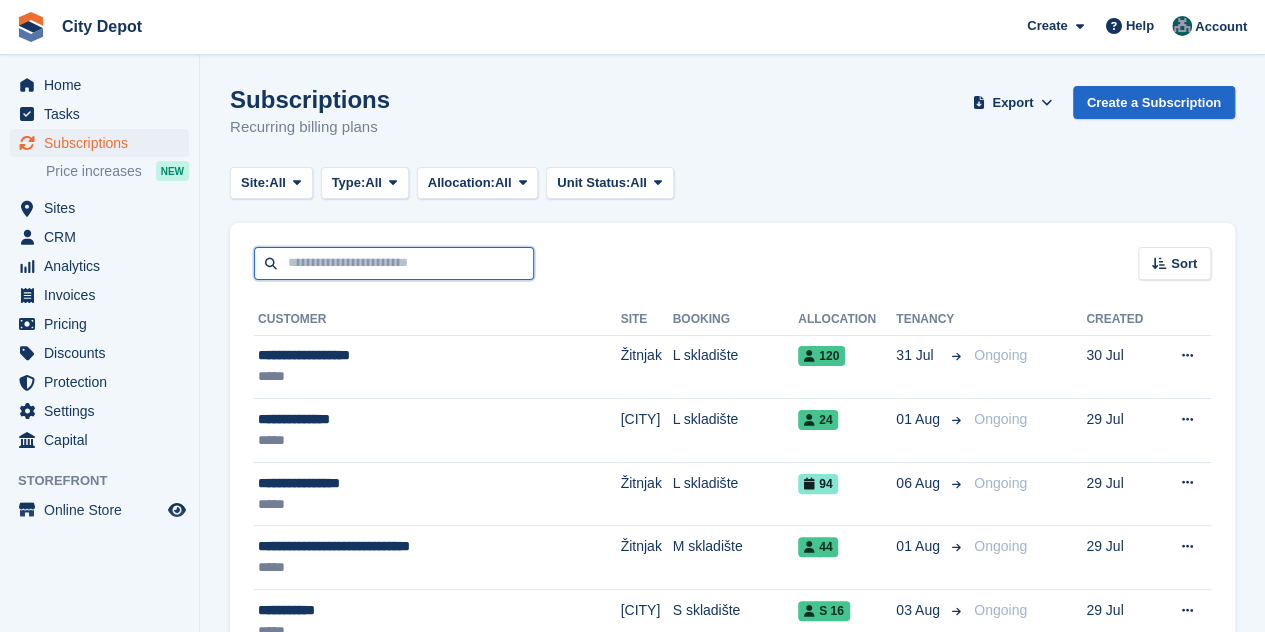 drag, startPoint x: 389, startPoint y: 261, endPoint x: 377, endPoint y: 252, distance: 15 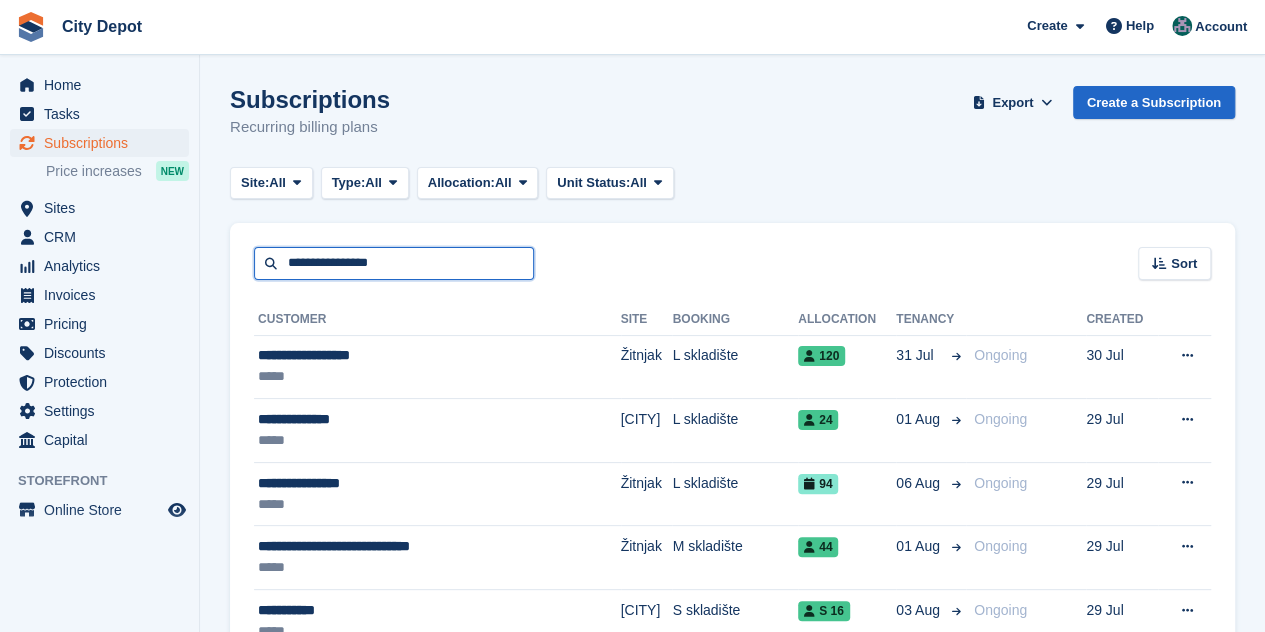 type on "**********" 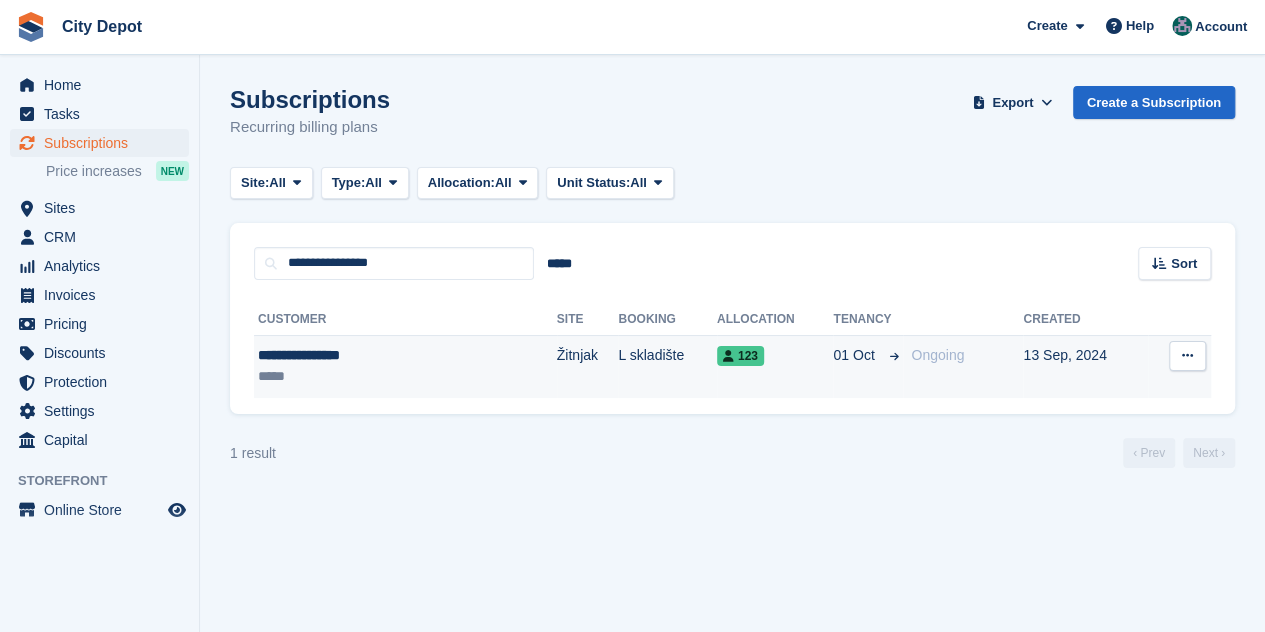 click on "*****" at bounding box center [357, 376] 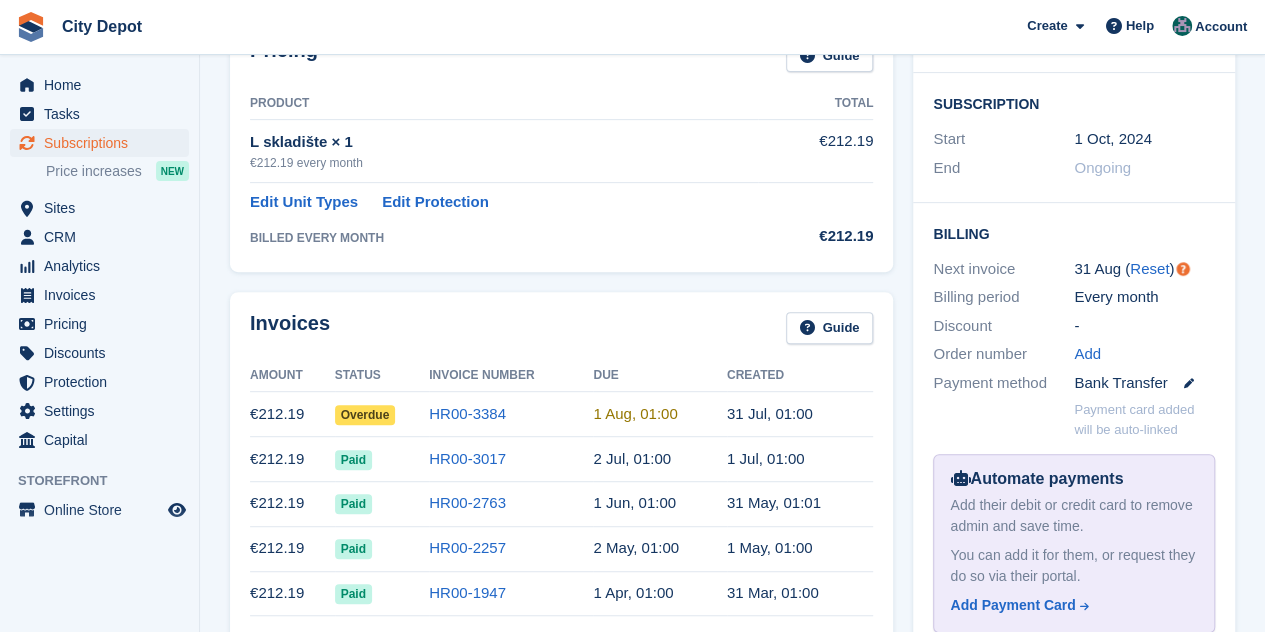 scroll, scrollTop: 400, scrollLeft: 0, axis: vertical 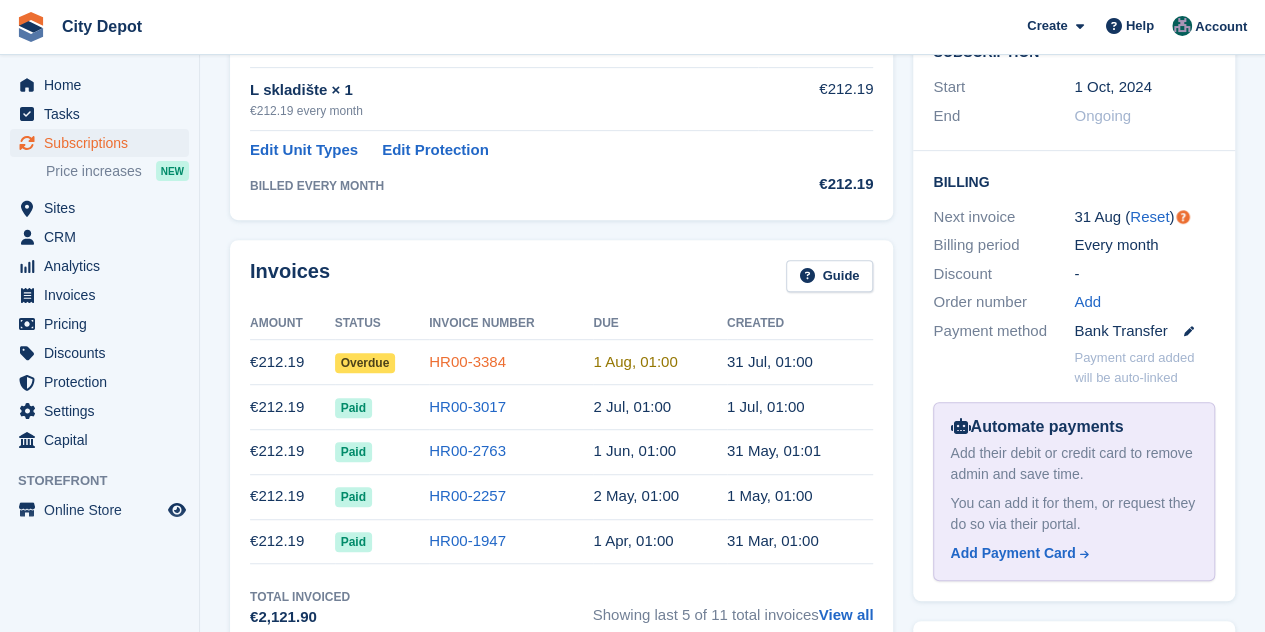 click on "HR00-3384" at bounding box center (467, 361) 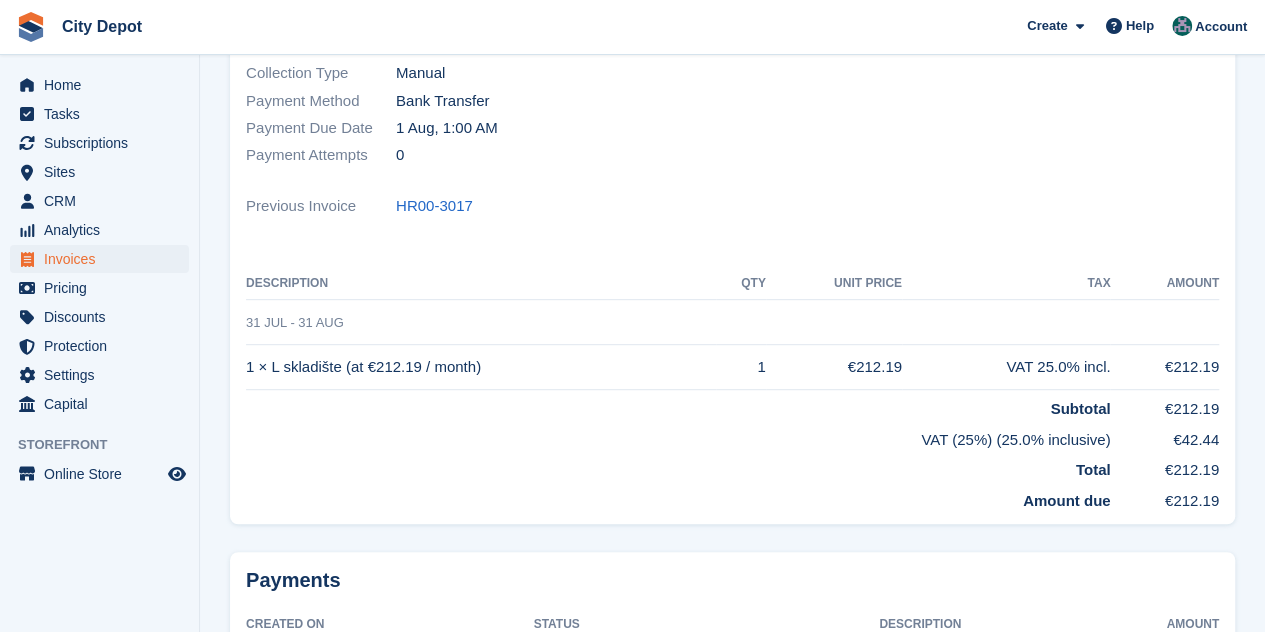 scroll, scrollTop: 0, scrollLeft: 0, axis: both 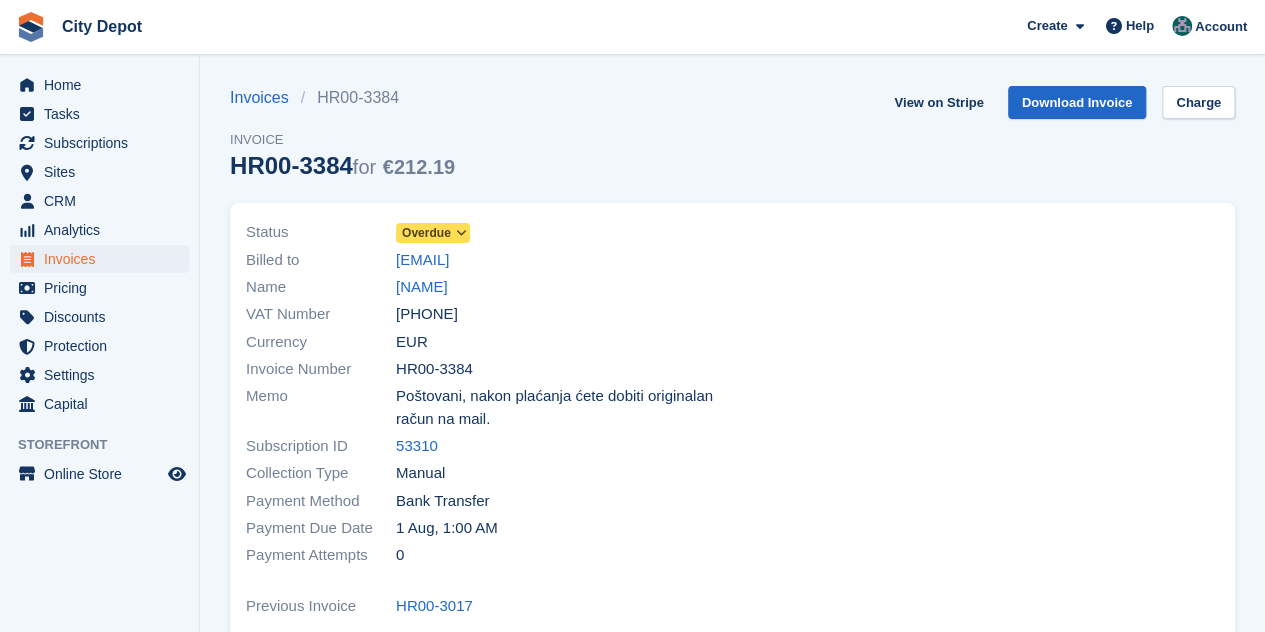 click at bounding box center [460, 233] 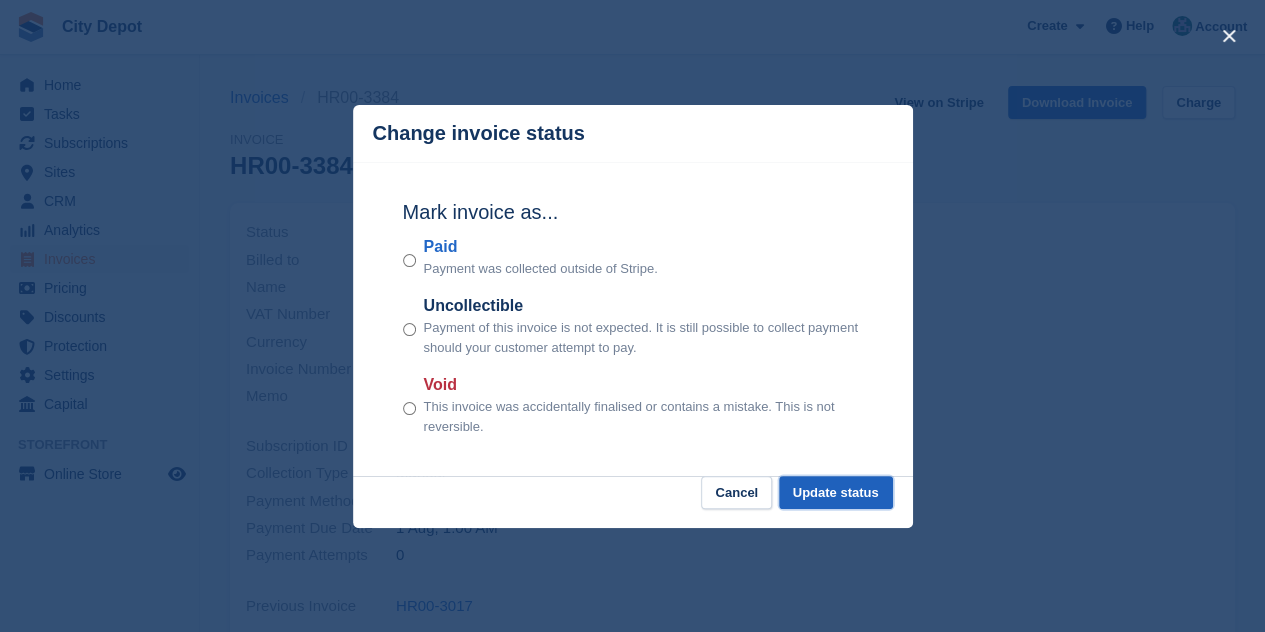 click on "Update status" at bounding box center (836, 492) 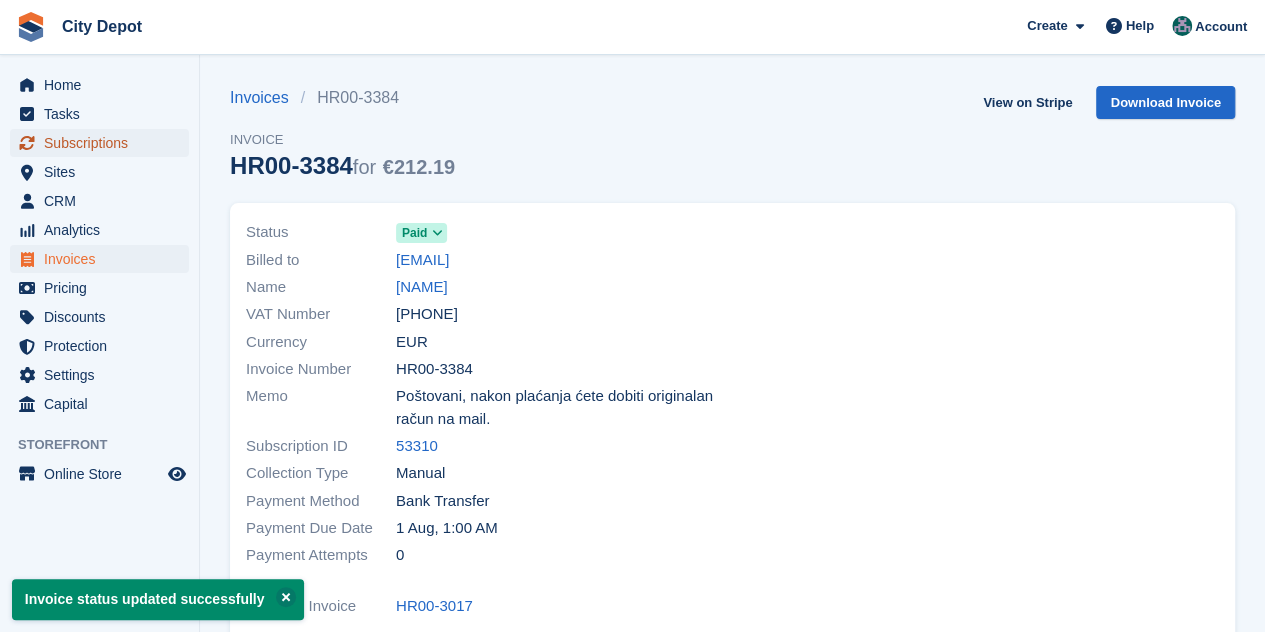 click on "Subscriptions" at bounding box center [104, 143] 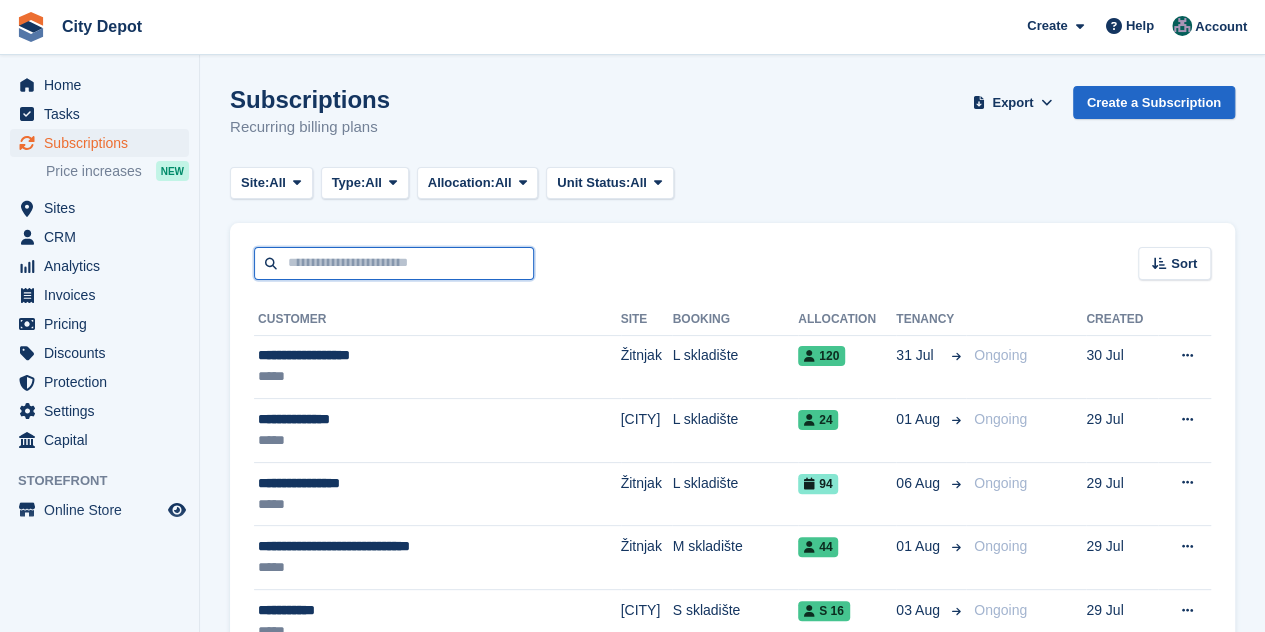 click at bounding box center [394, 263] 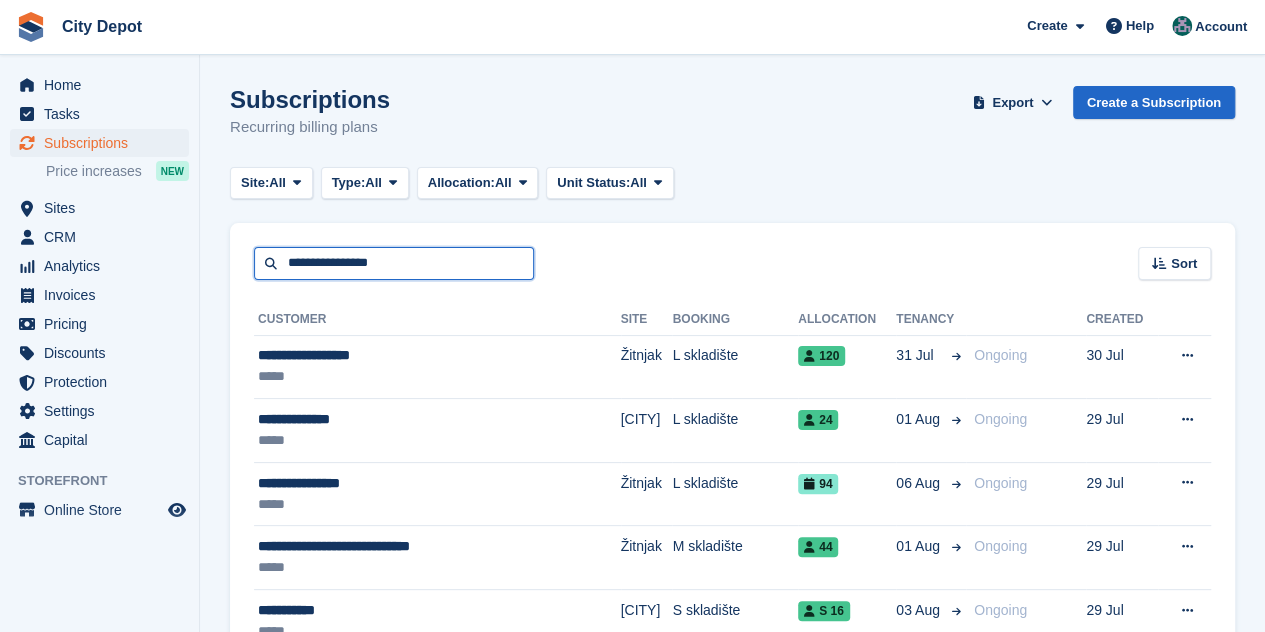 type on "**********" 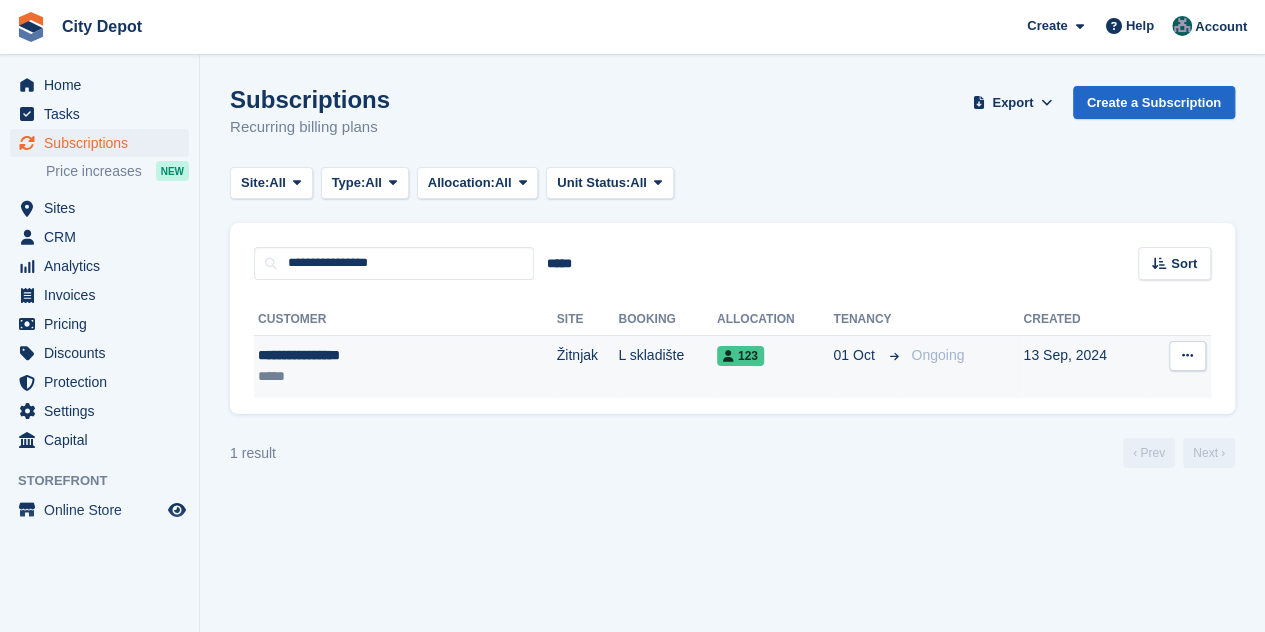 click on "**********" at bounding box center [357, 355] 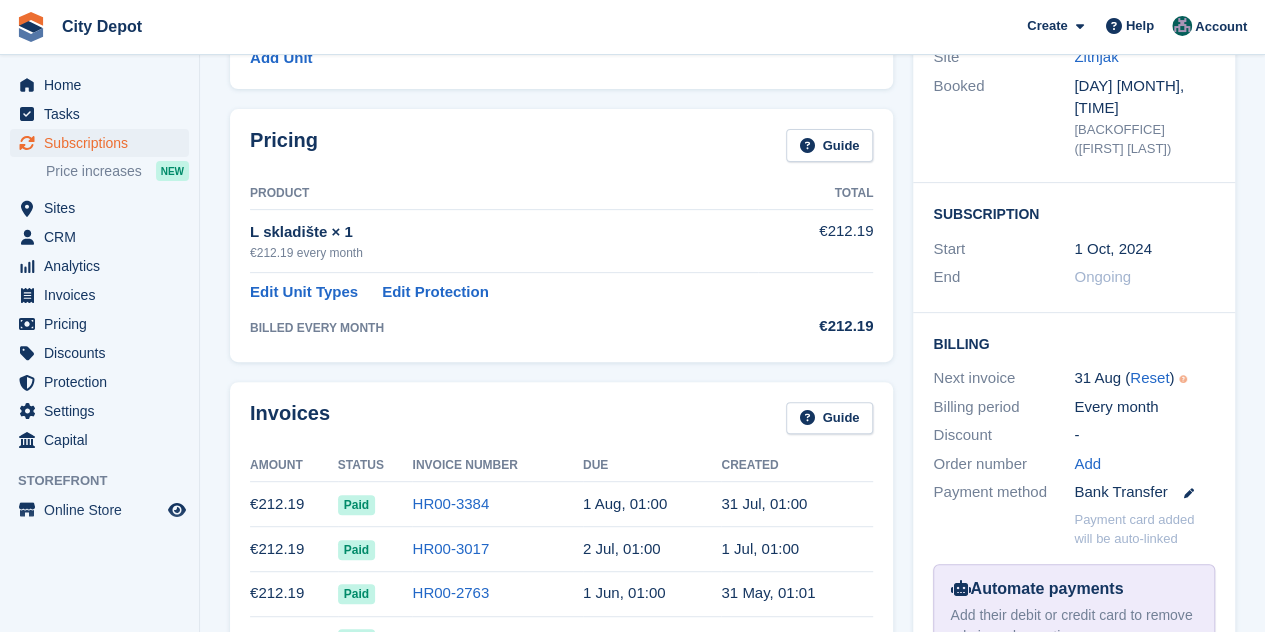 scroll, scrollTop: 0, scrollLeft: 0, axis: both 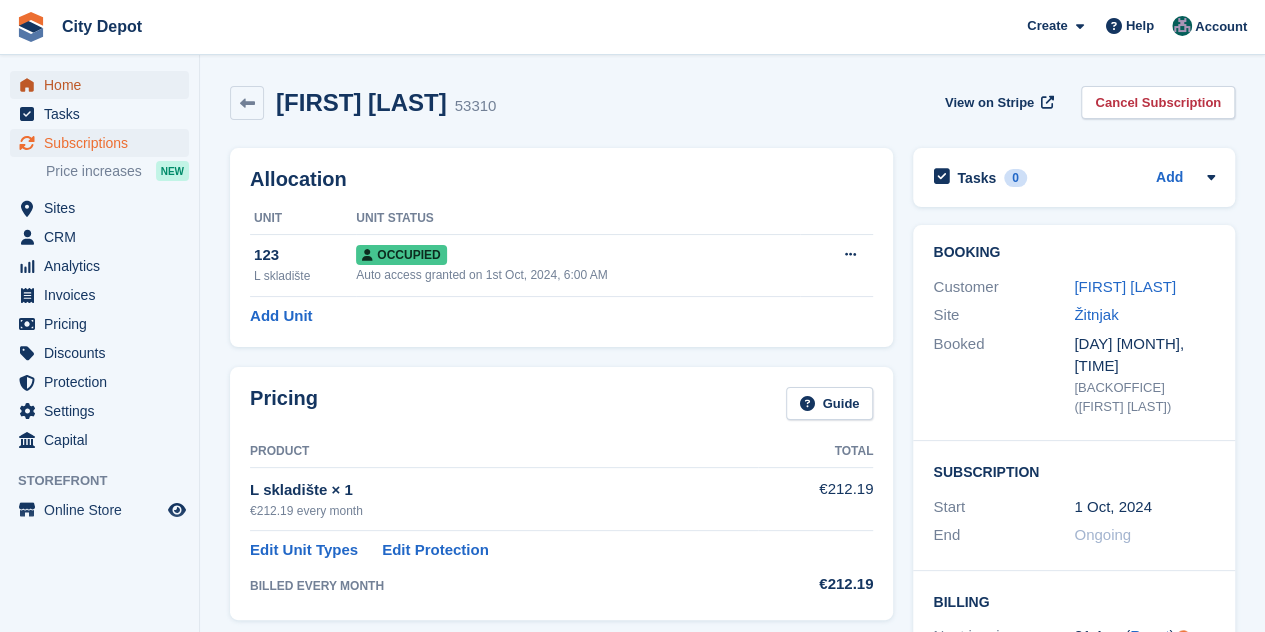 click on "Home" at bounding box center (104, 85) 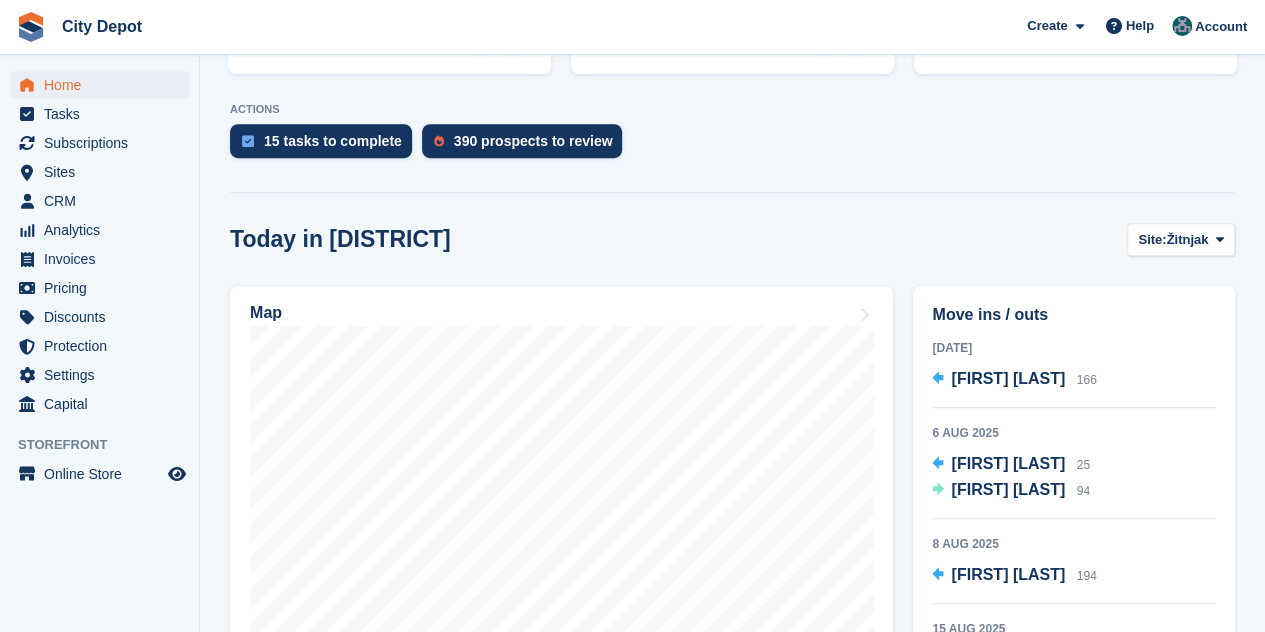 scroll, scrollTop: 600, scrollLeft: 0, axis: vertical 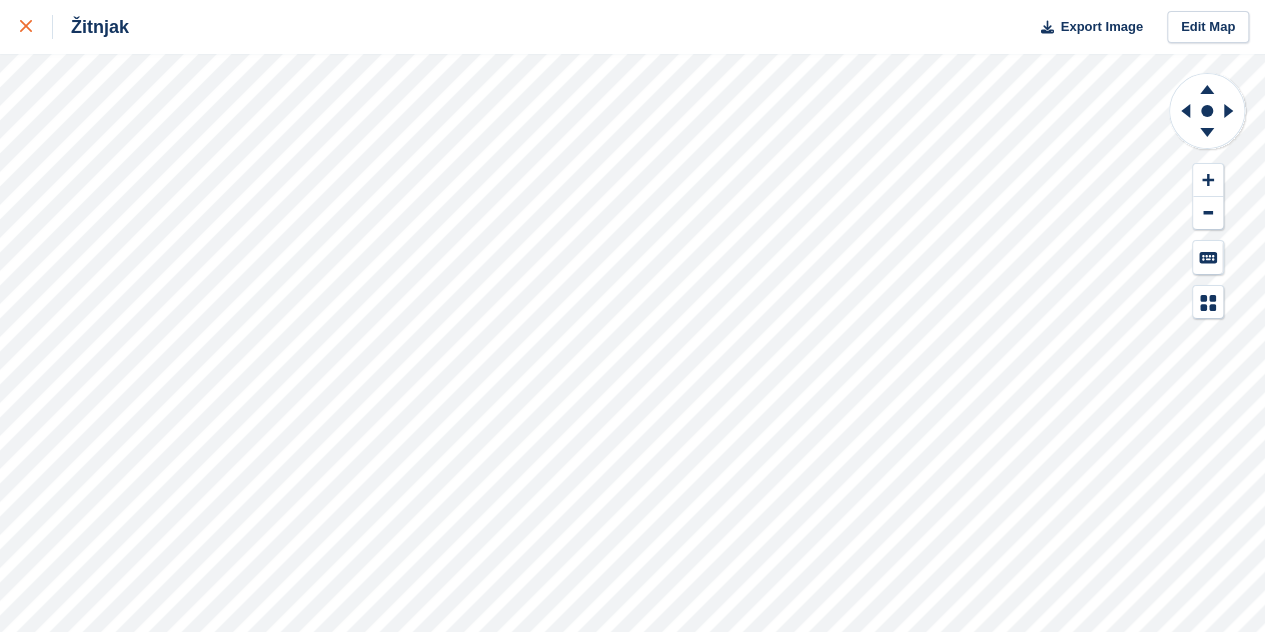click 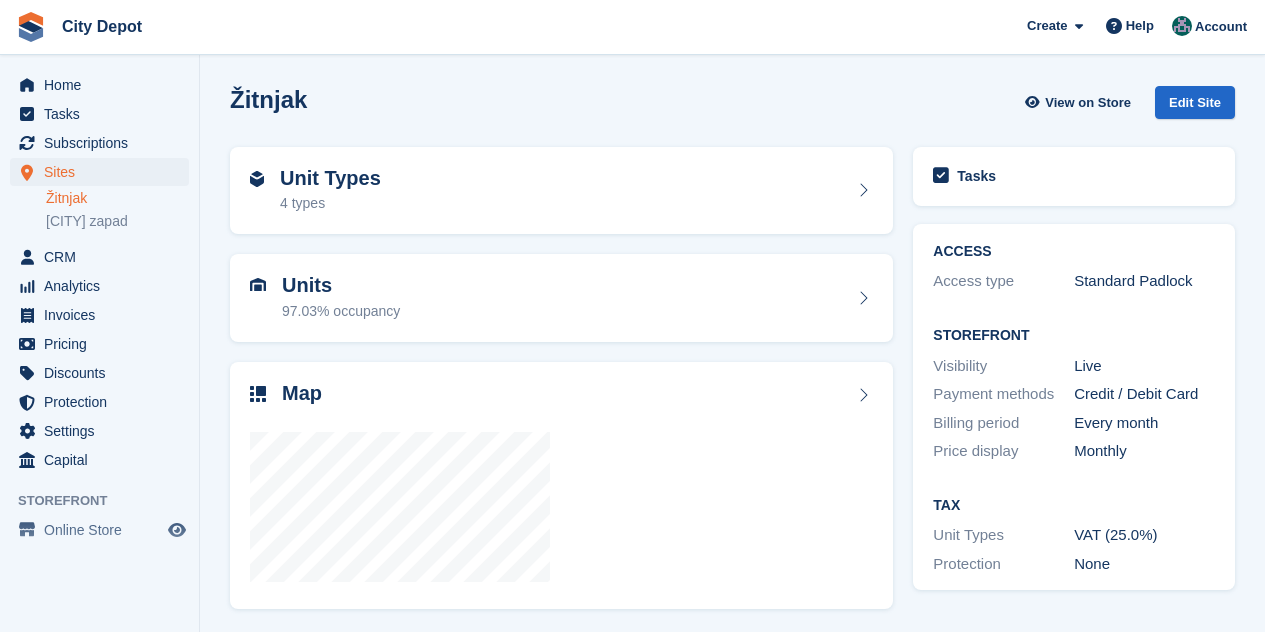 scroll, scrollTop: 0, scrollLeft: 0, axis: both 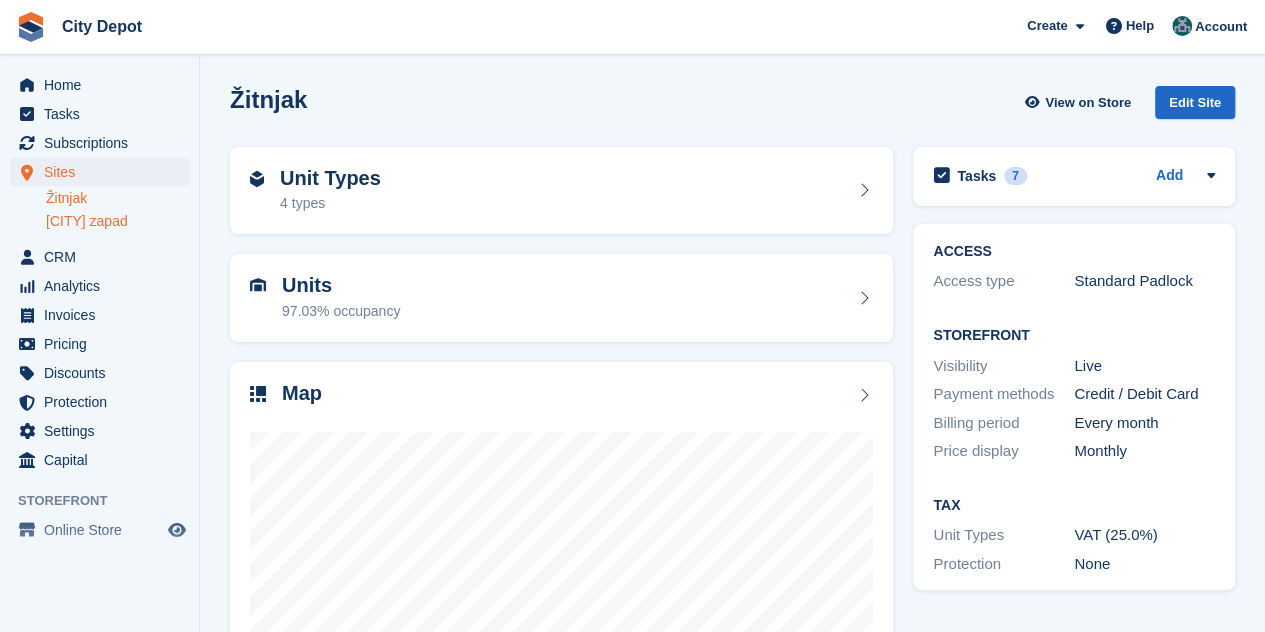 click on "Zagreb zapad" at bounding box center (117, 221) 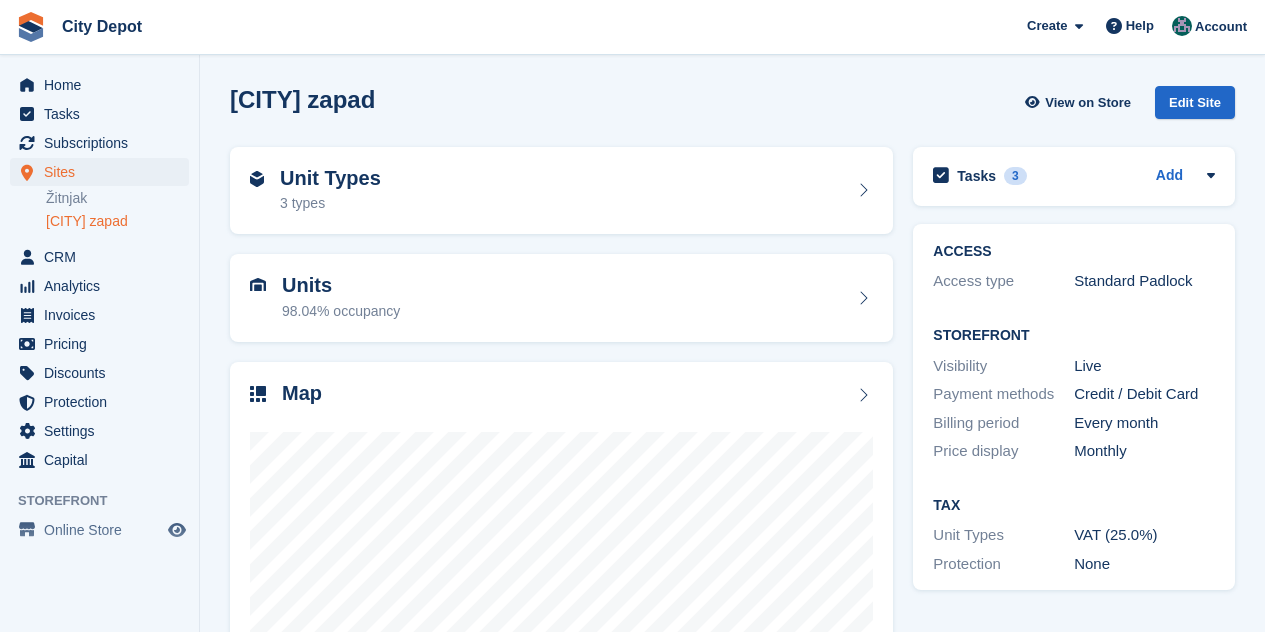 scroll, scrollTop: 0, scrollLeft: 0, axis: both 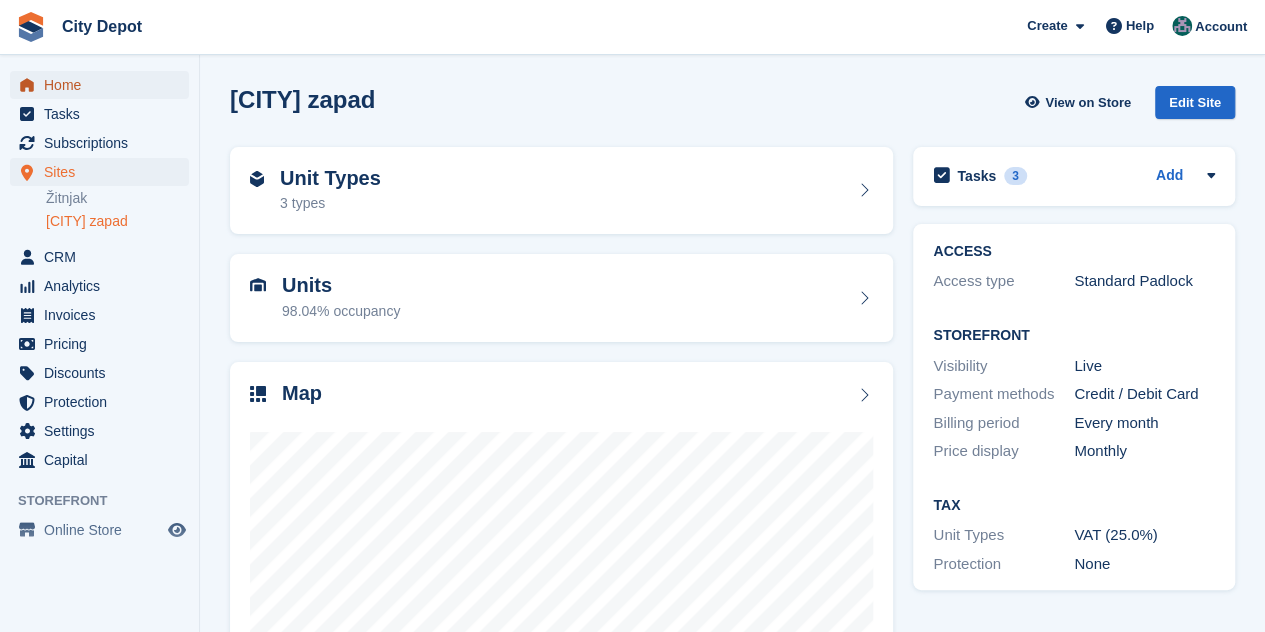 click on "Home" at bounding box center [104, 85] 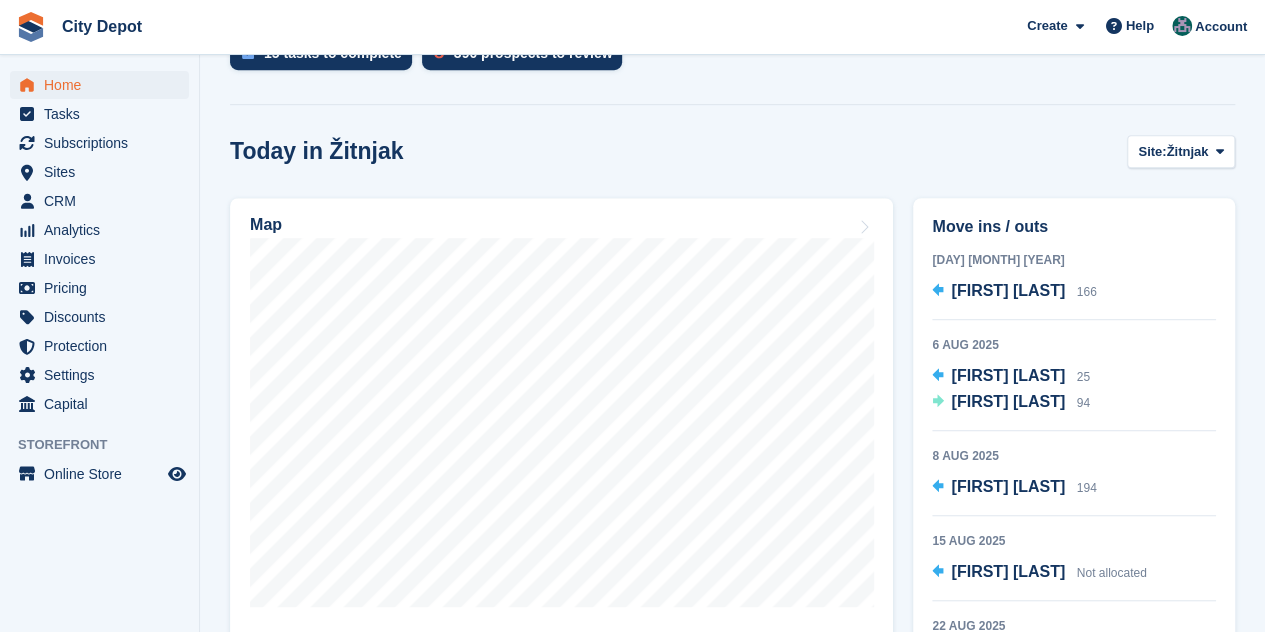 scroll, scrollTop: 500, scrollLeft: 0, axis: vertical 